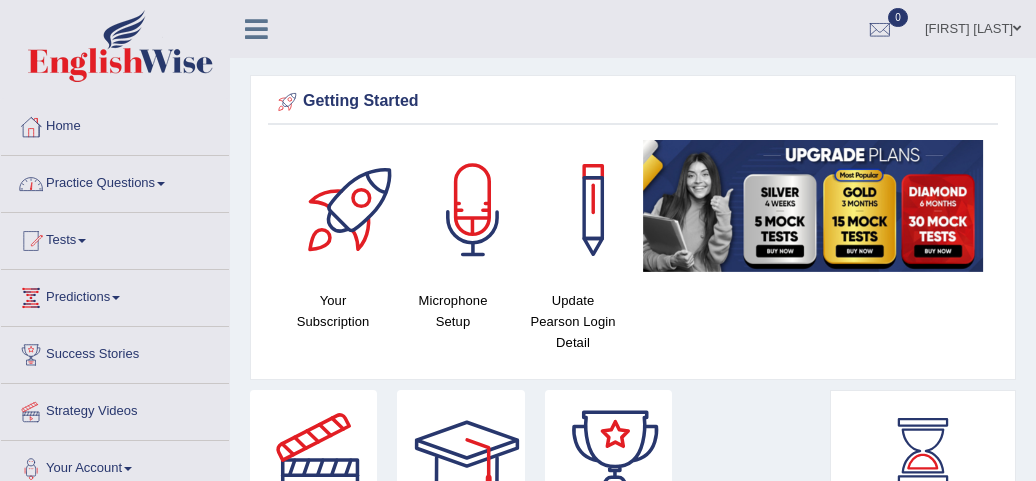 drag, startPoint x: 0, startPoint y: 0, endPoint x: 174, endPoint y: 182, distance: 251.79356 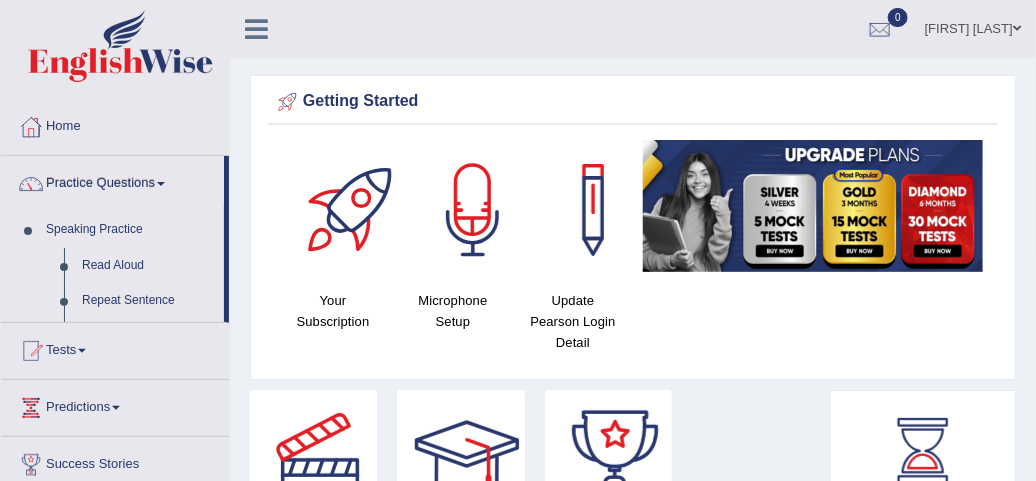 scroll, scrollTop: 0, scrollLeft: 0, axis: both 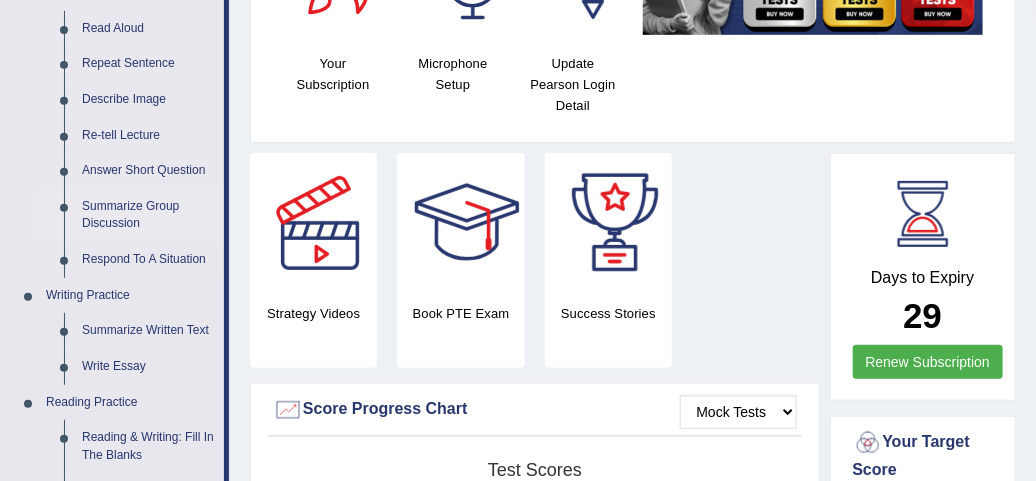 click on "Summarize Group Discussion" at bounding box center [148, 215] 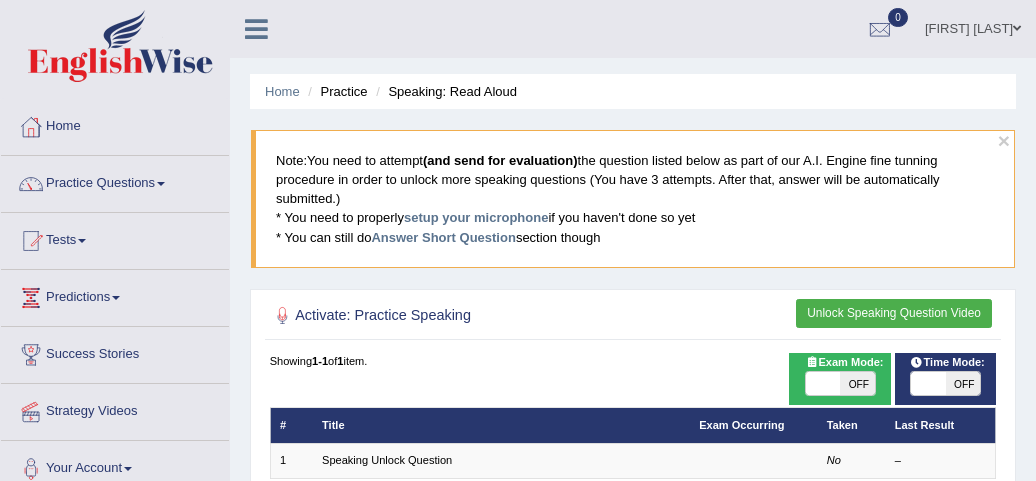 scroll, scrollTop: 0, scrollLeft: 0, axis: both 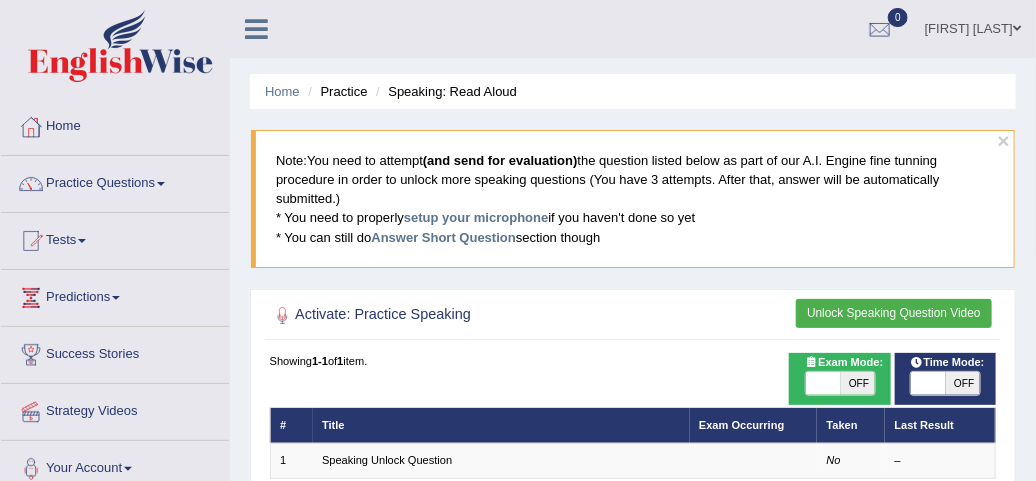 click on "×
Note:  You need to attempt  (and send for evaluation)  the question listed below as part of our A.I. Engine fine tunning procedure in order to unlock more speaking questions (You have 3 attempts. After that, answer will be automatically submitted.) * You need to properly  setup your microphone  if you haven't done so yet * You can still do  Answer Short Question  section though" at bounding box center (633, 209) 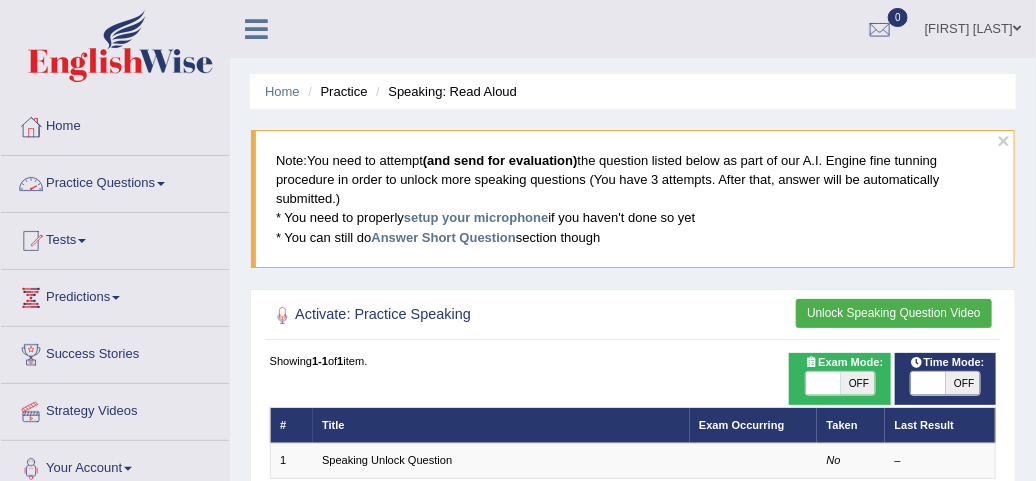 click on "Practice Questions" at bounding box center (115, 181) 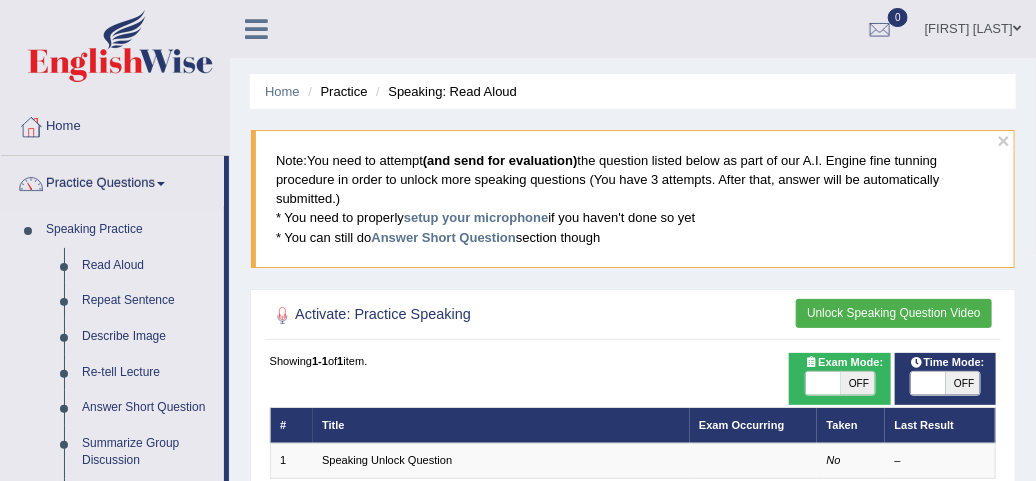 drag, startPoint x: 225, startPoint y: 190, endPoint x: 206, endPoint y: 240, distance: 53.488316 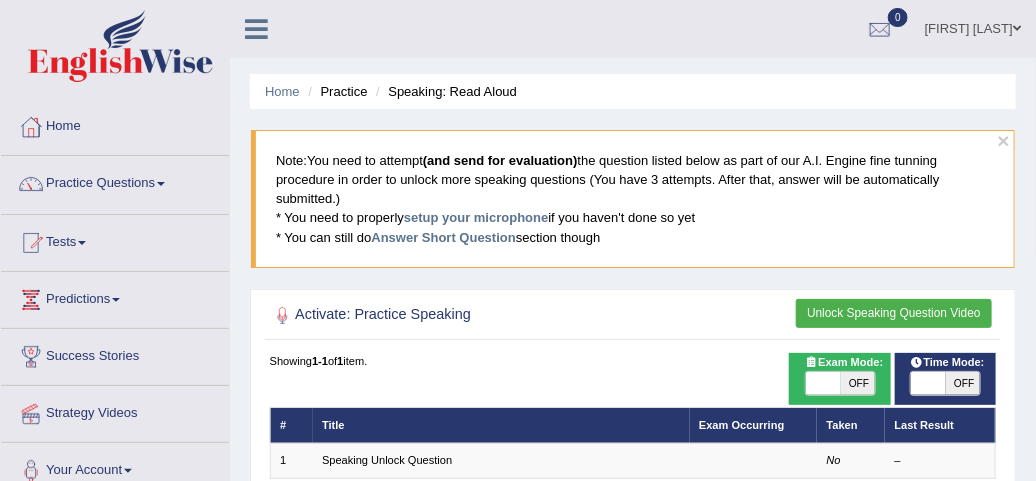 click on "Home
Practice Questions   Speaking Practice Read Aloud
Repeat Sentence
Describe Image
Re-tell Lecture
Answer Short Question
Summarize Group Discussion
Respond To A Situation
Writing Practice  Summarize Written Text
Write Essay
Reading Practice  Reading & Writing: Fill In The Blanks
Choose Multiple Answers
Re-order Paragraphs
Fill In The Blanks
Choose Single Answer
Listening Practice  Summarize Spoken Text
Highlight Incorrect Words
Highlight Correct Summary
Select Missing Word
Choose Single Answer
Choose Multiple Answers
Fill In The Blanks
Write From Dictation
Pronunciation
Tests  Take Practice Sectional Test
Take Mock Test
History
Predictions  Latest Predictions
Success Stories
Strategy Videos
Your Account  Notifications
Microphone Setup
Change Password
Manage Subscription
Pearson Login Details
Update Profile" at bounding box center (115, 299) 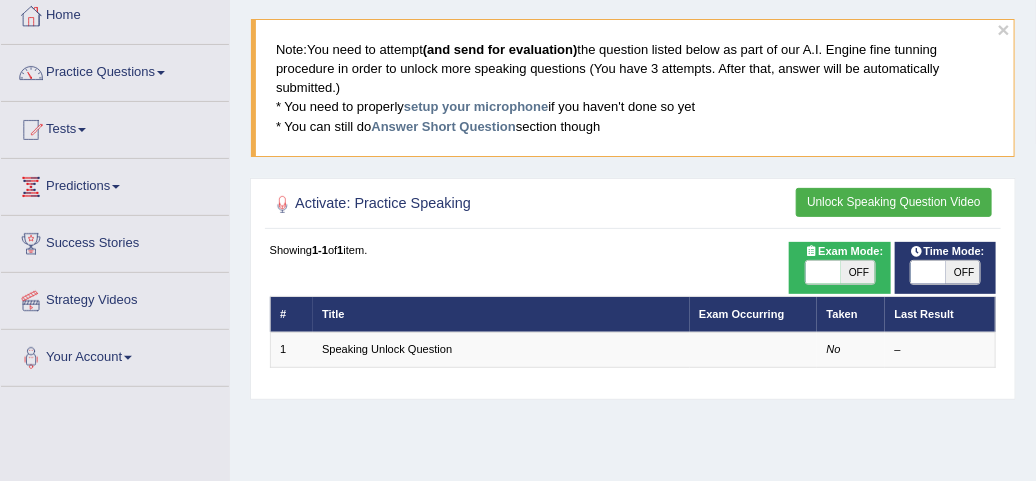 scroll, scrollTop: 113, scrollLeft: 0, axis: vertical 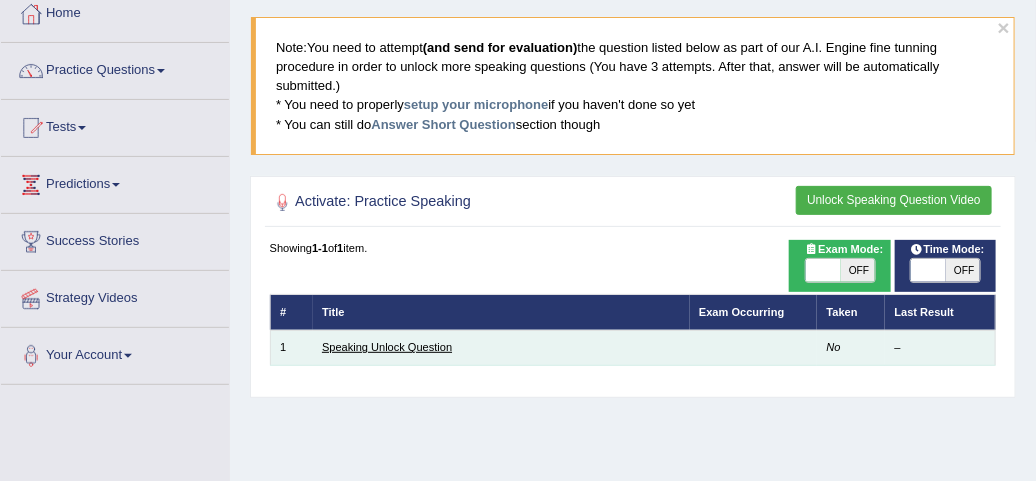 click on "Speaking Unlock Question" at bounding box center (387, 347) 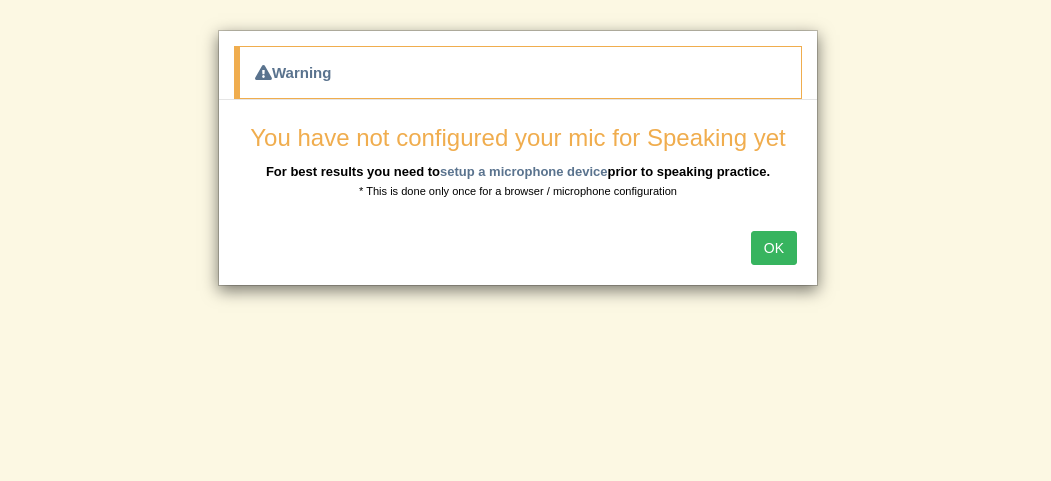 scroll, scrollTop: 0, scrollLeft: 0, axis: both 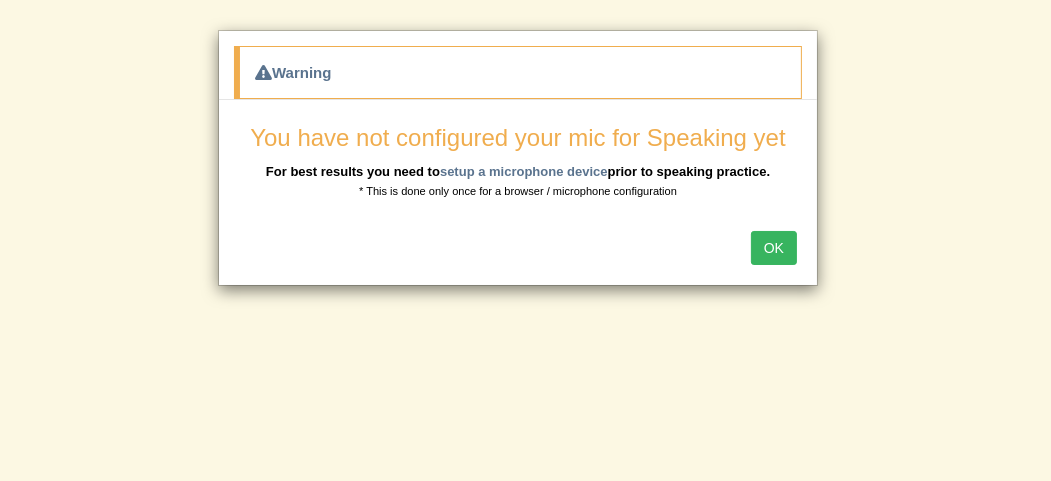 click on "OK" at bounding box center [774, 248] 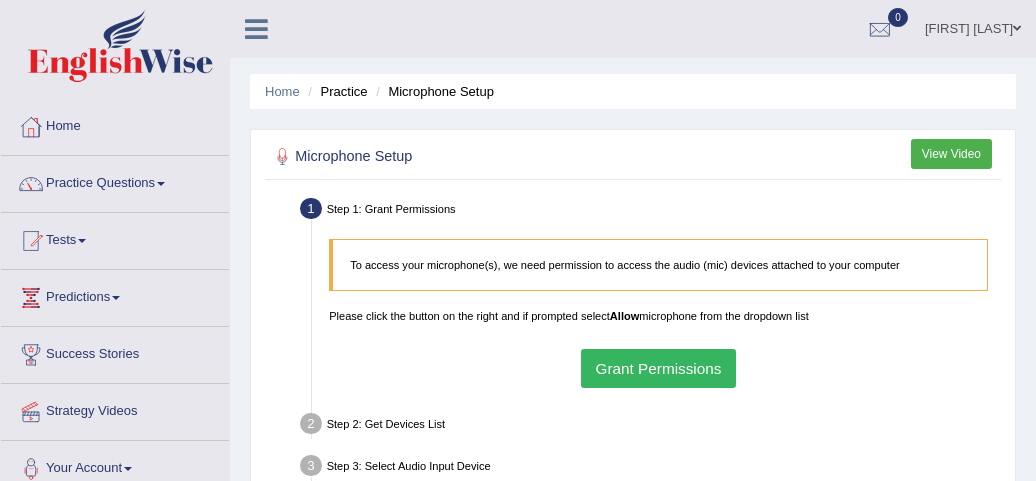 scroll, scrollTop: 0, scrollLeft: 0, axis: both 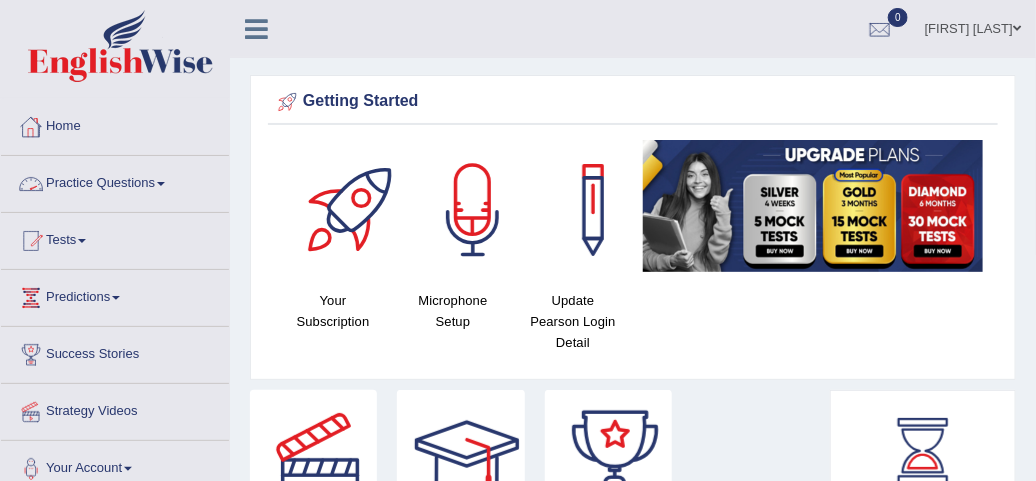 click at bounding box center (161, 184) 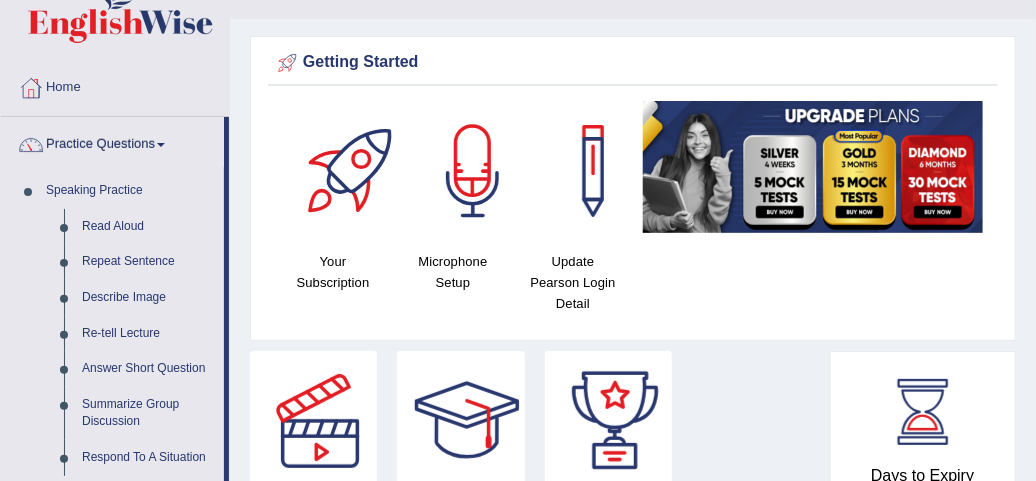 scroll, scrollTop: 79, scrollLeft: 0, axis: vertical 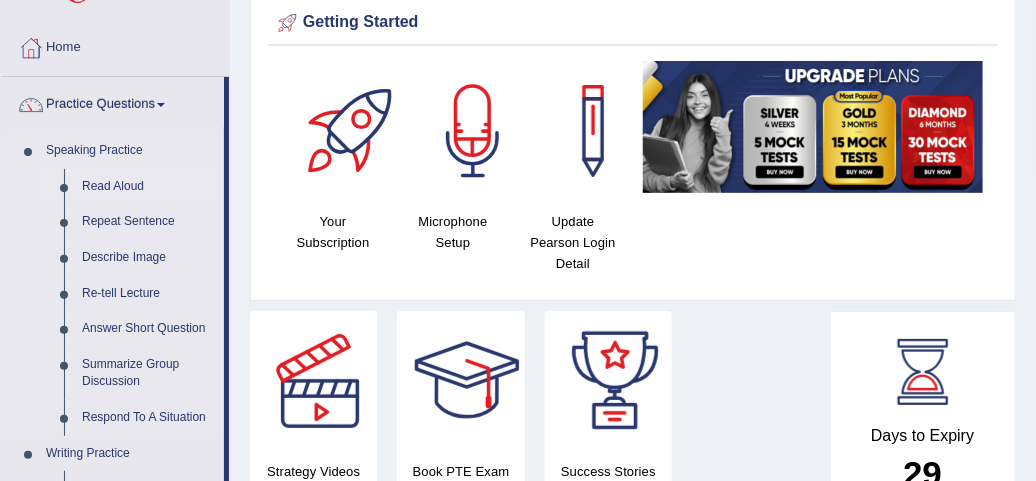 click on "Read Aloud" at bounding box center [148, 187] 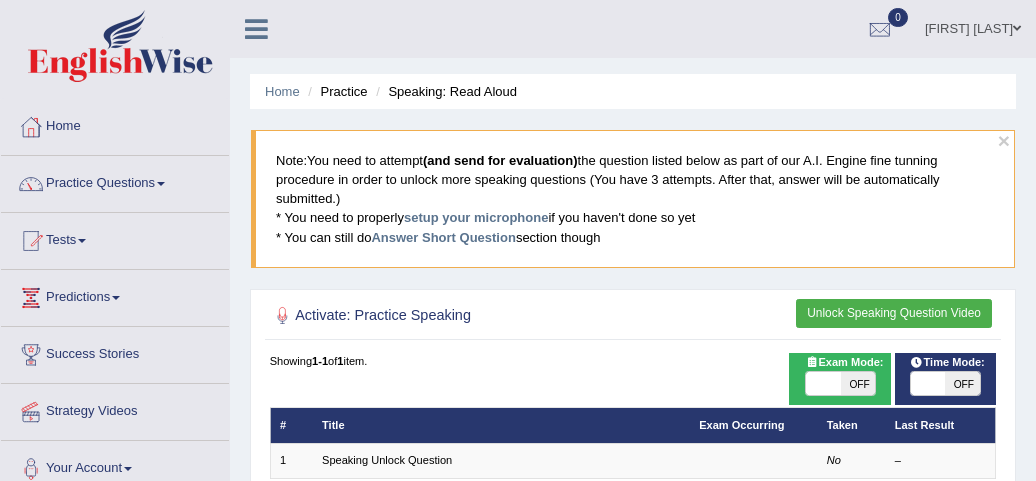 scroll, scrollTop: 0, scrollLeft: 0, axis: both 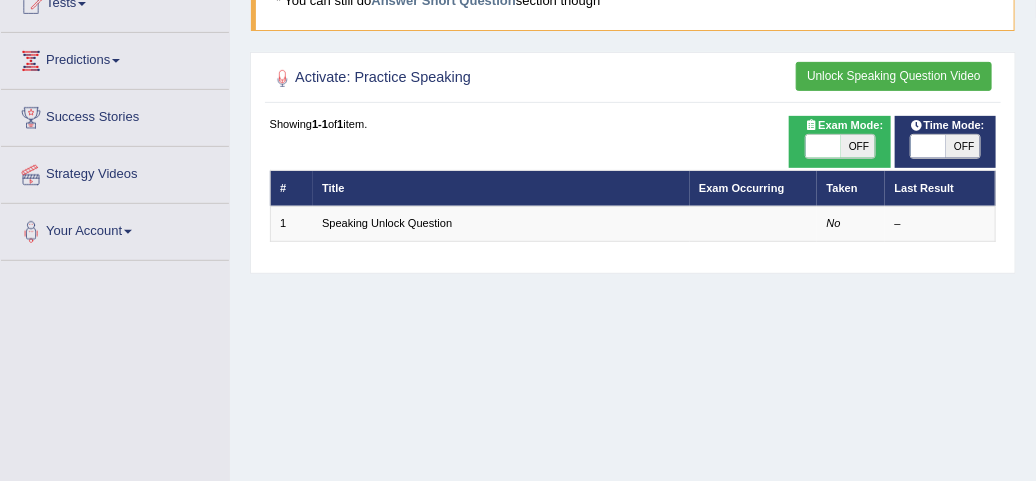 click on "Unlock Speaking Question Video" at bounding box center (894, 76) 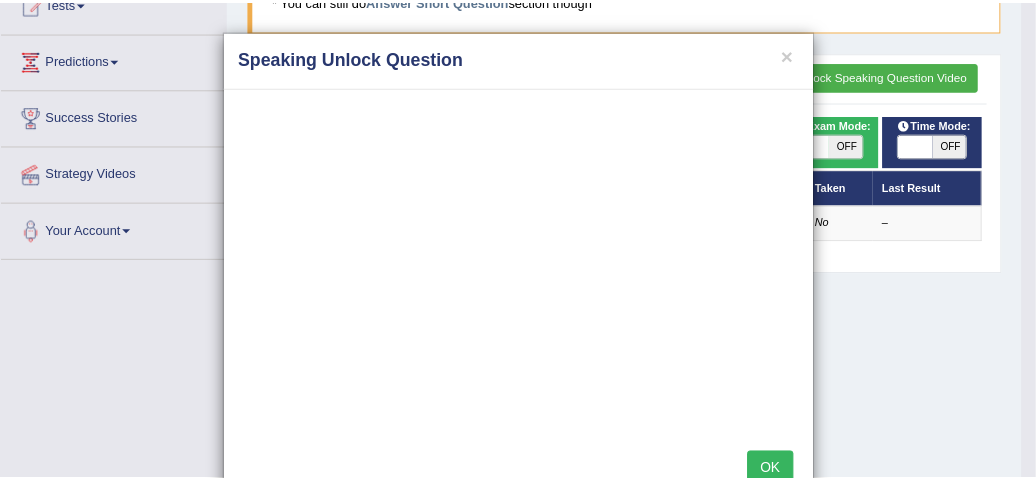 scroll, scrollTop: 5, scrollLeft: 0, axis: vertical 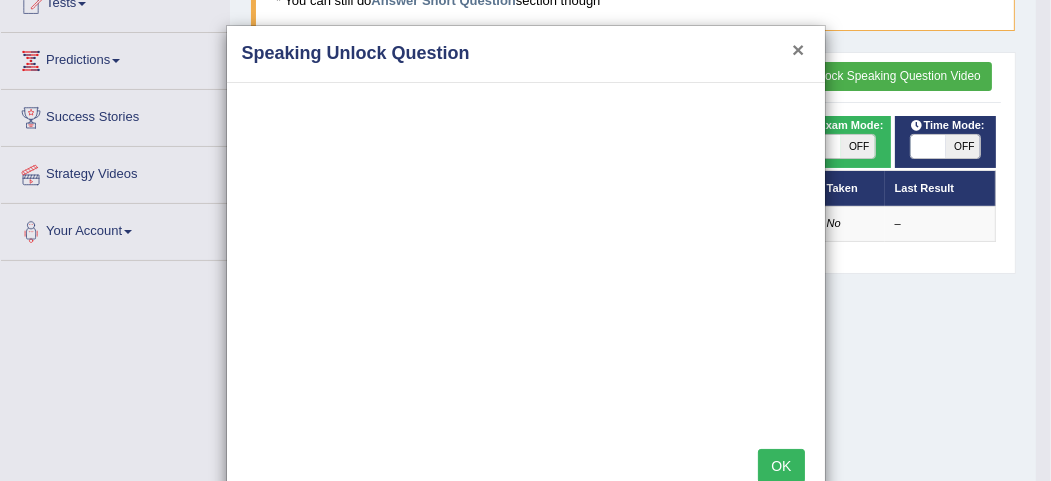click on "×" at bounding box center (798, 49) 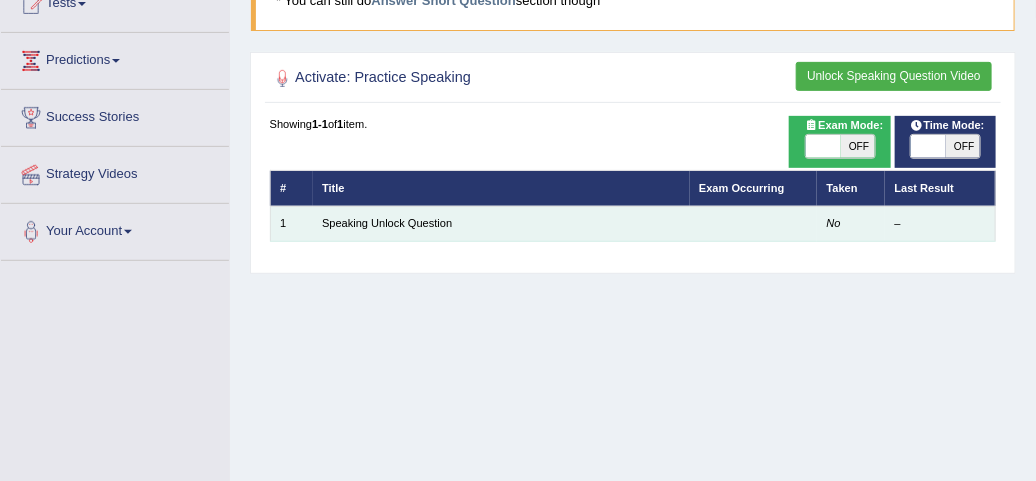 click on "Speaking Unlock Question" at bounding box center [501, 223] 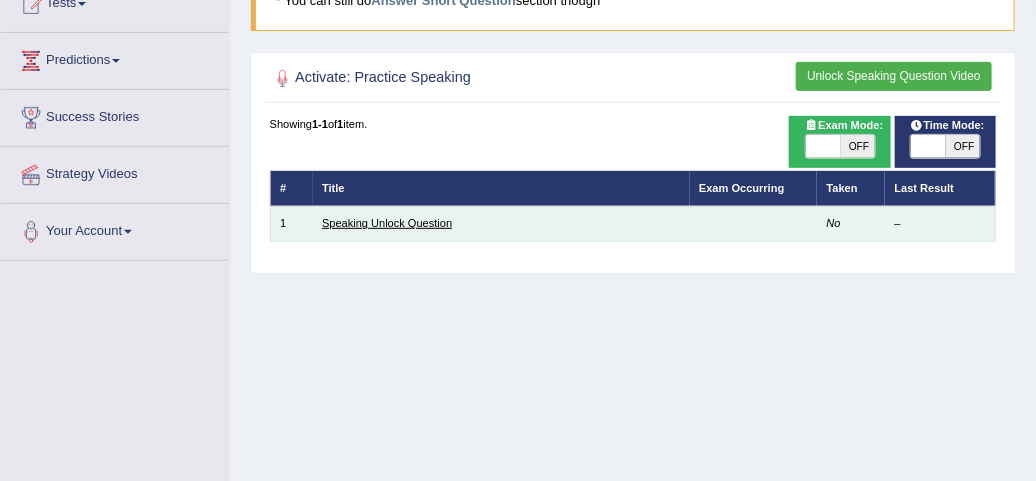 click on "Speaking Unlock Question" at bounding box center [387, 223] 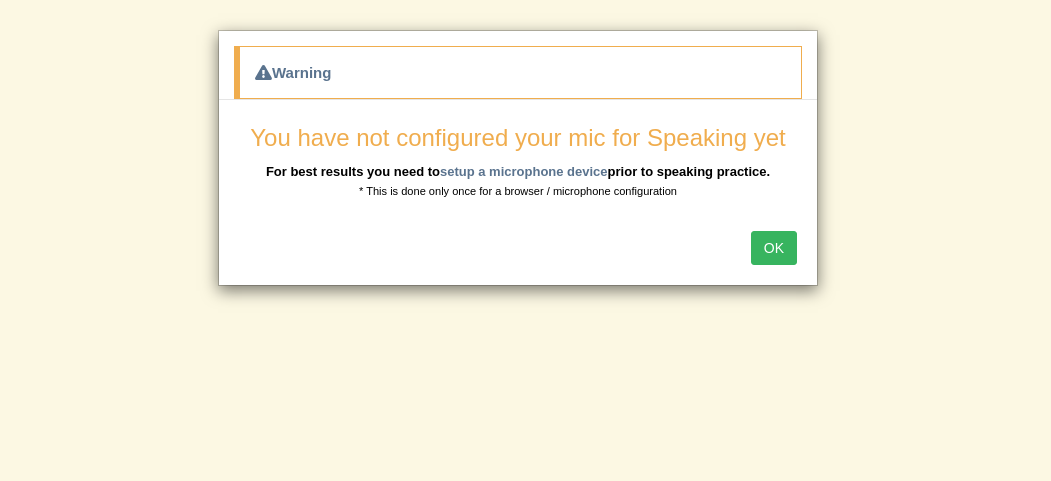 scroll, scrollTop: 0, scrollLeft: 0, axis: both 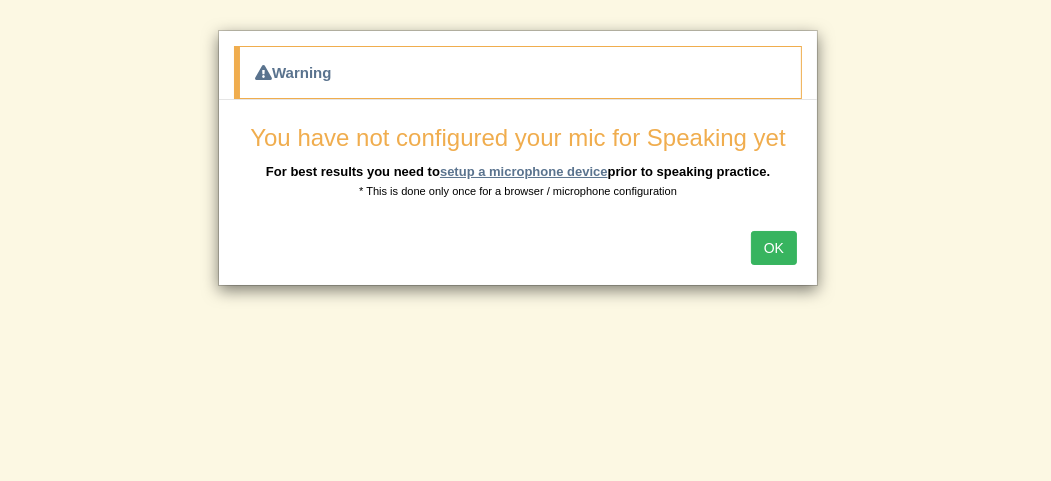 click on "setup a microphone device" at bounding box center (524, 171) 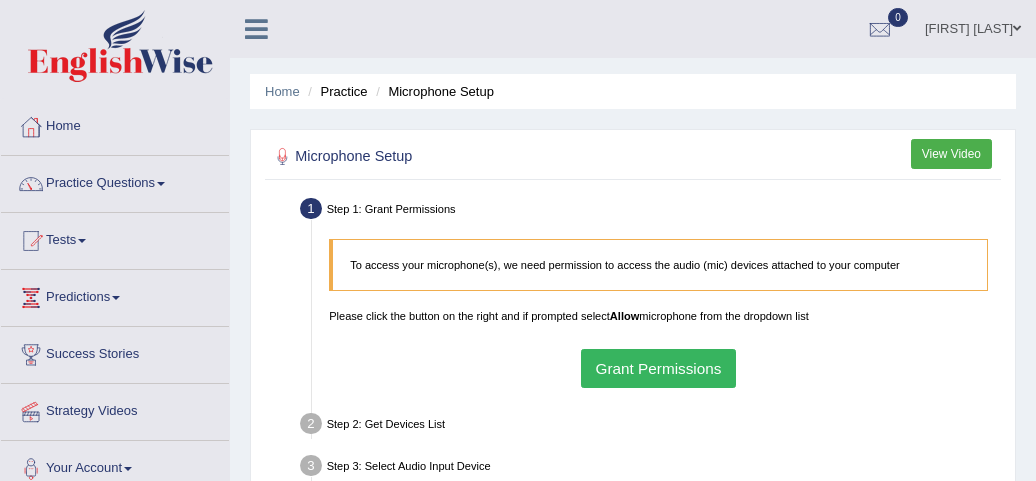 scroll, scrollTop: 0, scrollLeft: 0, axis: both 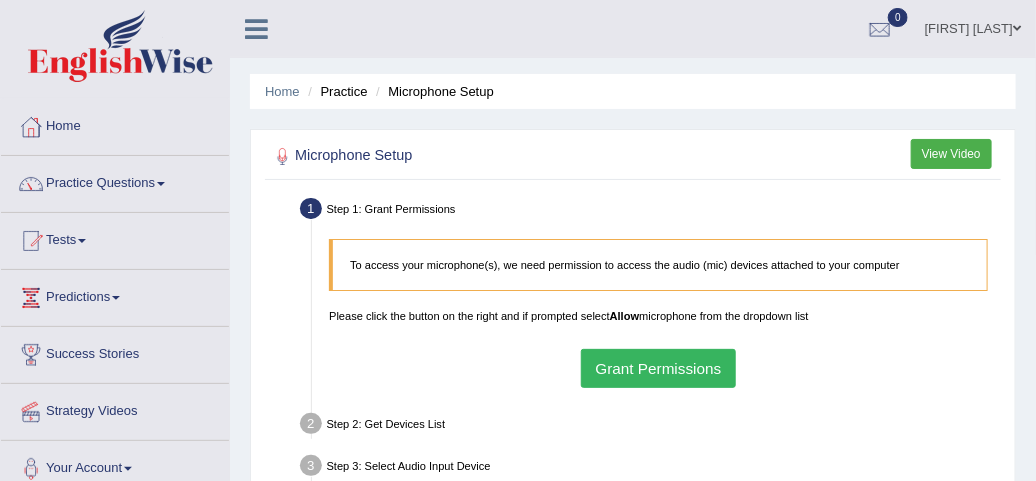click on "Grant Permissions" at bounding box center (658, 368) 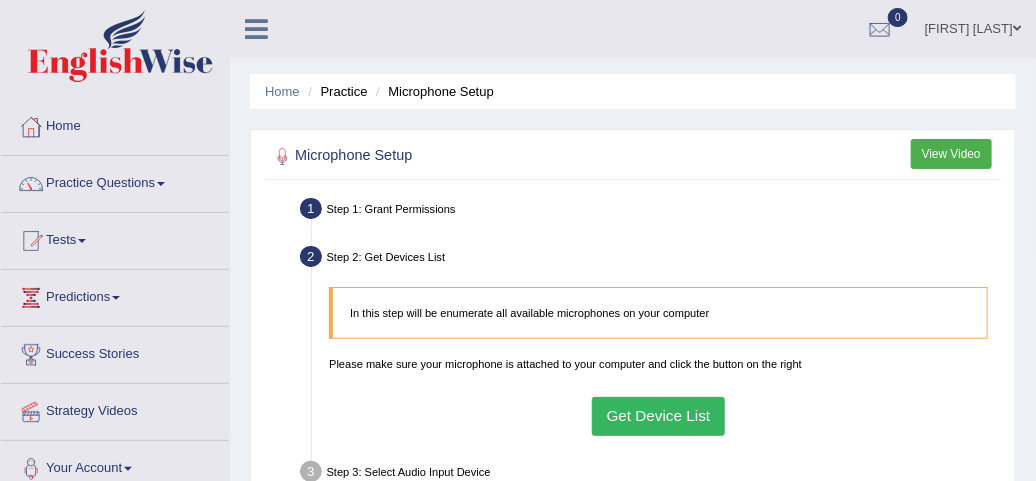 click on "Microphone Setup
View Video
Step 1: Grant Permissions   To access your microphone(s), we need permission to access the audio (mic) devices attached to your computer   Please click the button on the right and if prompted select  Allow  microphone from the dropdown list     Grant Permissions   Step 2: Get Devices List   In this step will be enumerate all available microphones on your computer   Please make sure your microphone is attached to your computer and click the button on the right     Get Device List   Step 3: Select Audio Input Device  –    Found devices:
* Please select the device (mic) name you want to use on the website     Go to Next step   Step 4: Test Voice Recording   Input voice level   Adjust sensitivity level to have your voice appear predominantly in the green zone     Adjust Microphone Senstivity     Low   High   Record your voice Please click  start recording stop recording  button.      Start Recording" at bounding box center [633, 390] 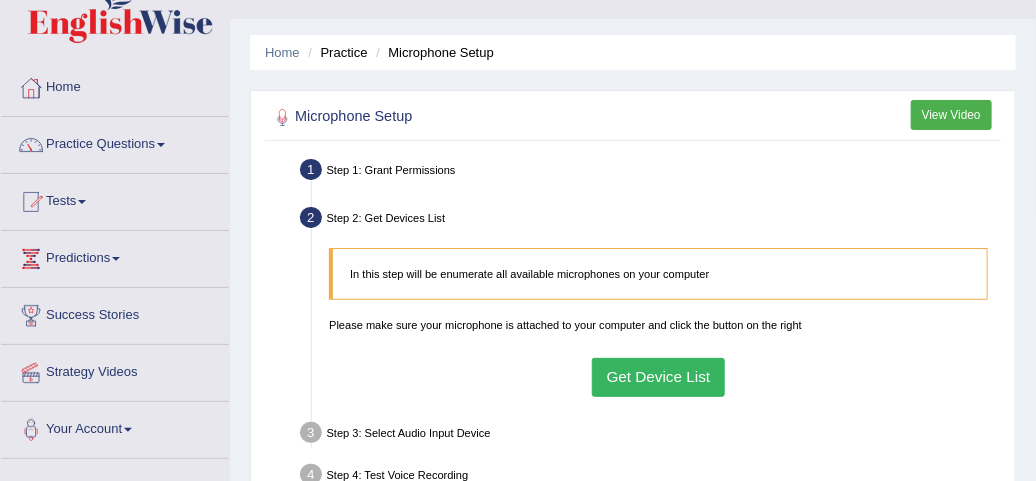 scroll, scrollTop: 79, scrollLeft: 0, axis: vertical 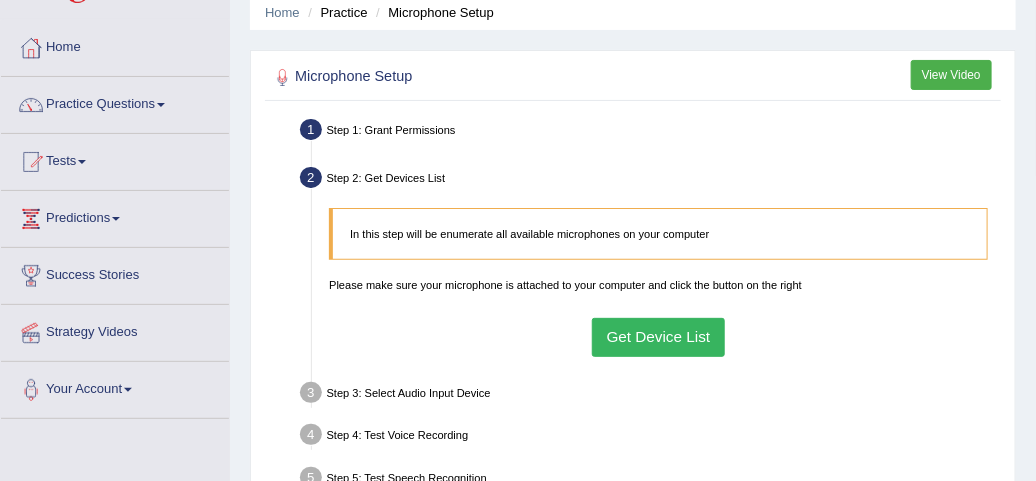 click on "Get Device List" at bounding box center [658, 337] 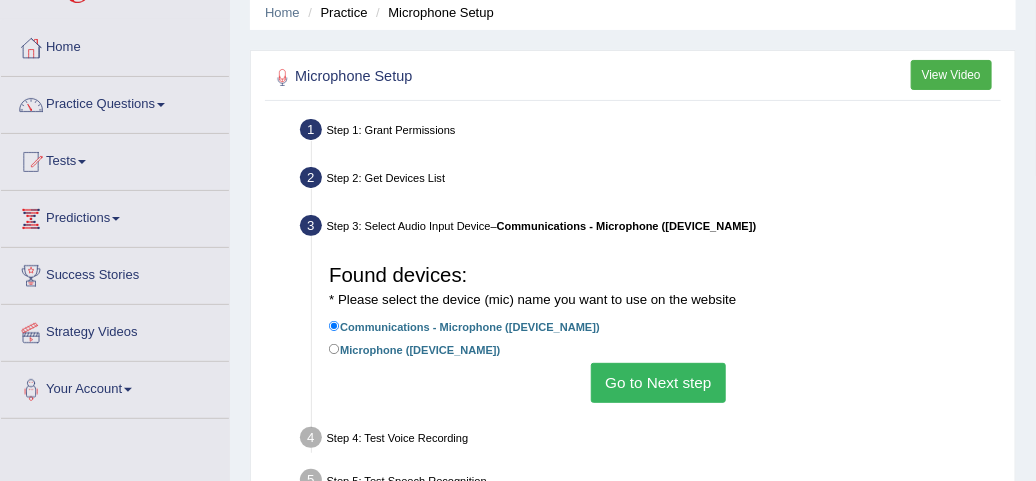 click on "Go to Next step" at bounding box center (658, 382) 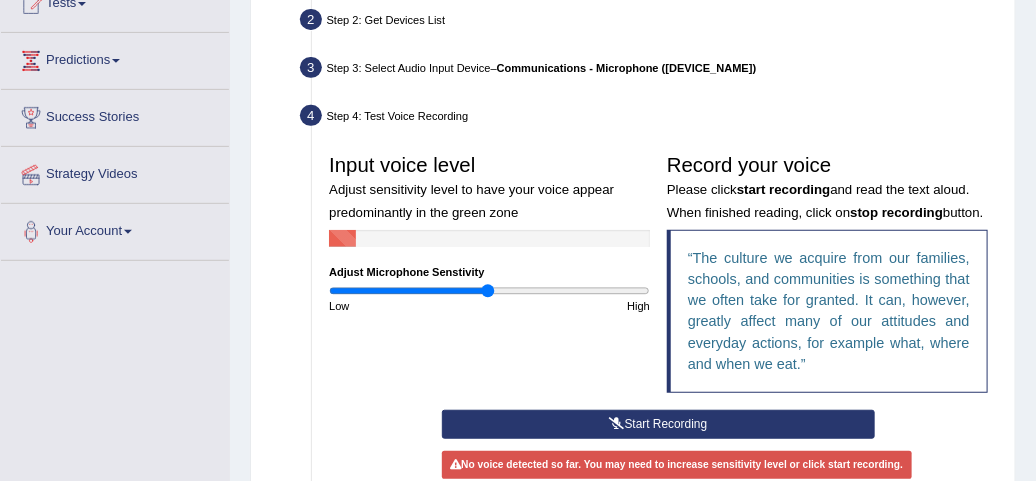 scroll, scrollTop: 276, scrollLeft: 0, axis: vertical 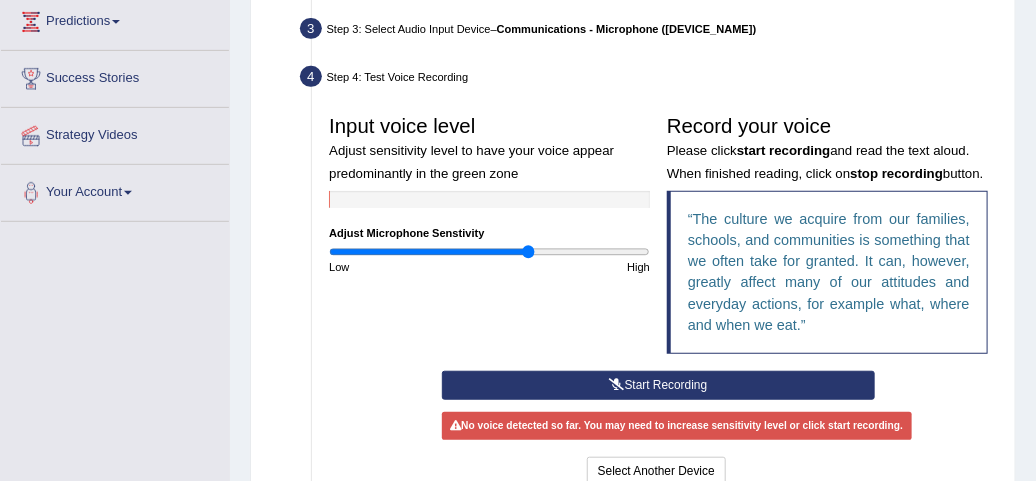 click at bounding box center (489, 252) 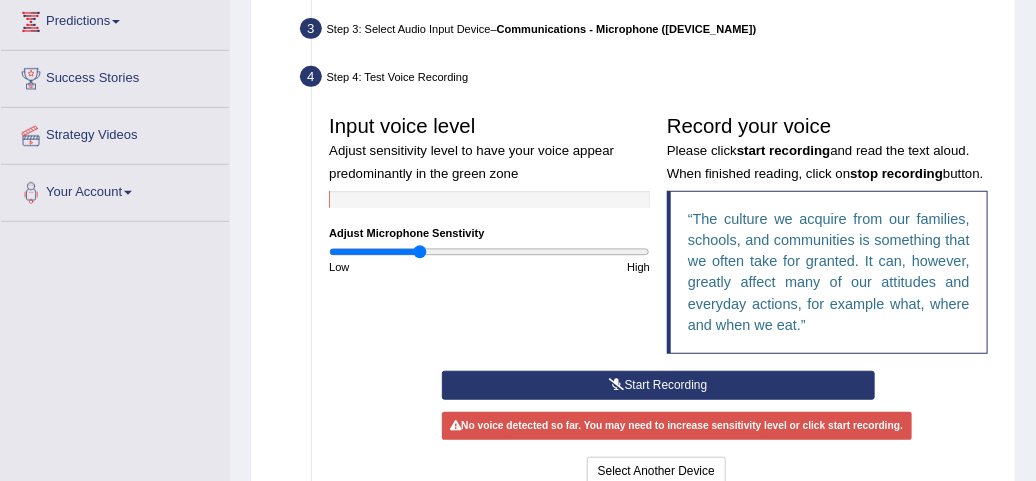 click at bounding box center (489, 252) 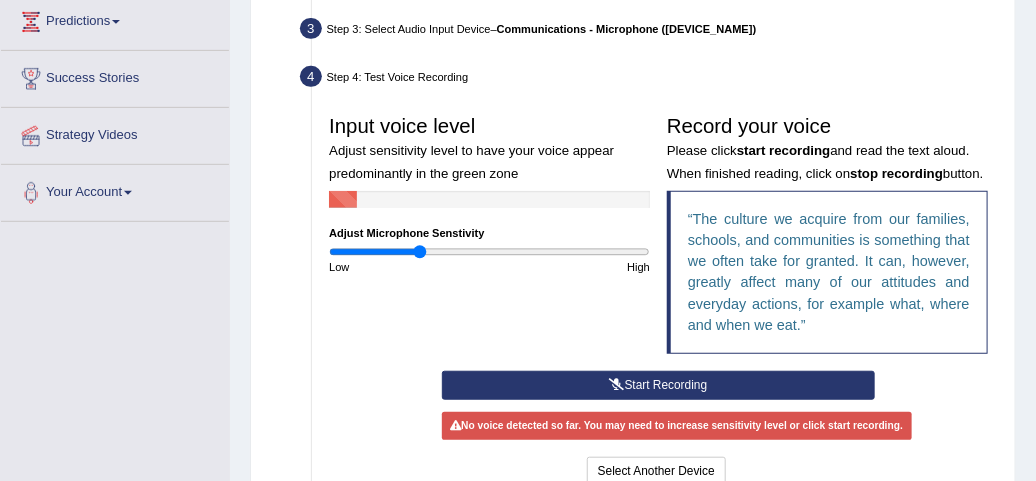 click on "Start Recording" at bounding box center [658, 385] 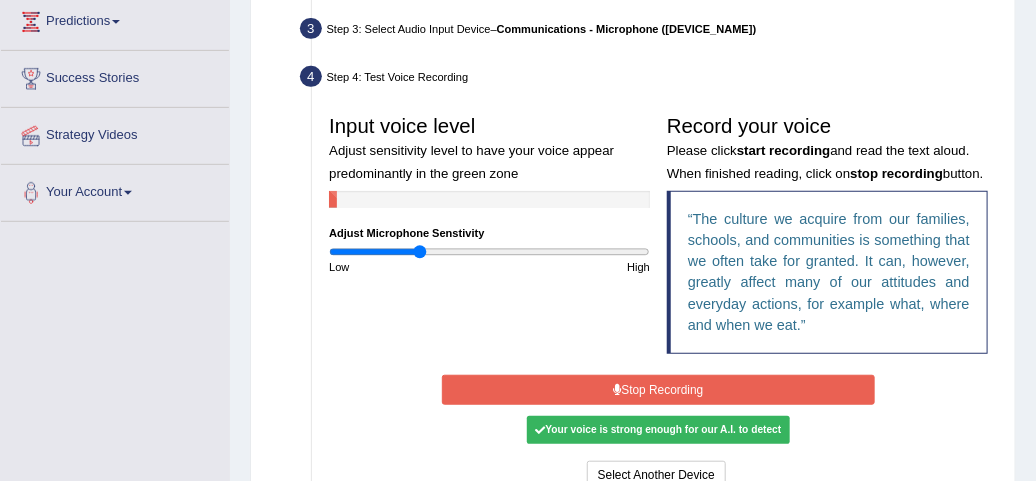 click on "Stop Recording" at bounding box center [658, 389] 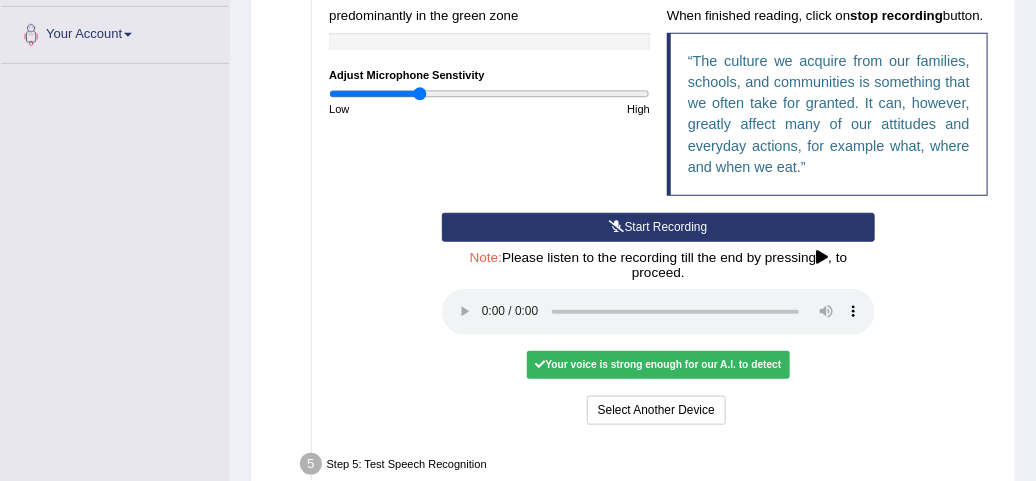 scroll, scrollTop: 513, scrollLeft: 0, axis: vertical 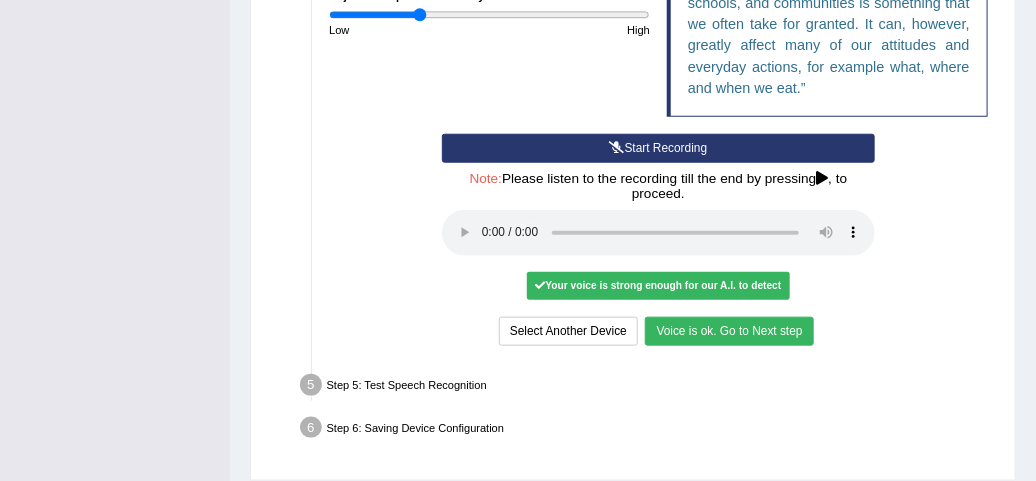 click on "Voice is ok. Go to Next step" at bounding box center [729, 331] 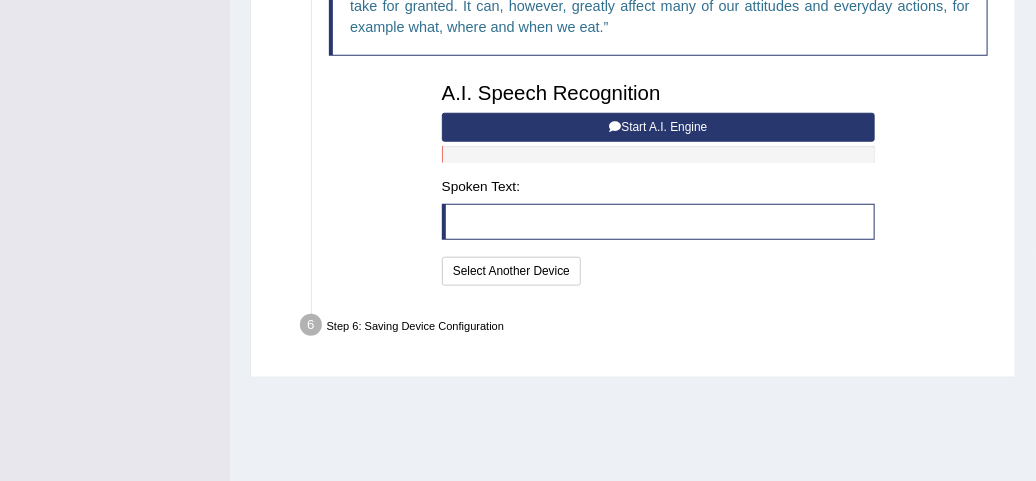 scroll, scrollTop: 553, scrollLeft: 0, axis: vertical 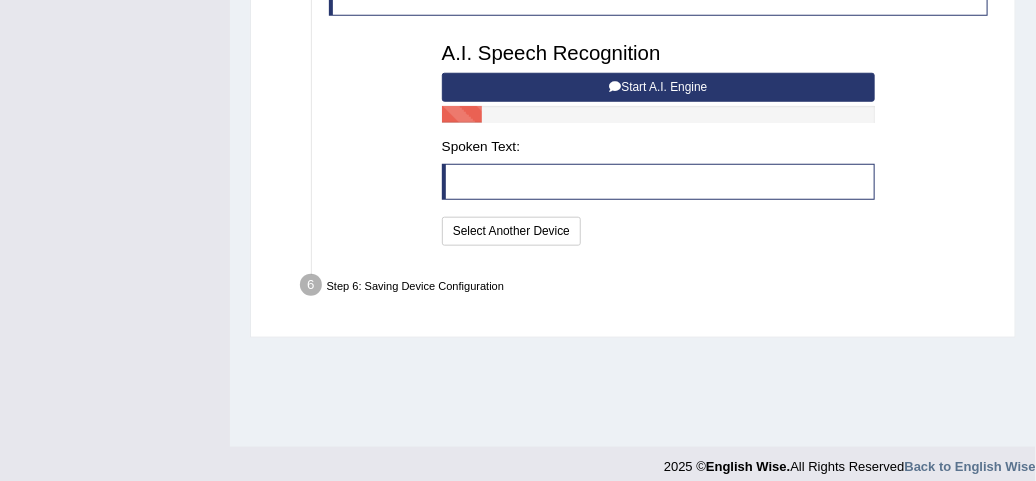 click at bounding box center [658, 182] 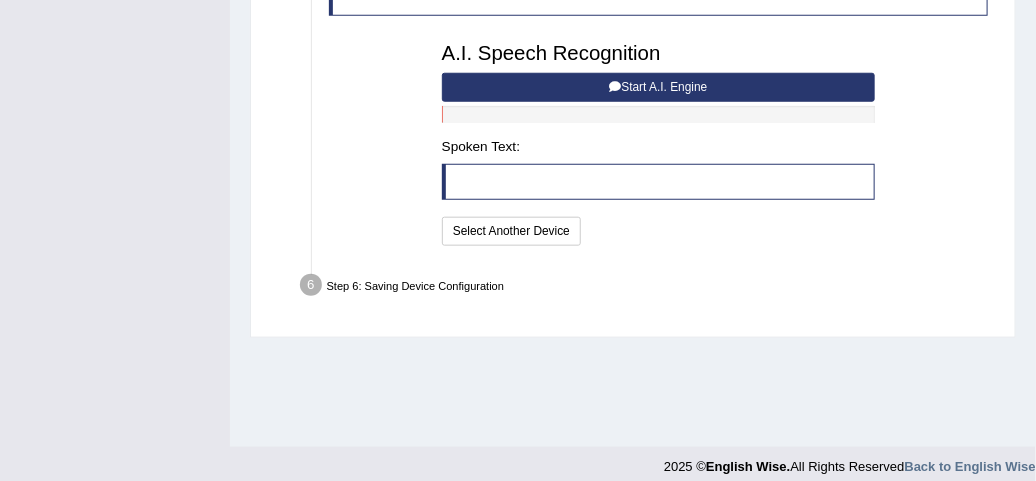 click on "Start A.I. Engine" at bounding box center [658, 87] 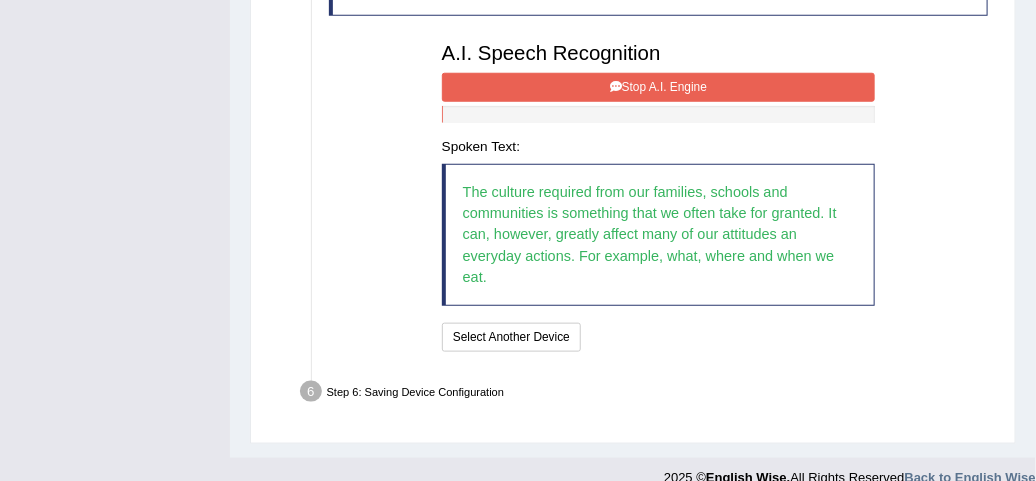 scroll, scrollTop: 577, scrollLeft: 0, axis: vertical 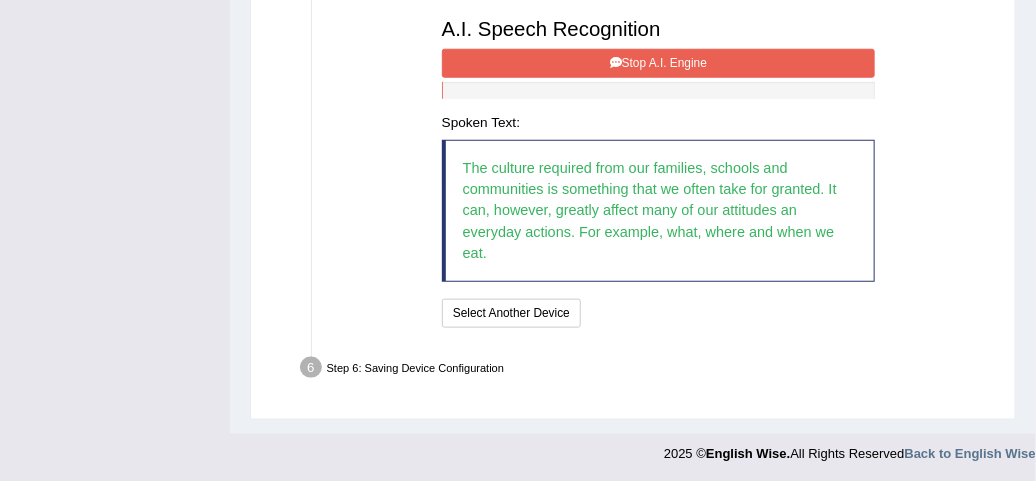 click on "Stop A.I. Engine" at bounding box center (658, 63) 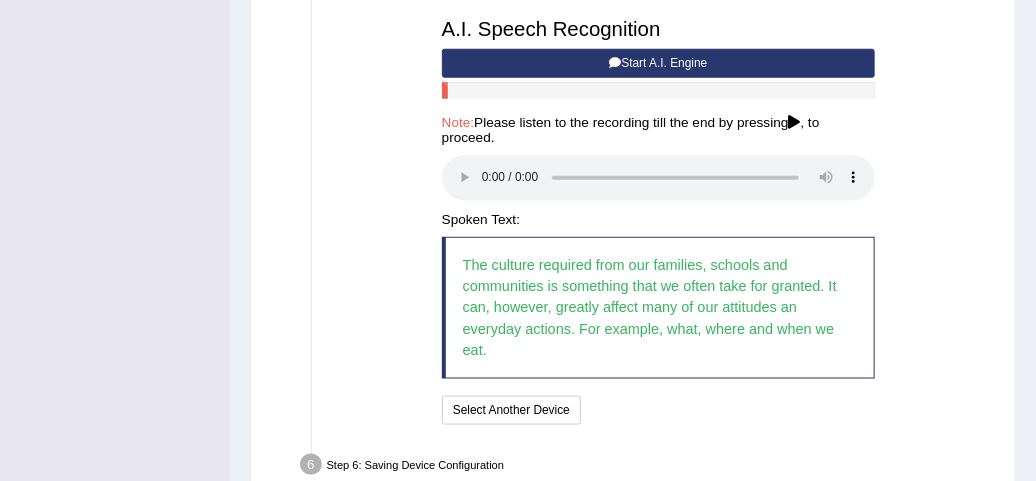 click on "Text to read   The culture we acquire from our families, schools, and communities is something that we often take for granted. It can, however, greatly affect many of our attitudes and everyday actions, for example what, where and when we eat.   A.I. Speech Recognition    Start A.I. Engine    Stop A.I. Engine     Note:  Please listen to the recording till the end by pressing  , to proceed.     Spoken Text:   The culture required from our families, schools and communities is something that we often take for granted. It can, however, greatly affect many of our attitudes an everyday actions. For example, what, where and when we eat.   I will practice without this feature   Select Another Device   Speech is ok. Go to Last step" at bounding box center (659, 141) 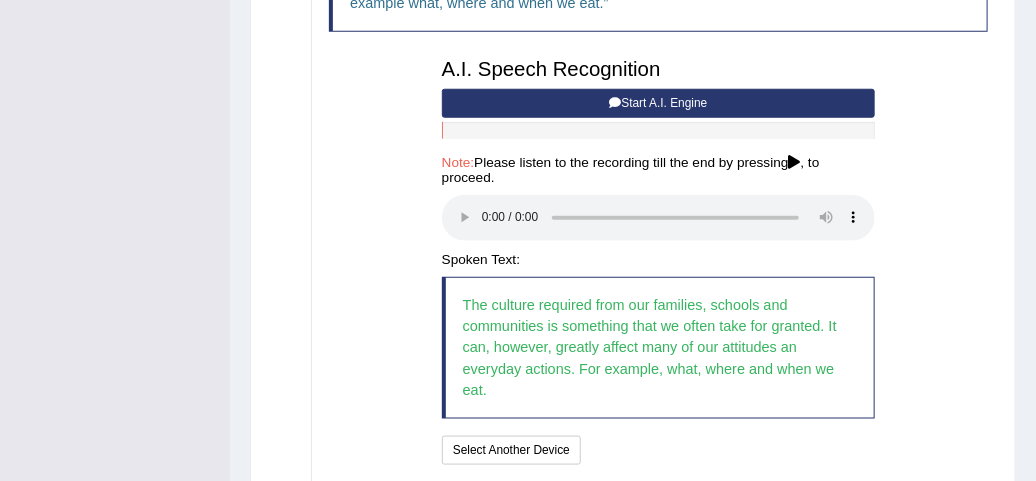 scroll, scrollTop: 675, scrollLeft: 0, axis: vertical 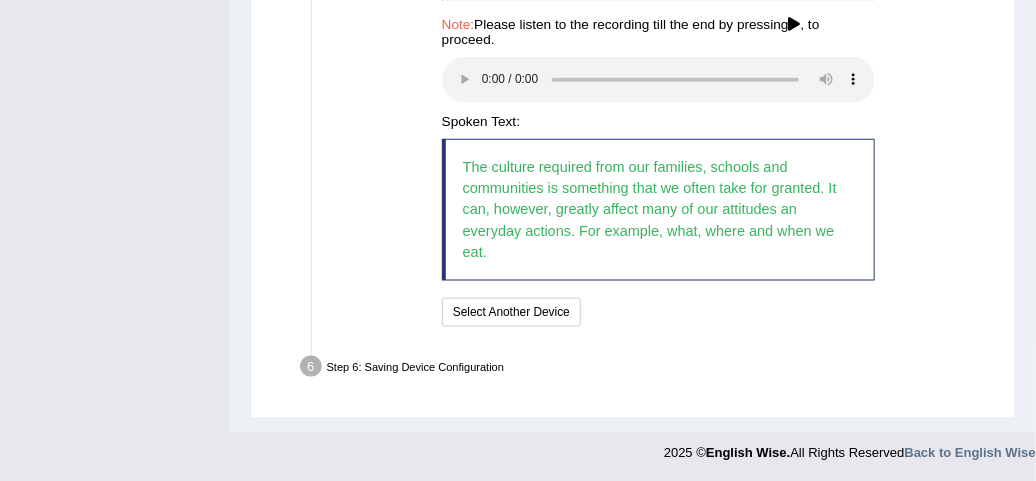 click on "Step 6: Saving Device Configuration" at bounding box center (650, 369) 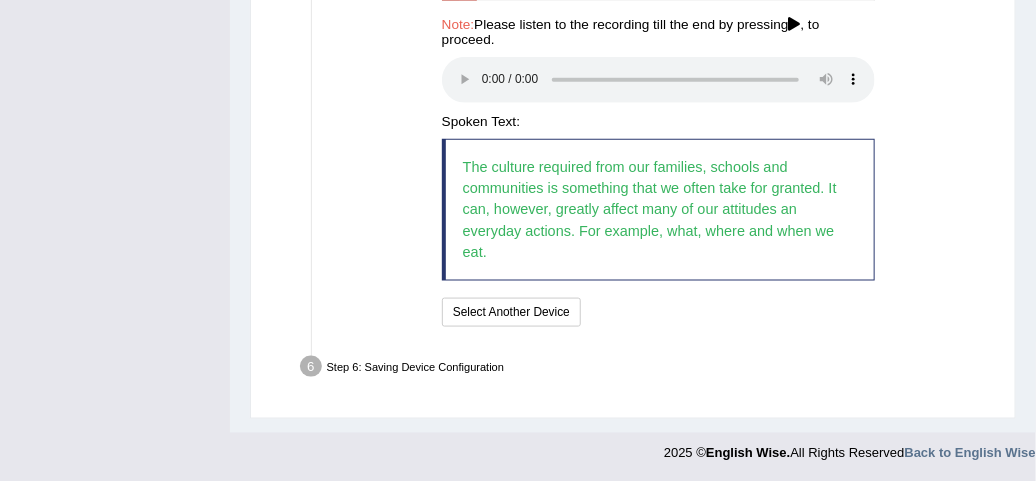 click on "I will practice without this feature   Select Another Device   Speech is ok. Go to Last step" at bounding box center (658, 314) 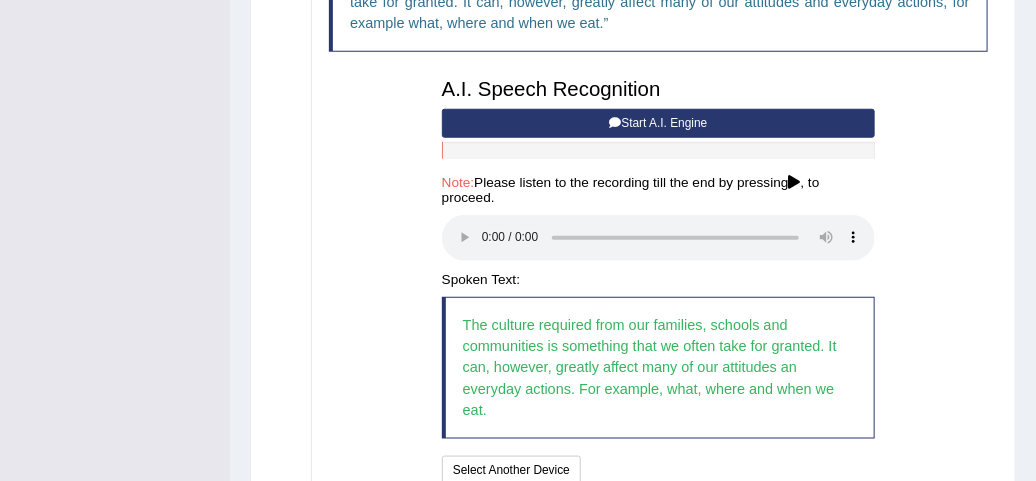 scroll, scrollTop: 477, scrollLeft: 0, axis: vertical 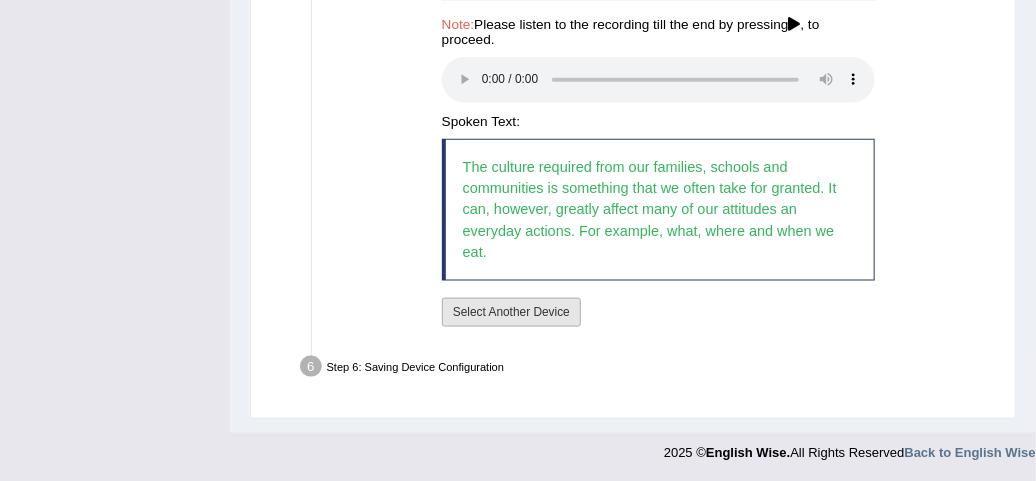 click on "Select Another Device" at bounding box center [511, 312] 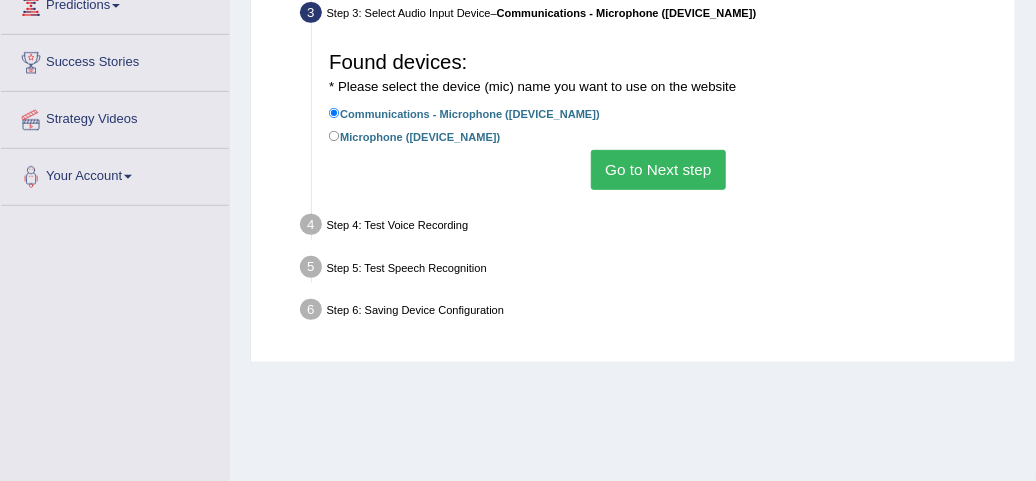 scroll, scrollTop: 213, scrollLeft: 0, axis: vertical 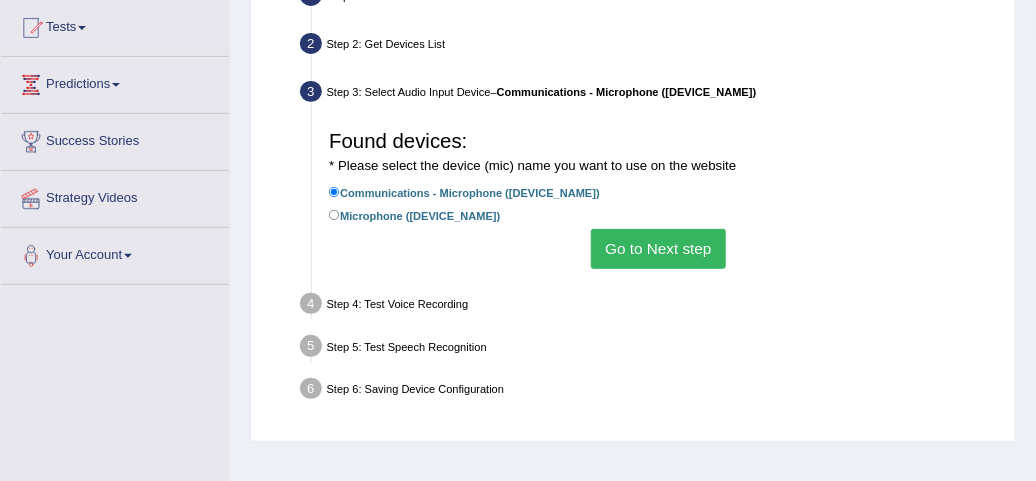 click on "Go to Next step" at bounding box center [658, 248] 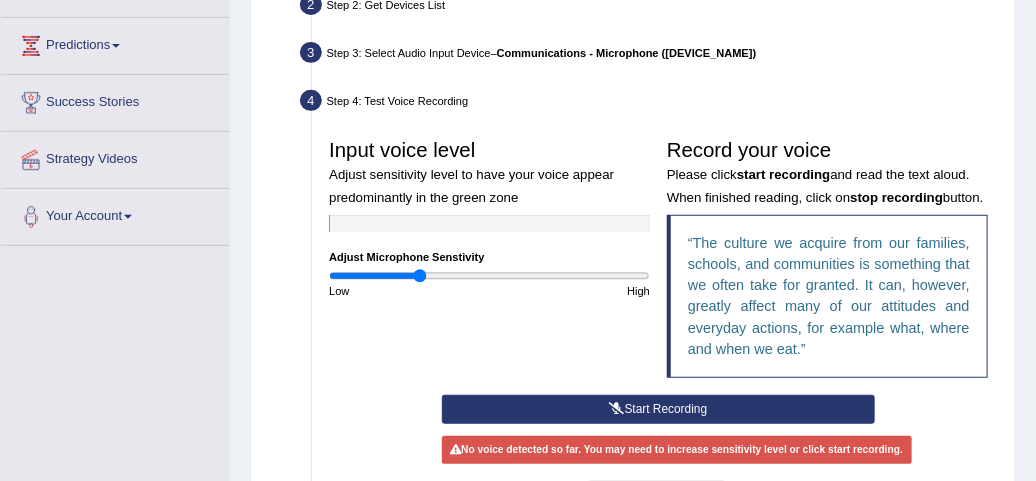 scroll, scrollTop: 371, scrollLeft: 0, axis: vertical 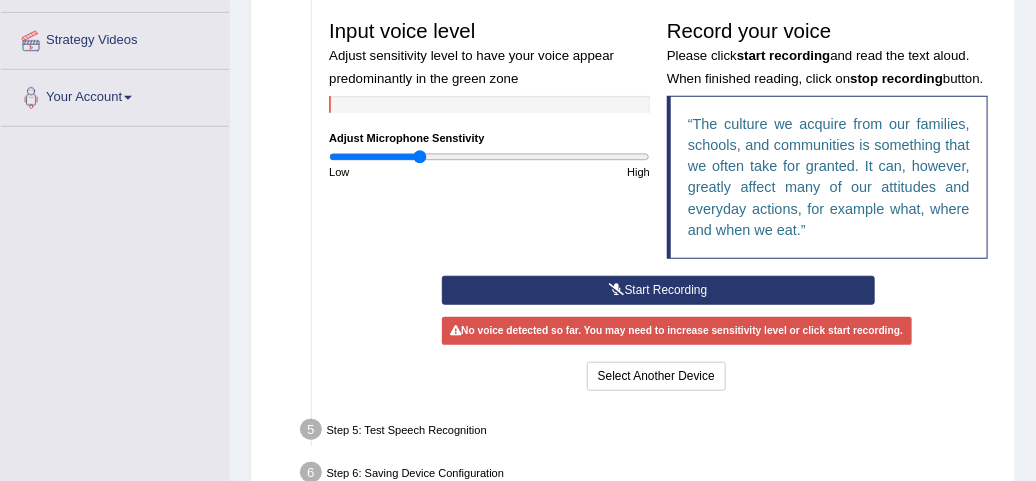 click on "Start Recording" at bounding box center [658, 290] 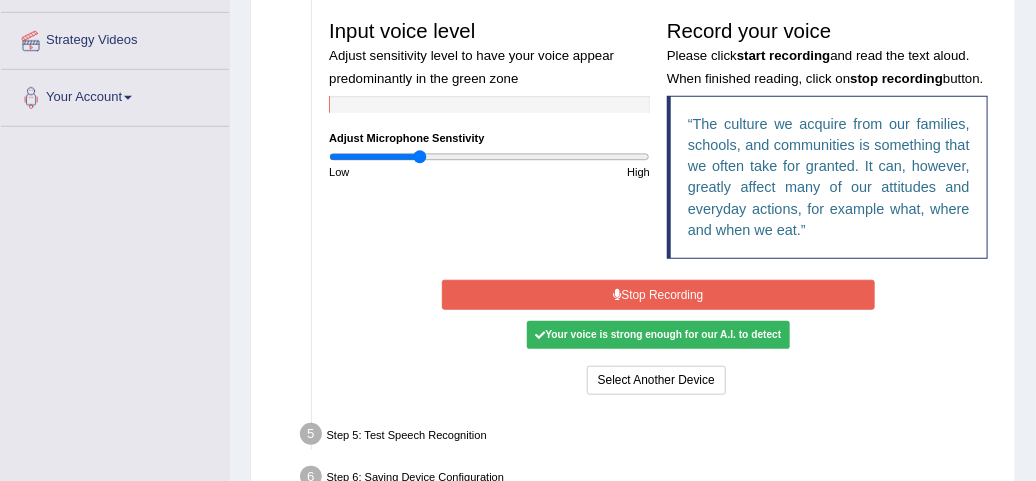 click on "Stop Recording" at bounding box center (658, 294) 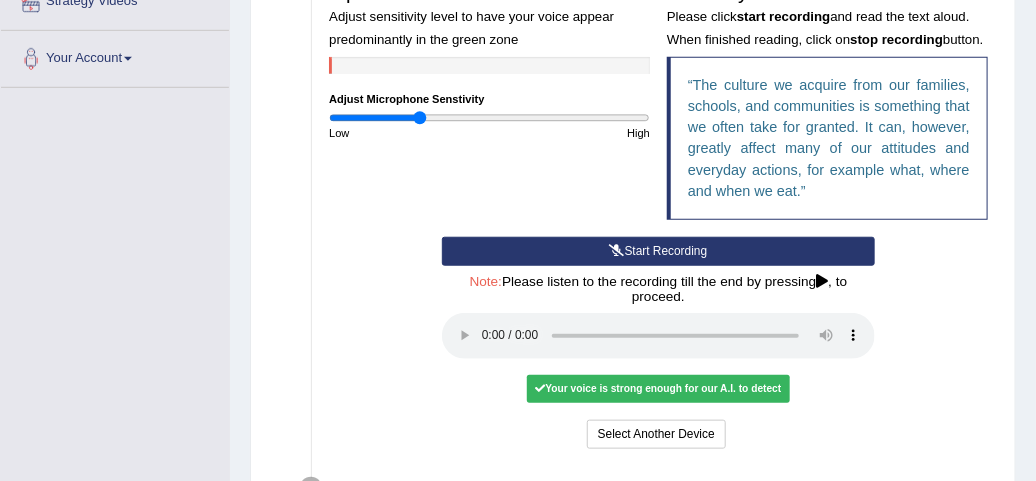 scroll, scrollTop: 450, scrollLeft: 0, axis: vertical 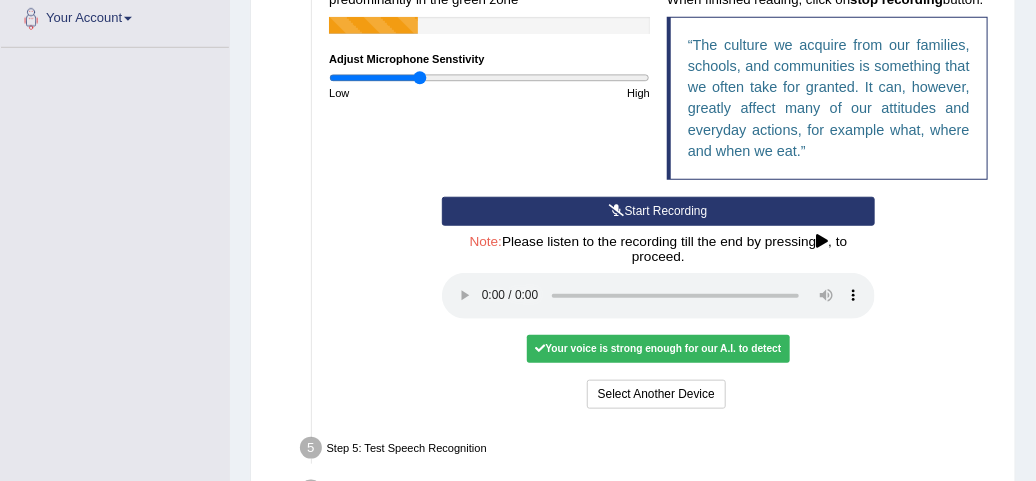 click on "Your voice is strong enough for our A.I. to detect" at bounding box center (658, 349) 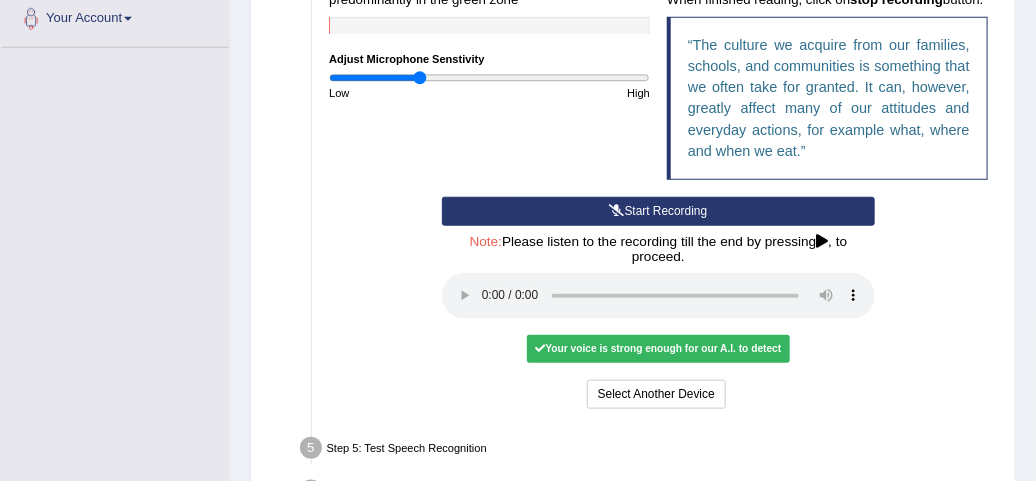 click on "Your voice is strong enough for our A.I. to detect" at bounding box center (658, 349) 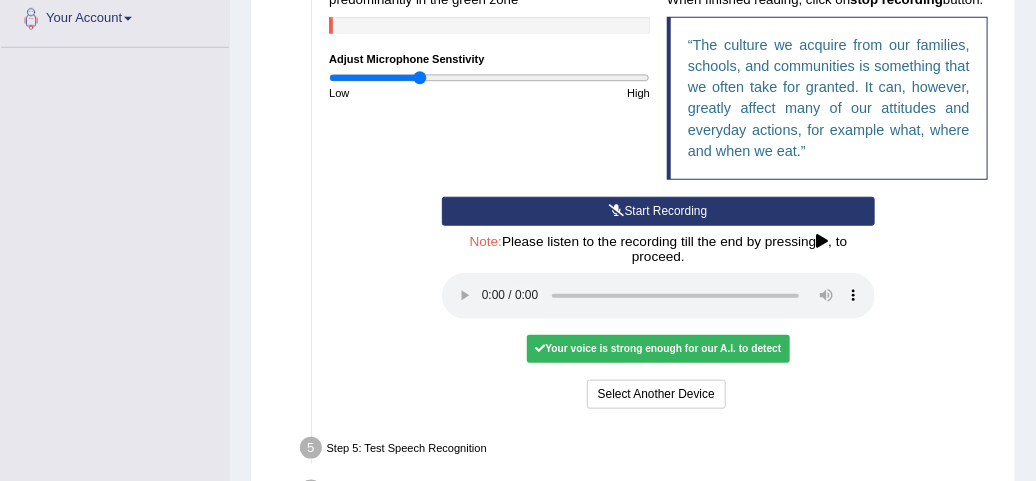 click on "Select Another Device   Voice is ok. Go to Next step" at bounding box center (658, 396) 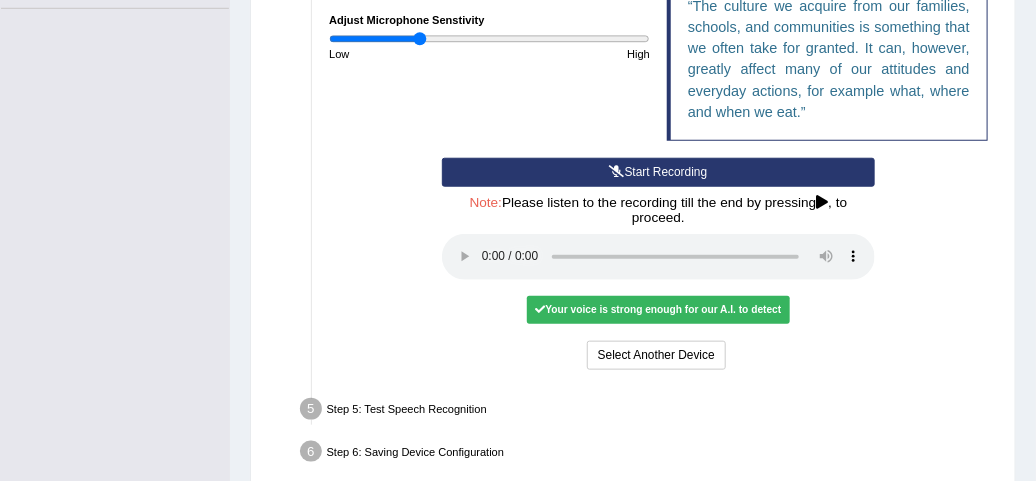 scroll, scrollTop: 574, scrollLeft: 0, axis: vertical 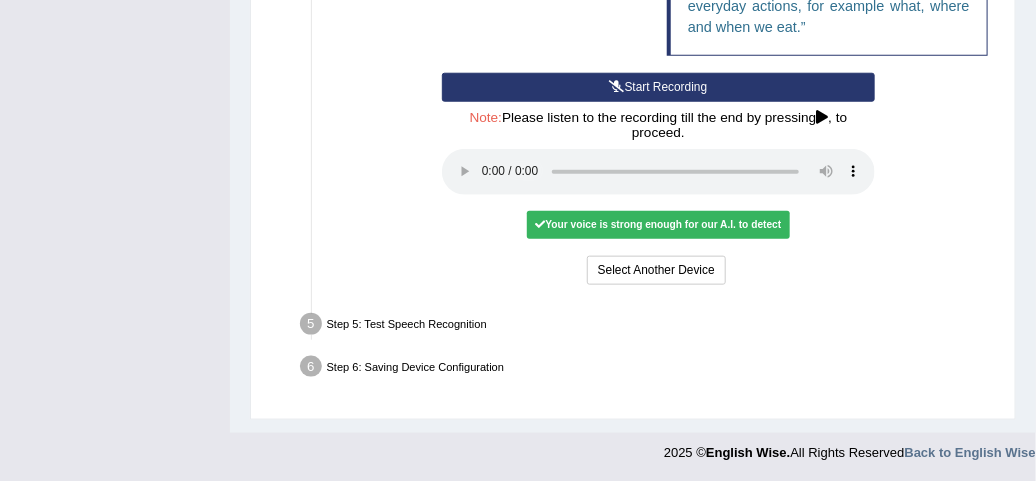 click on "Step 5: Test Speech Recognition" at bounding box center [650, 326] 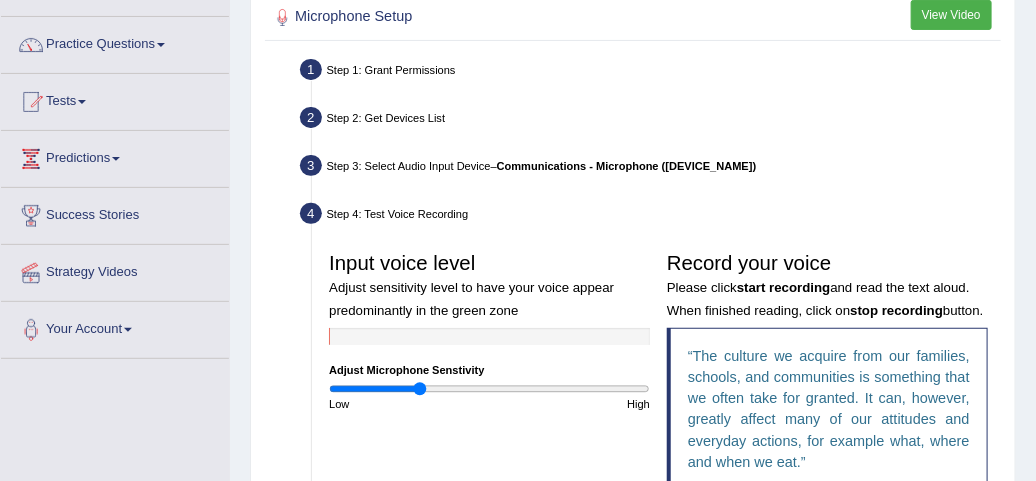 scroll, scrollTop: 100, scrollLeft: 0, axis: vertical 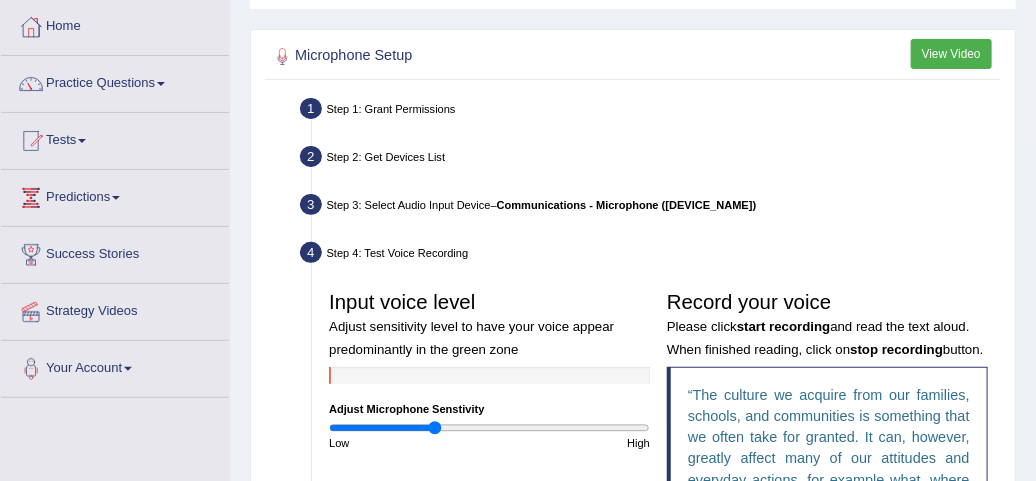 click at bounding box center (489, 428) 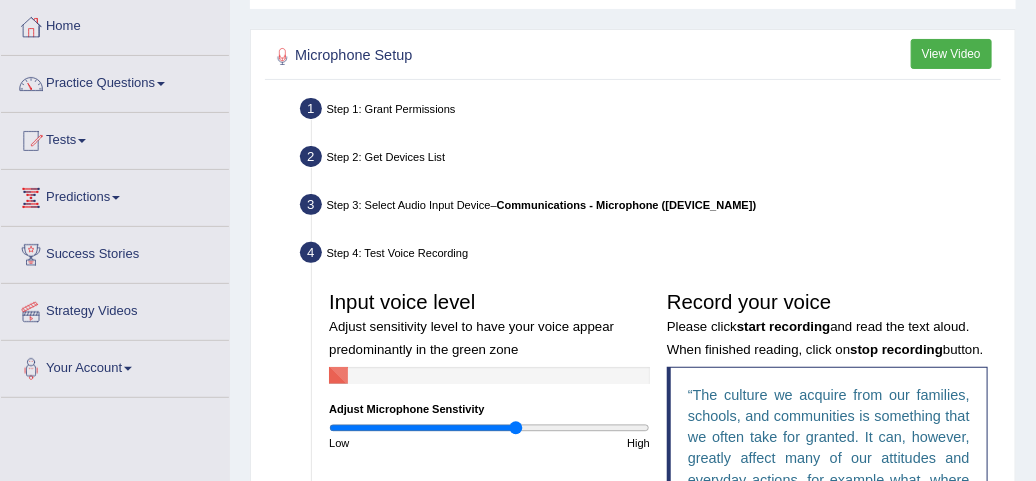 click at bounding box center (489, 428) 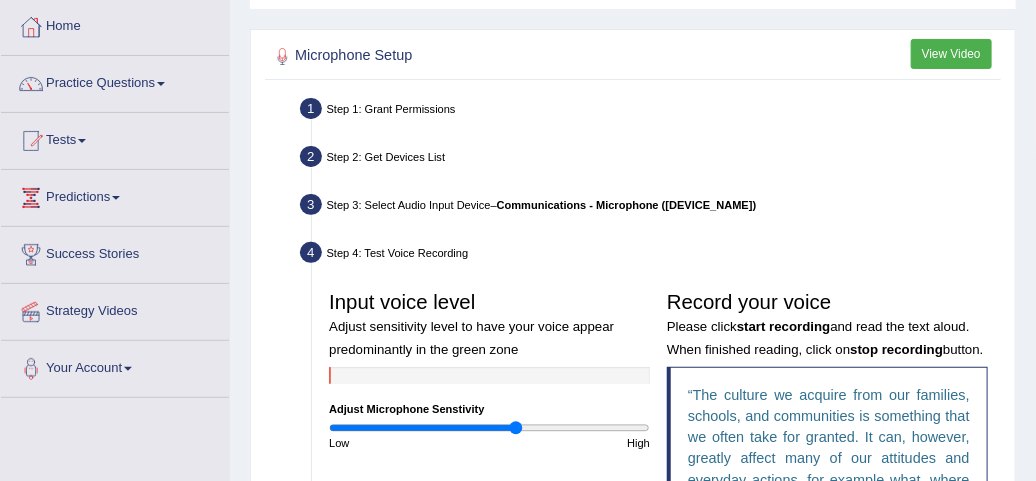 click on "Step 4: Test Voice Recording" at bounding box center [650, 255] 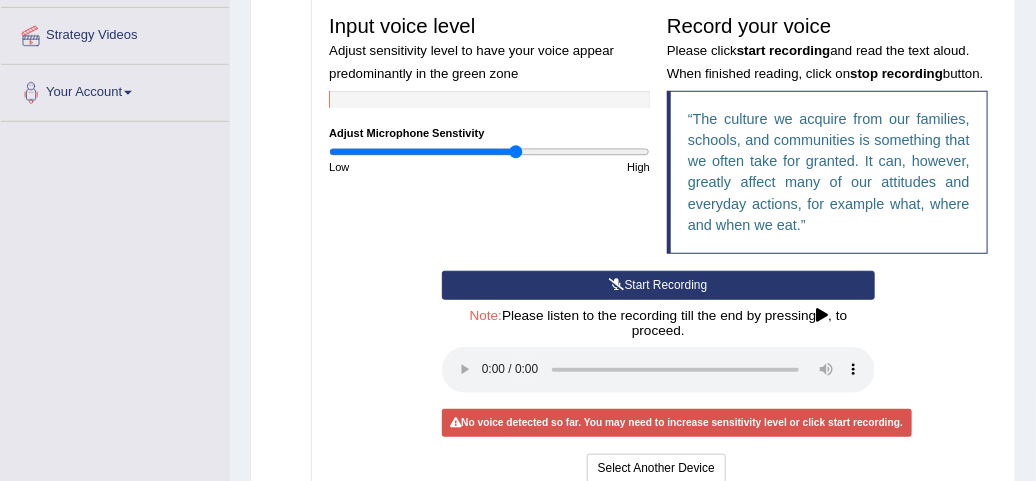 scroll, scrollTop: 495, scrollLeft: 0, axis: vertical 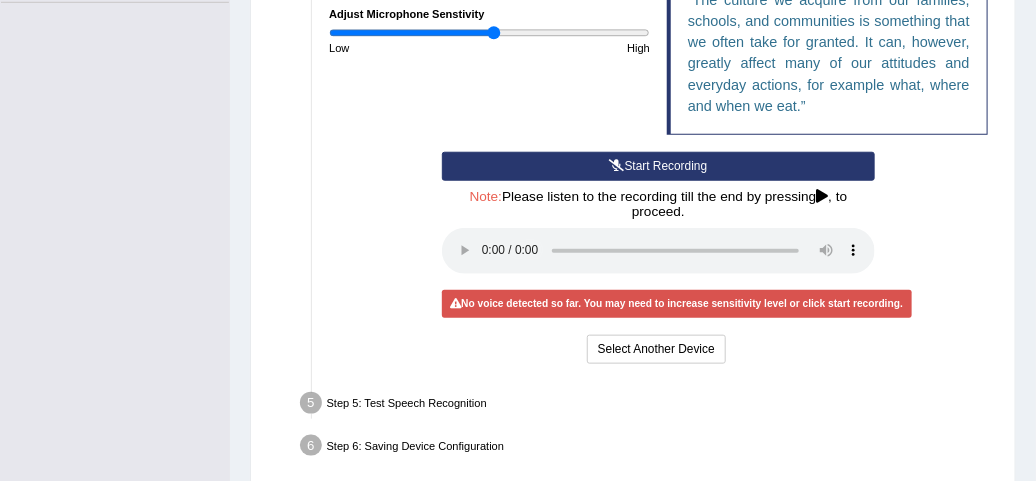 click at bounding box center (489, 33) 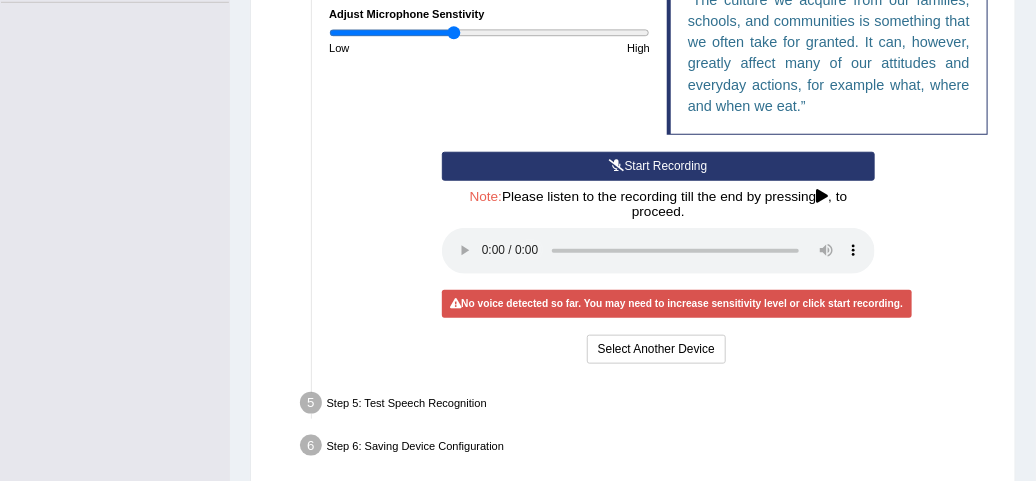 click at bounding box center [489, 33] 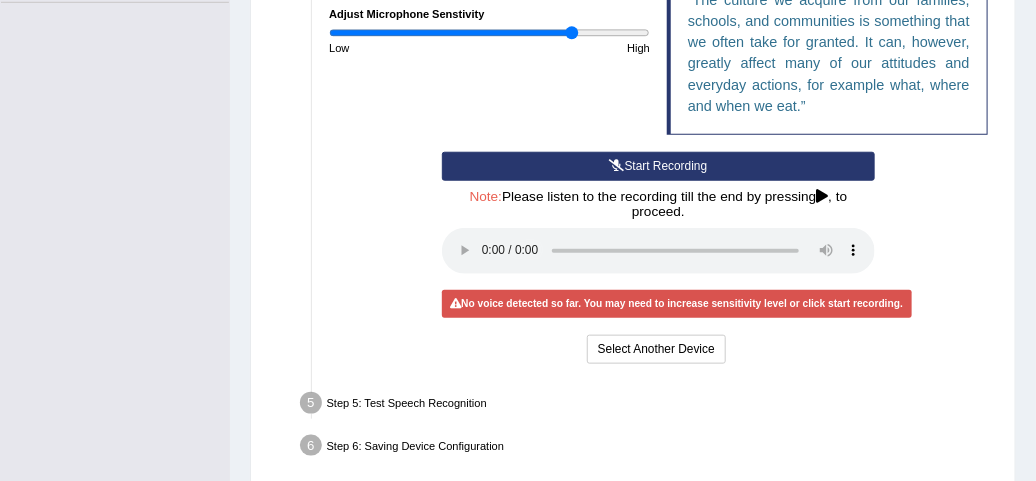 type on "1.54" 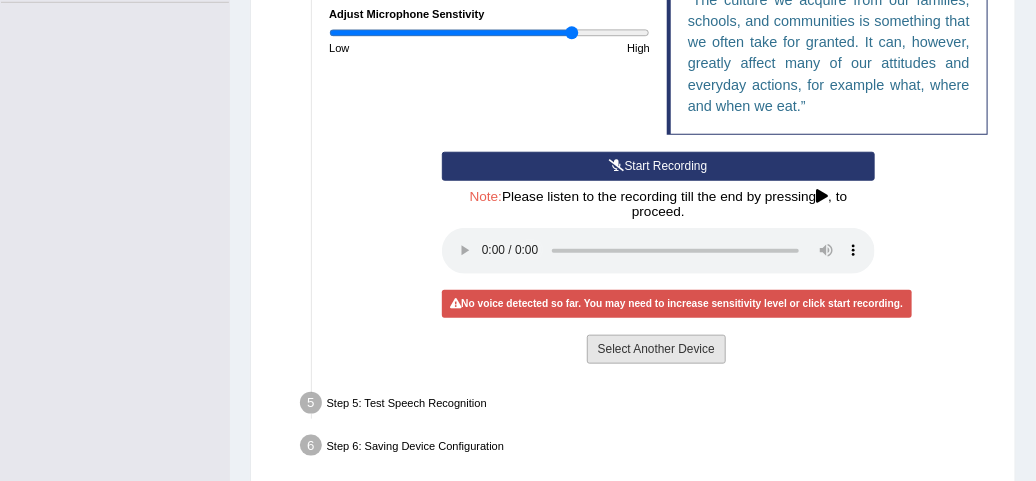 click on "Select Another Device" at bounding box center [656, 349] 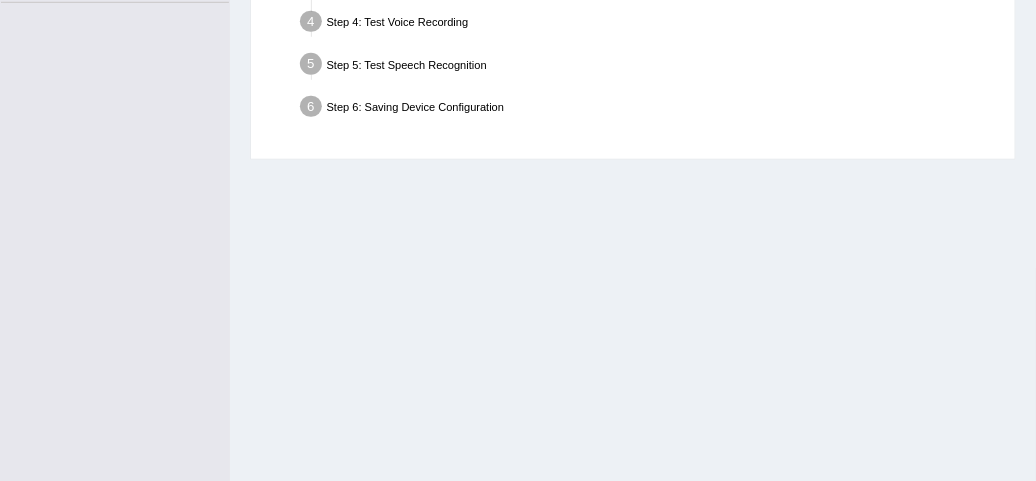 click on "Home
Practice
Microphone Setup
You have already completed the setup earlier with the following configuration:
Device Name:
null
Input Gain Level:
null
Speech Recognition:
No
However, you can configure it again by following the steps below if you have changed mic recently or facing problems.
Microphone Setup
View Video
Step 1: Grant Permissions   To access your microphone(s), we need permission to access the audio (mic) devices attached to your computer   Please click the button on the right and if prompted select  Allow  microphone from the dropdown list     Grant Permissions   Step 2: Get Devices List   In this step will be enumerate all available microphones on your computer       Get Device List" at bounding box center (633, 5) 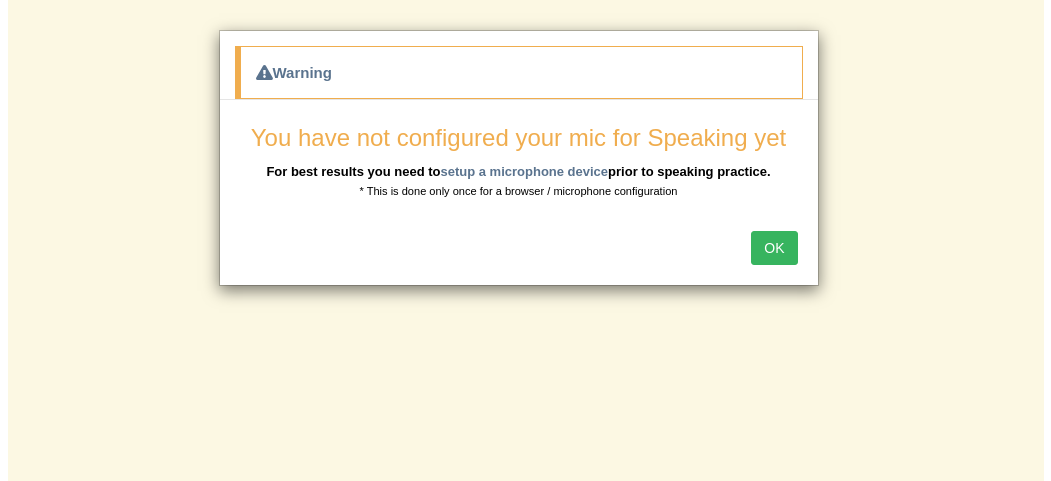 scroll, scrollTop: 0, scrollLeft: 0, axis: both 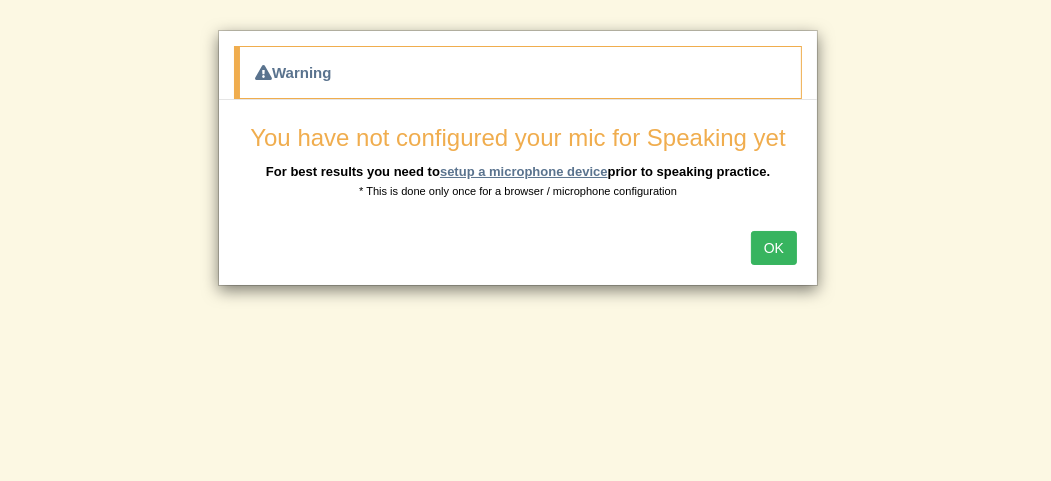 click on "setup a microphone device" at bounding box center (524, 171) 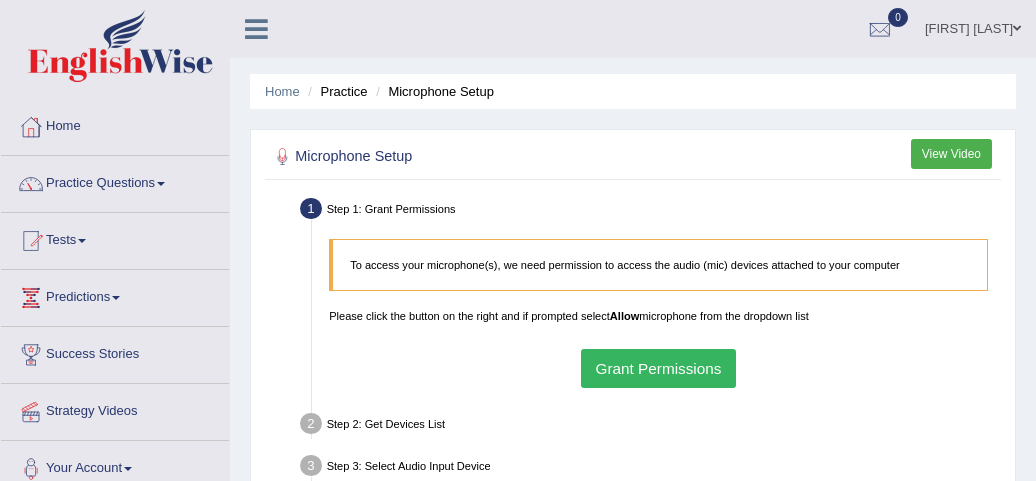 scroll, scrollTop: 0, scrollLeft: 0, axis: both 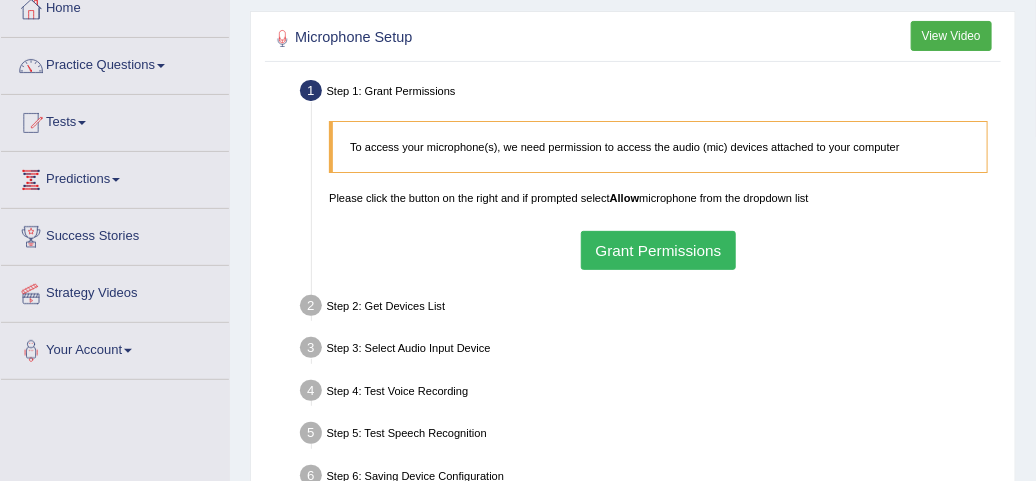 click on "Grant Permissions" at bounding box center [658, 250] 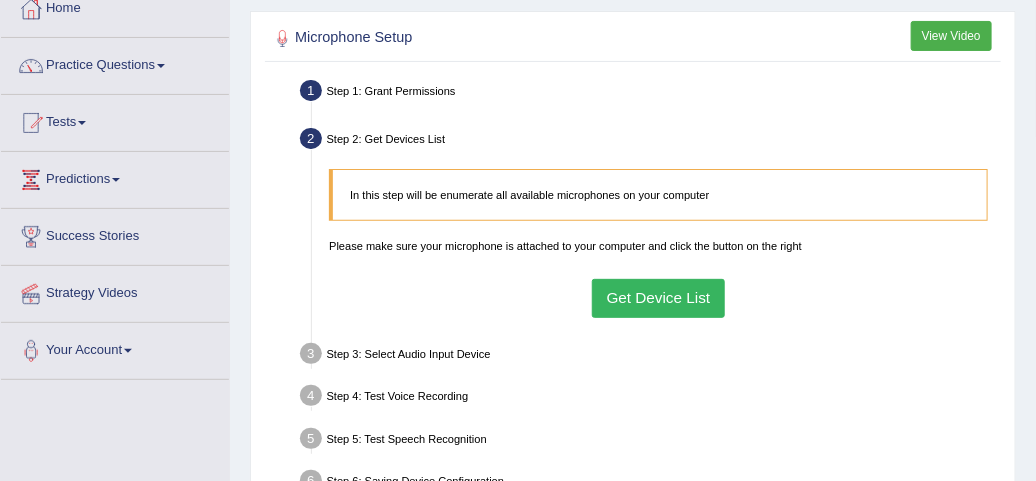 click on "Get Device List" at bounding box center [658, 298] 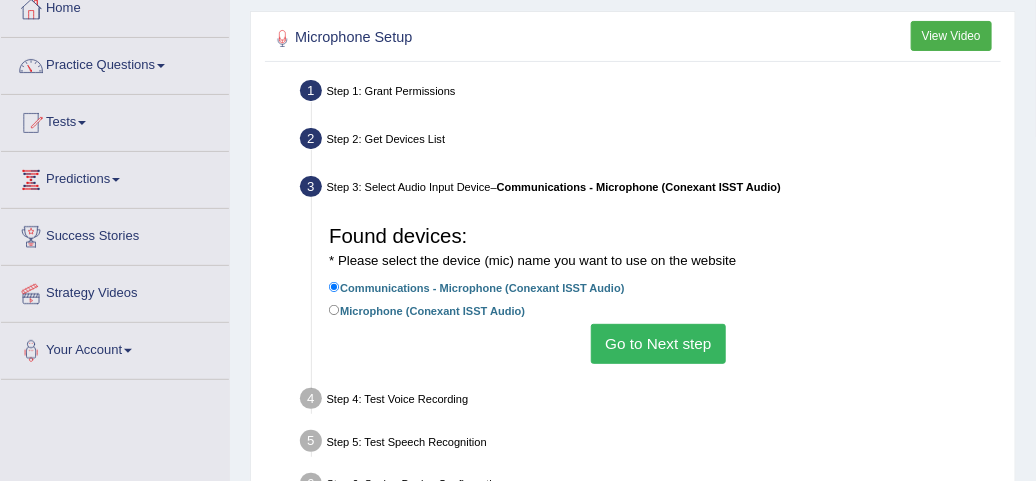 click on "Communications - Microphone (Conexant ISST Audio)" at bounding box center [476, 287] 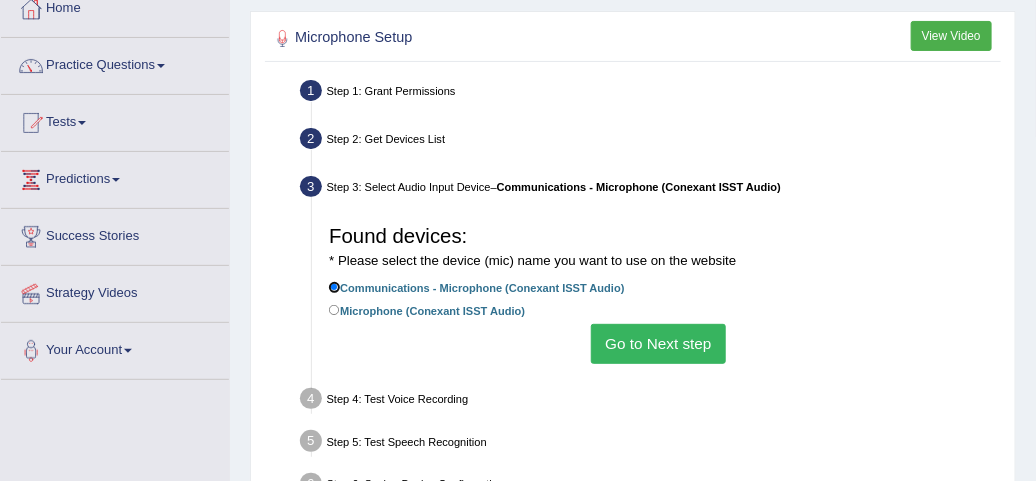 click on "Communications - Microphone (Conexant ISST Audio)" at bounding box center [334, 287] 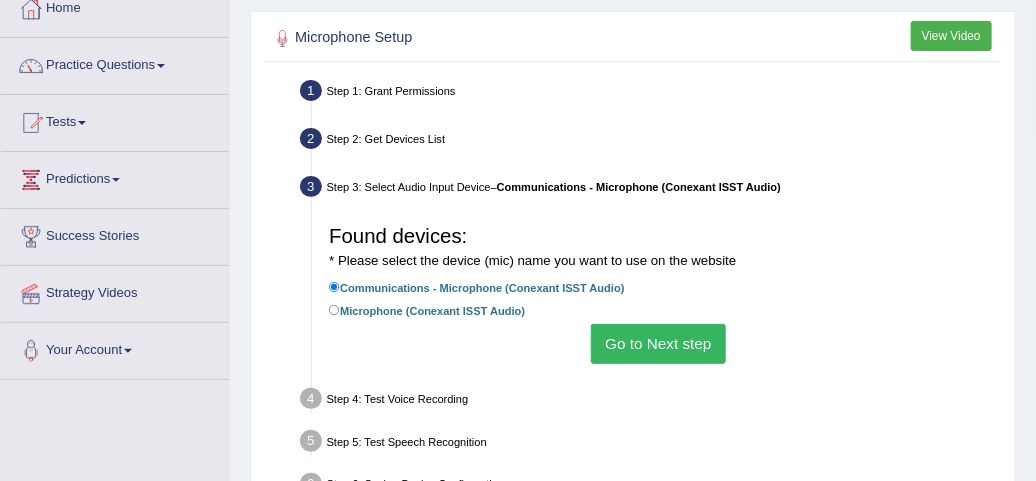 click on "Step 2: Get Devices List" at bounding box center (650, 141) 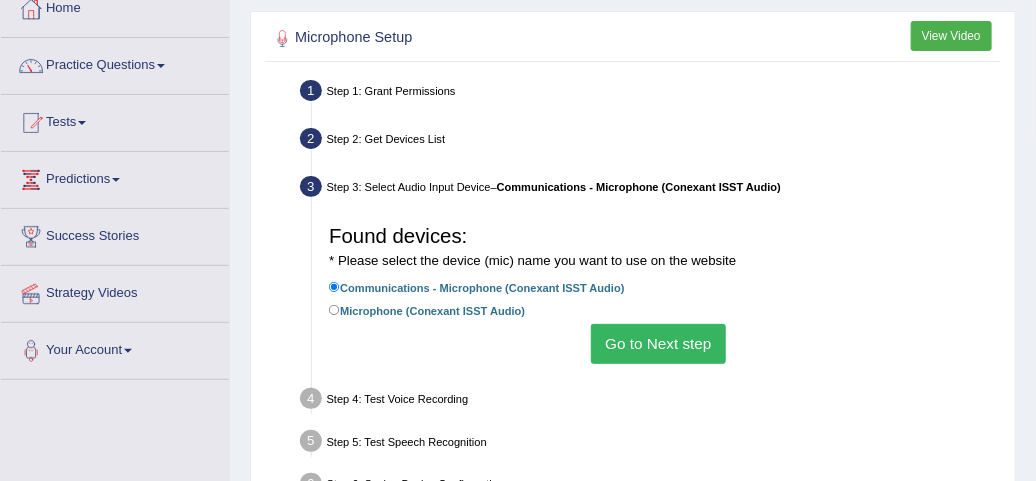 click on "Step 2: Get Devices List" at bounding box center [650, 141] 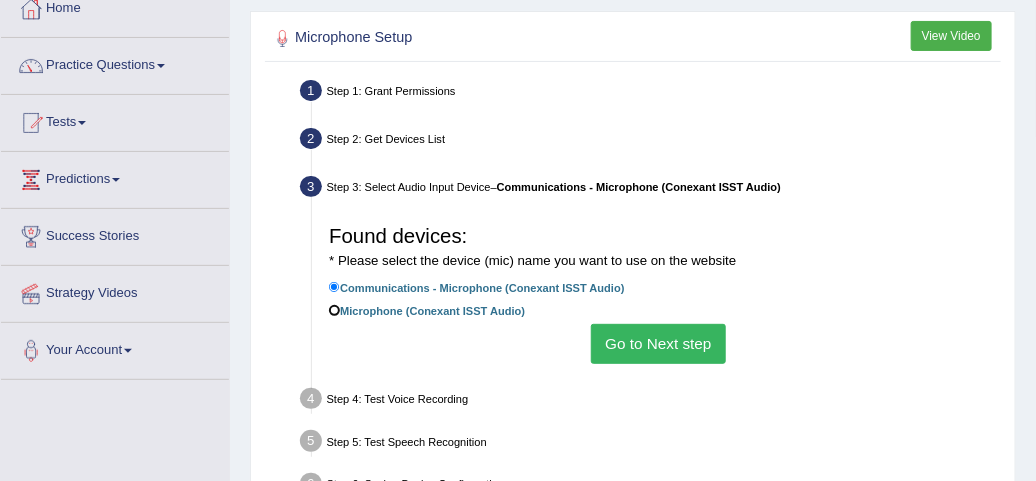click on "Microphone (Conexant ISST Audio)" at bounding box center (334, 310) 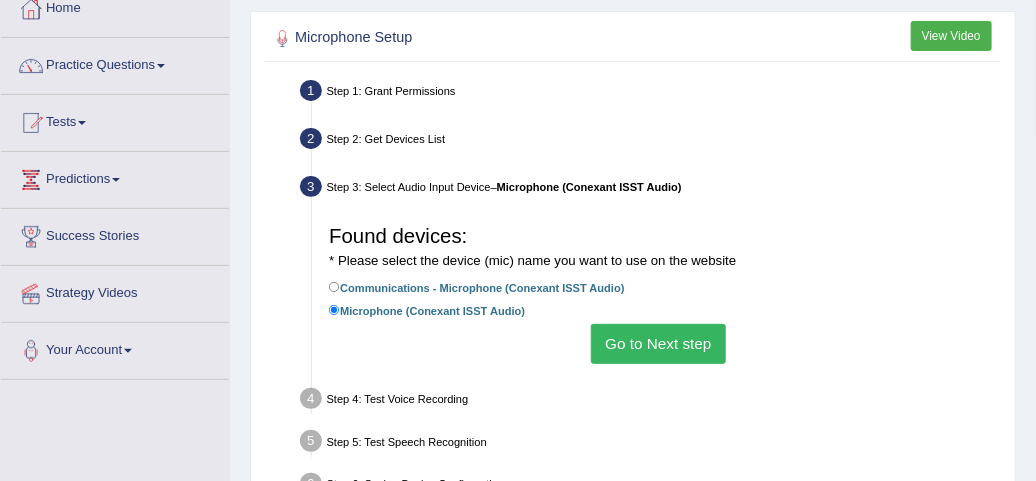 click on "Go to Next step" at bounding box center [658, 343] 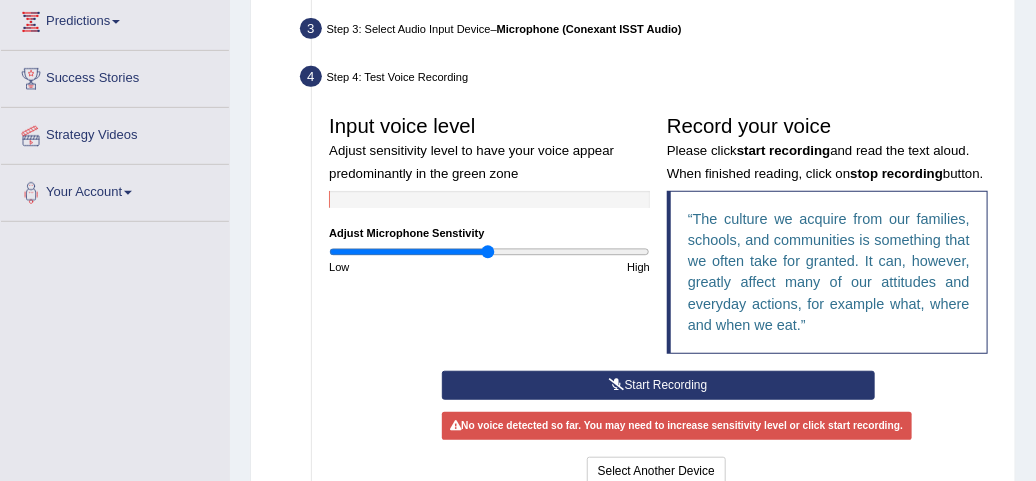 scroll, scrollTop: 316, scrollLeft: 0, axis: vertical 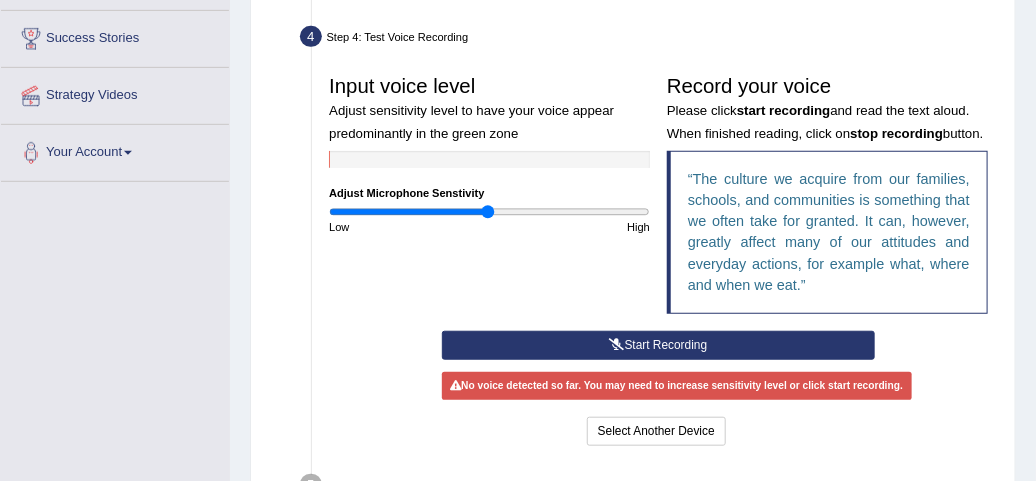 click on "Start Recording" at bounding box center [658, 345] 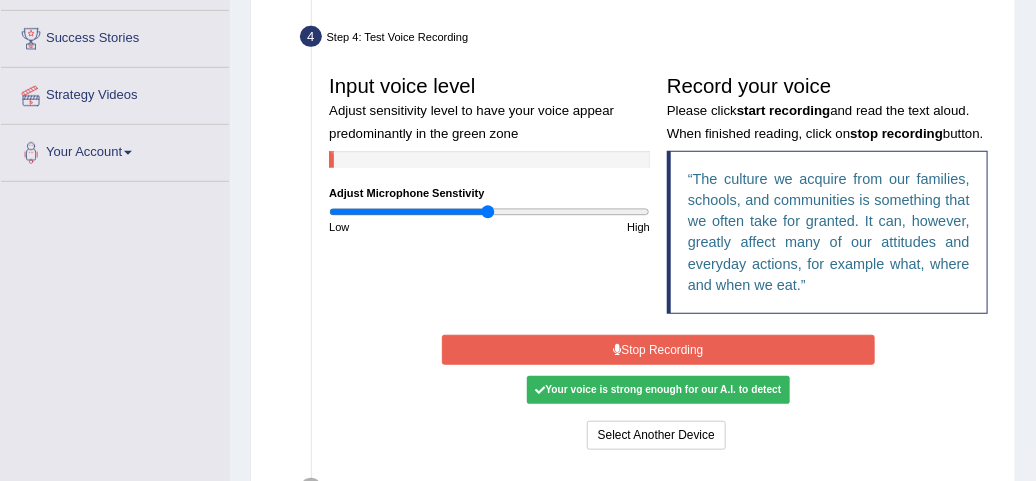 click on "Stop Recording" at bounding box center (658, 349) 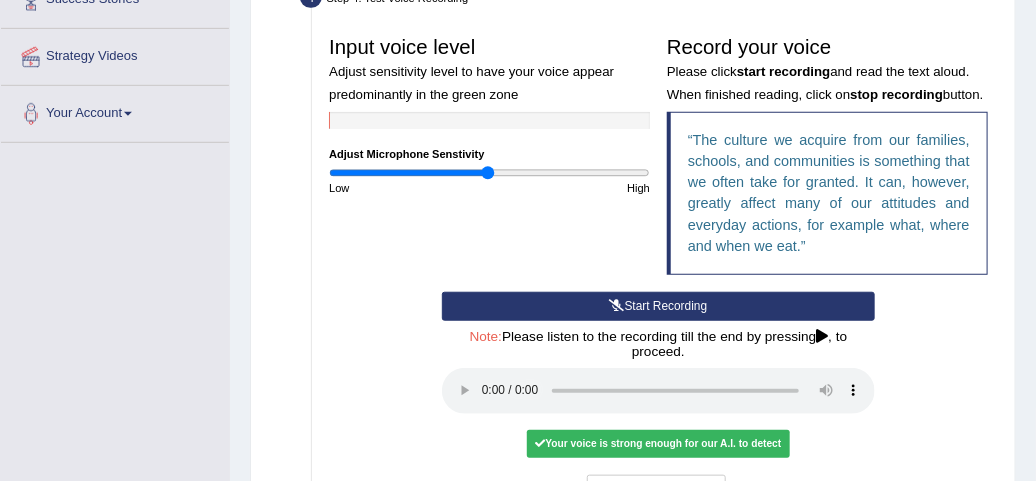 scroll, scrollTop: 513, scrollLeft: 0, axis: vertical 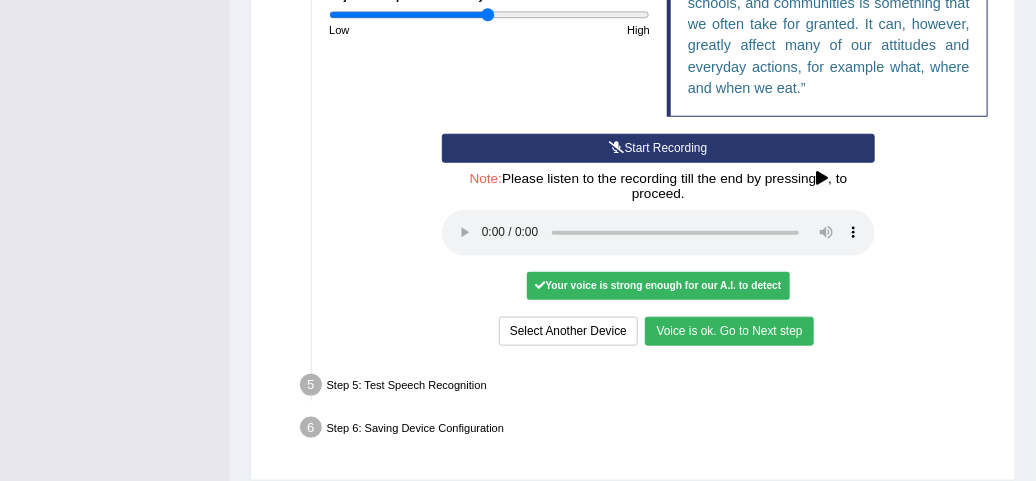 click on "Voice is ok. Go to Next step" at bounding box center [729, 331] 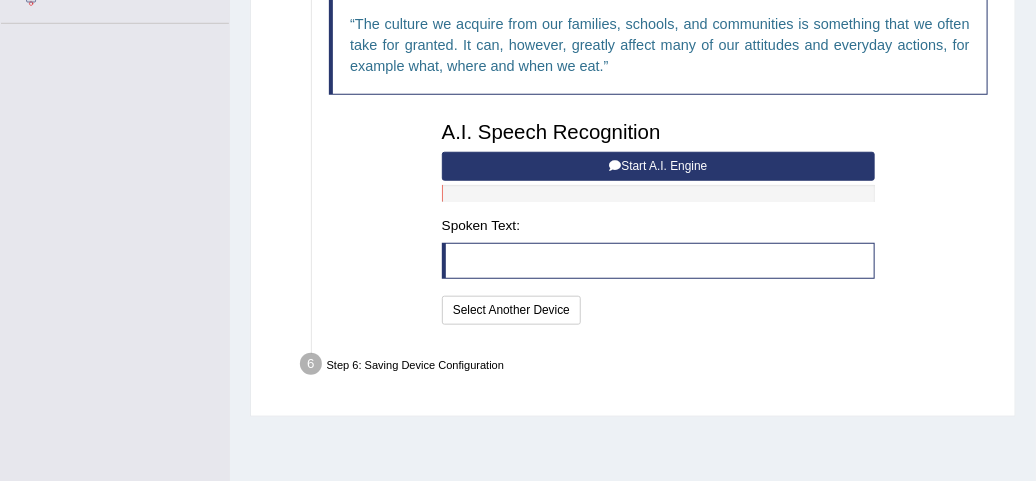 scroll, scrollTop: 276, scrollLeft: 0, axis: vertical 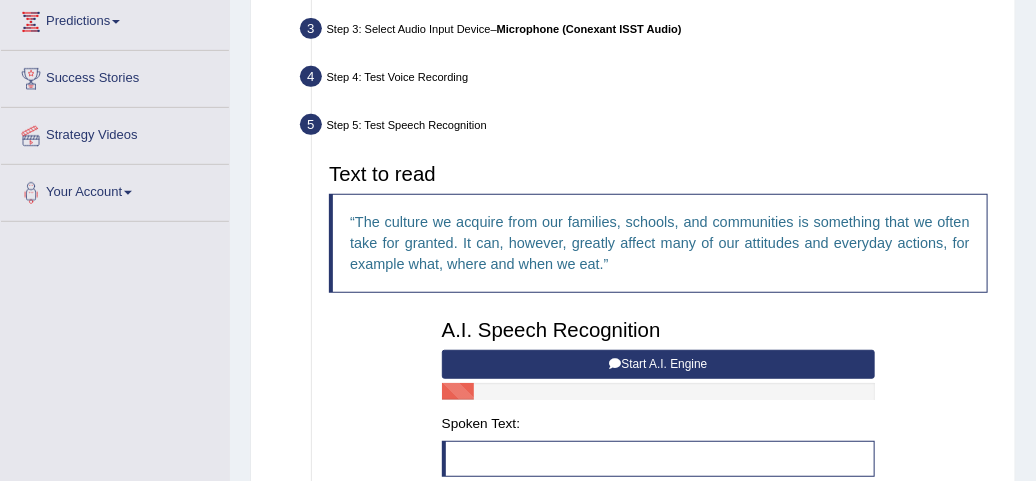 click on "Start A.I. Engine" at bounding box center (658, 364) 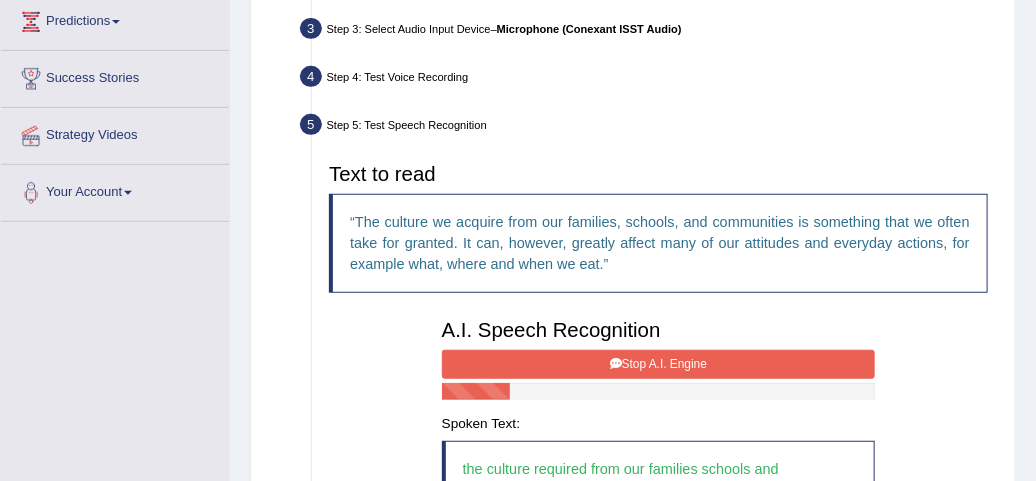 scroll, scrollTop: 316, scrollLeft: 0, axis: vertical 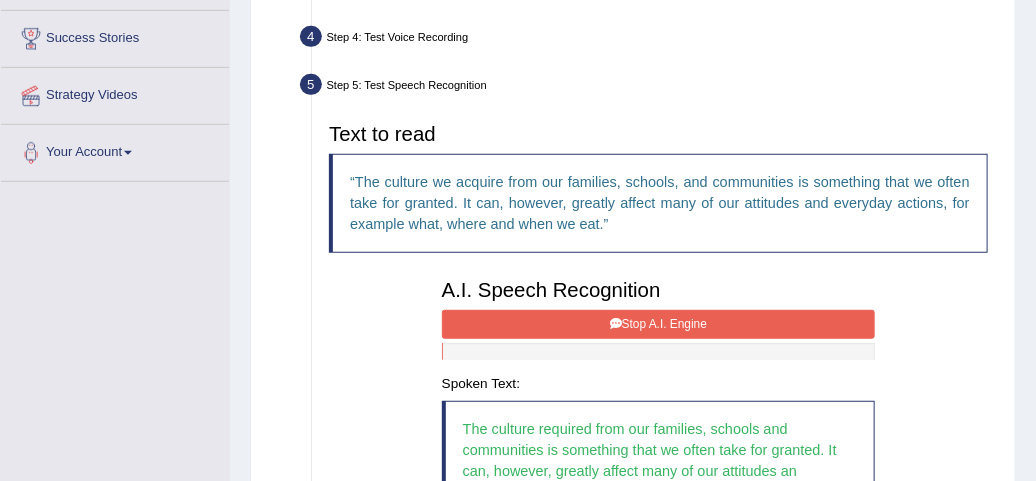 click on "Stop A.I. Engine" at bounding box center [658, 324] 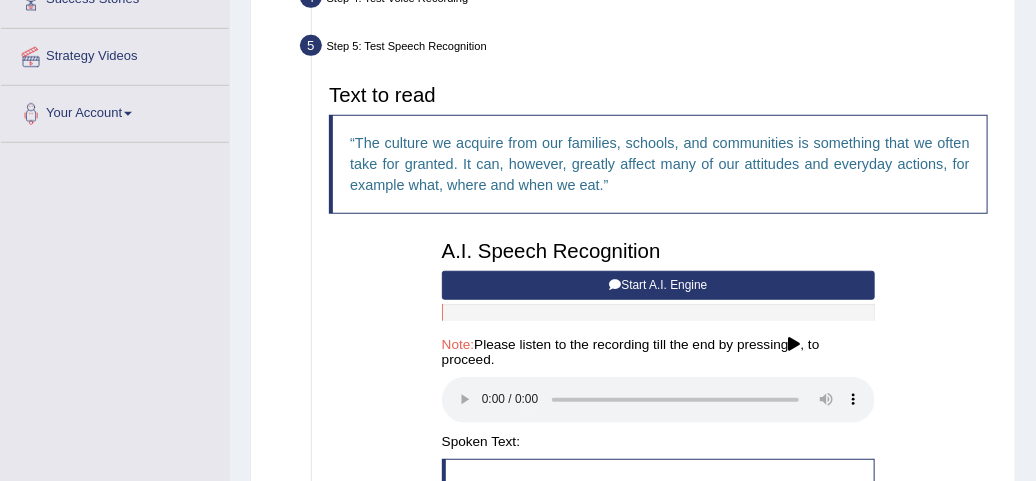 scroll, scrollTop: 434, scrollLeft: 0, axis: vertical 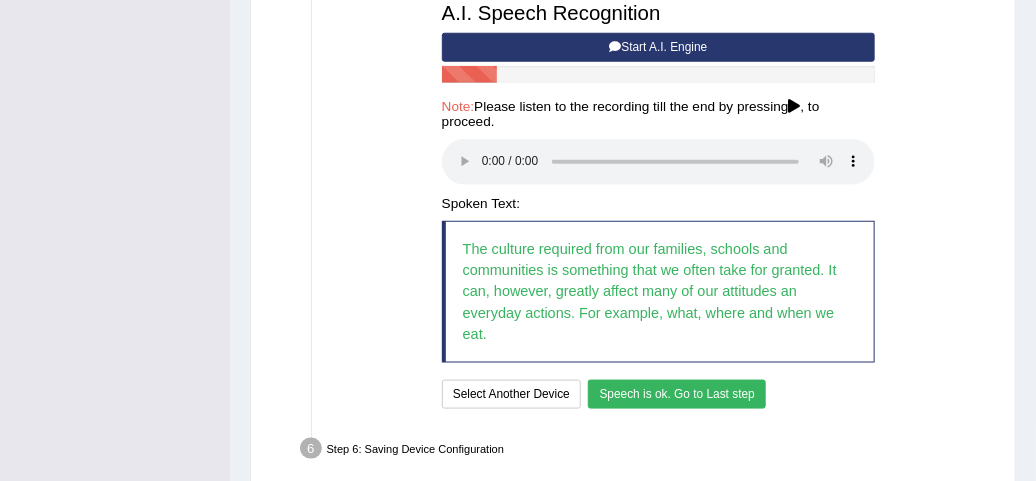click on "Speech is ok. Go to Last step" at bounding box center [677, 394] 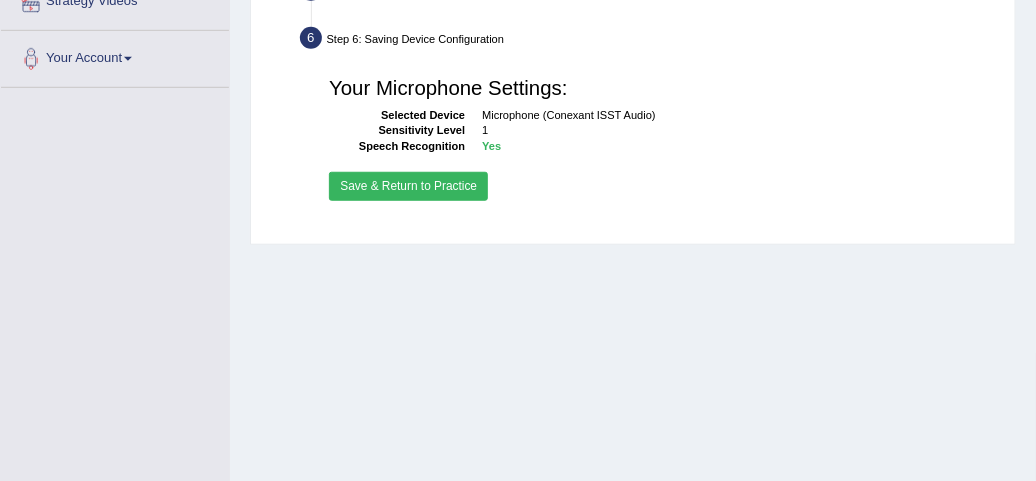 scroll, scrollTop: 371, scrollLeft: 0, axis: vertical 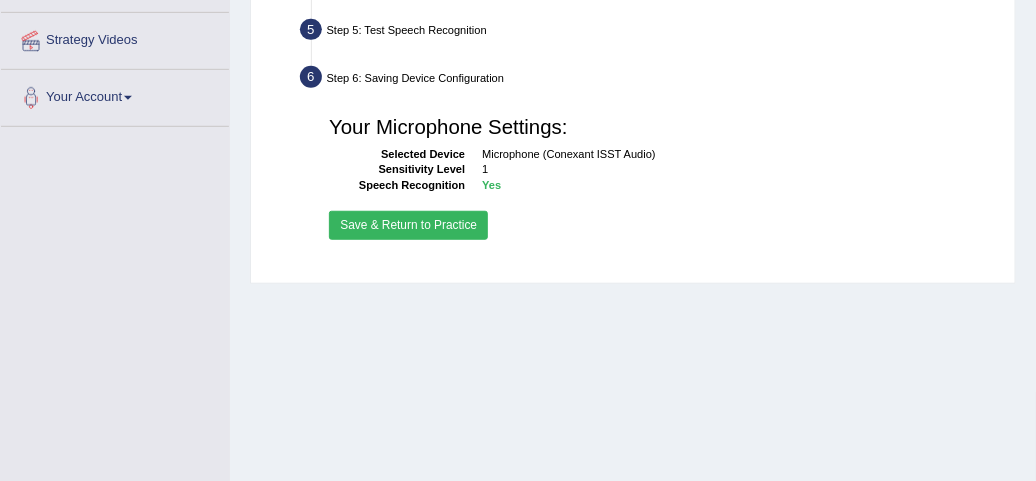 click on "Save & Return to Practice" at bounding box center (408, 225) 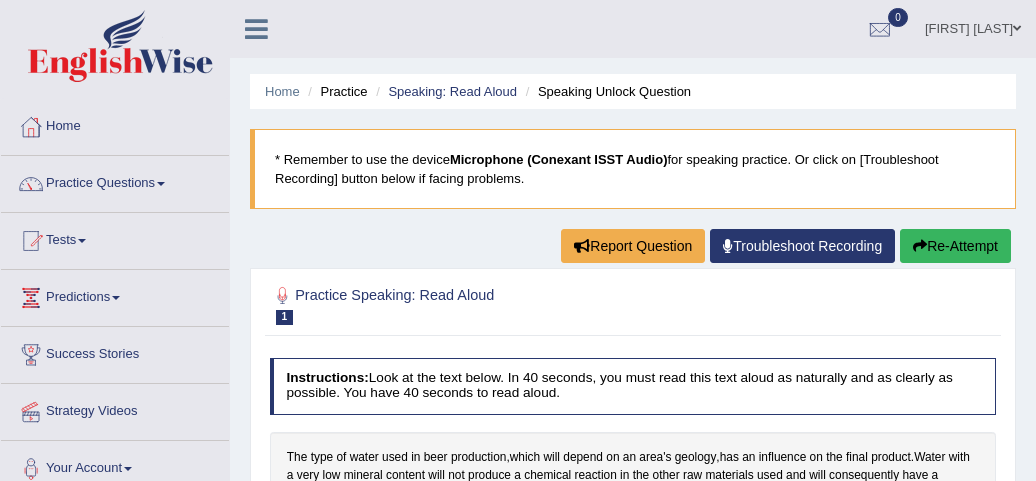 scroll, scrollTop: 0, scrollLeft: 0, axis: both 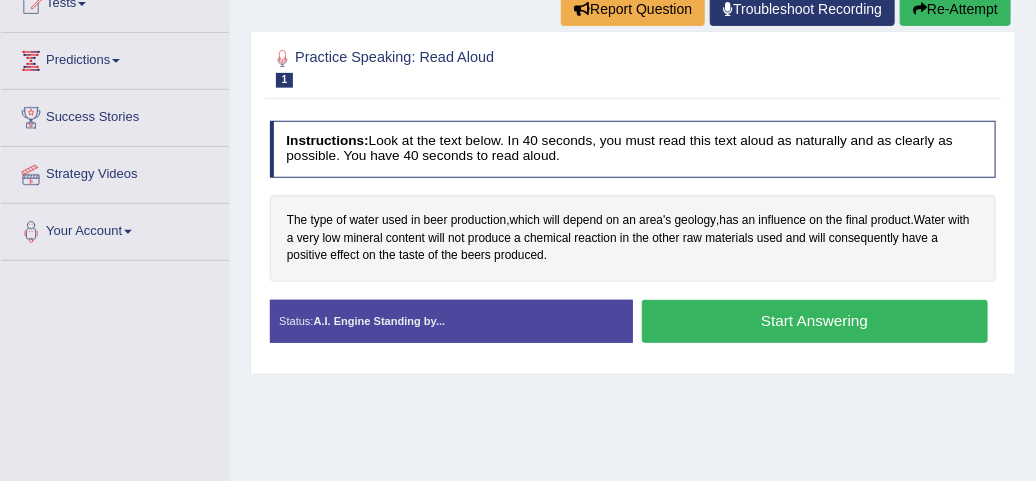 click on "Start Answering" at bounding box center (815, 321) 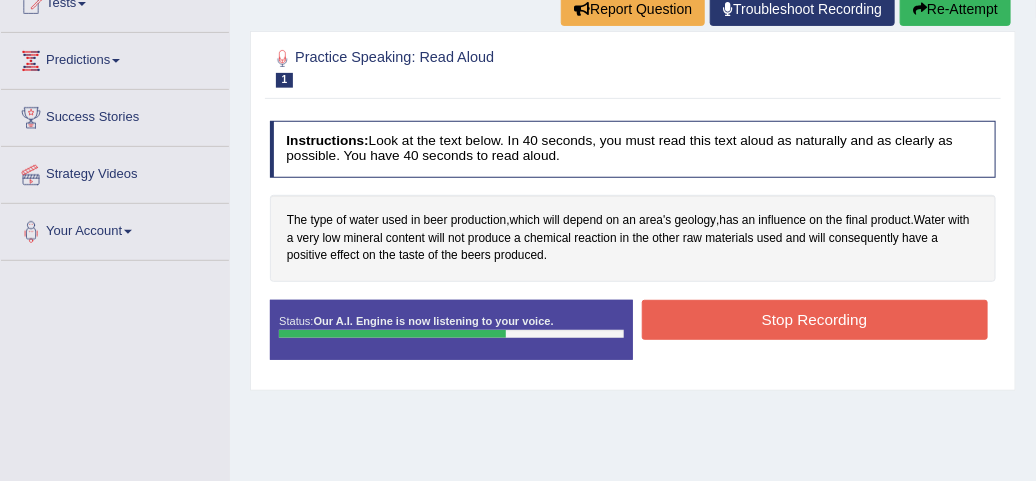 click on "Stop Recording" at bounding box center (815, 319) 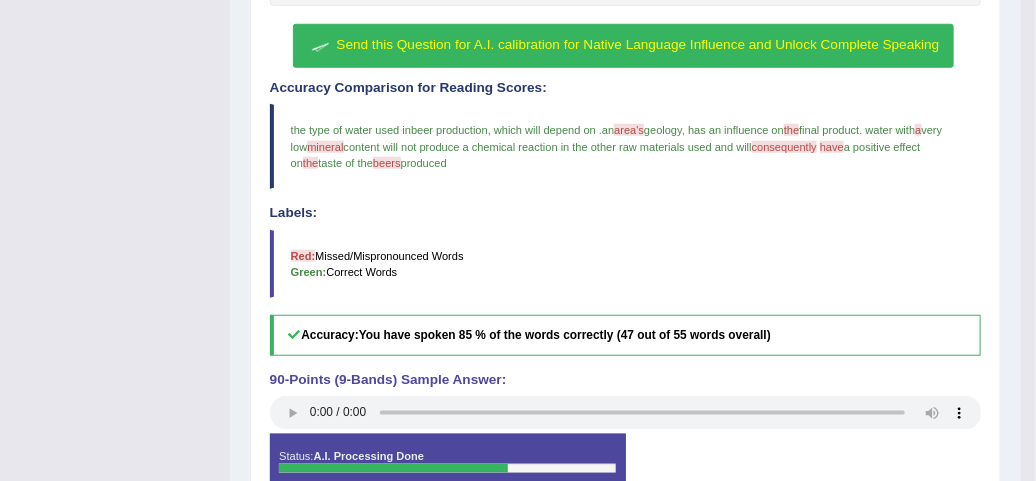 scroll, scrollTop: 553, scrollLeft: 0, axis: vertical 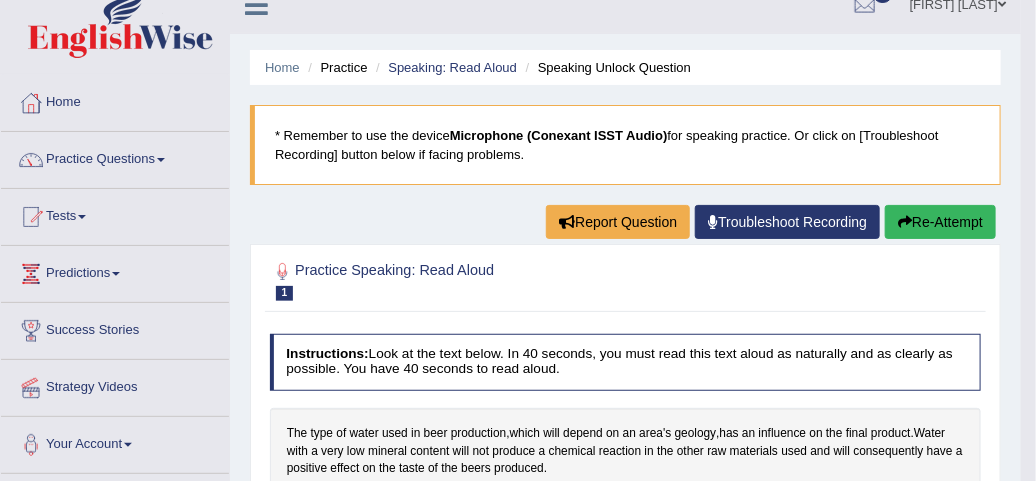 click on "Re-Attempt" at bounding box center [940, 222] 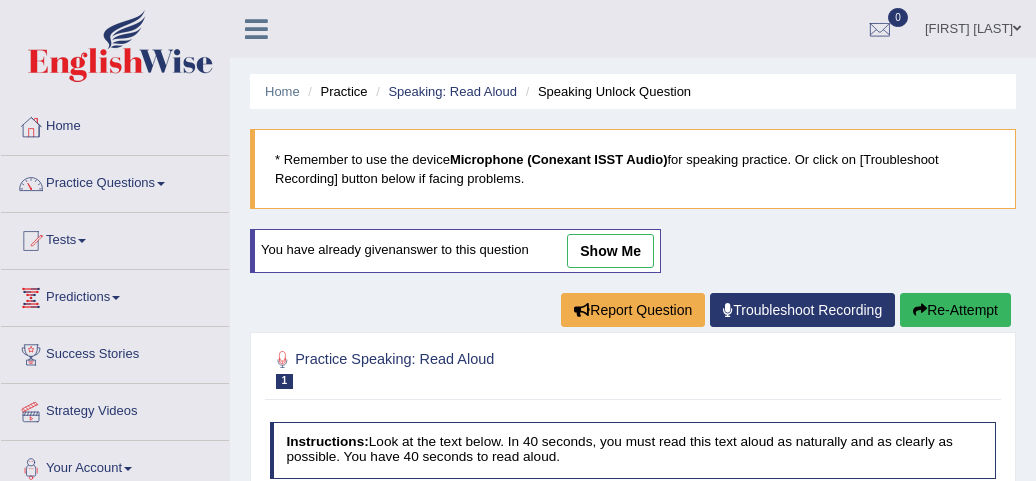 scroll, scrollTop: 142, scrollLeft: 0, axis: vertical 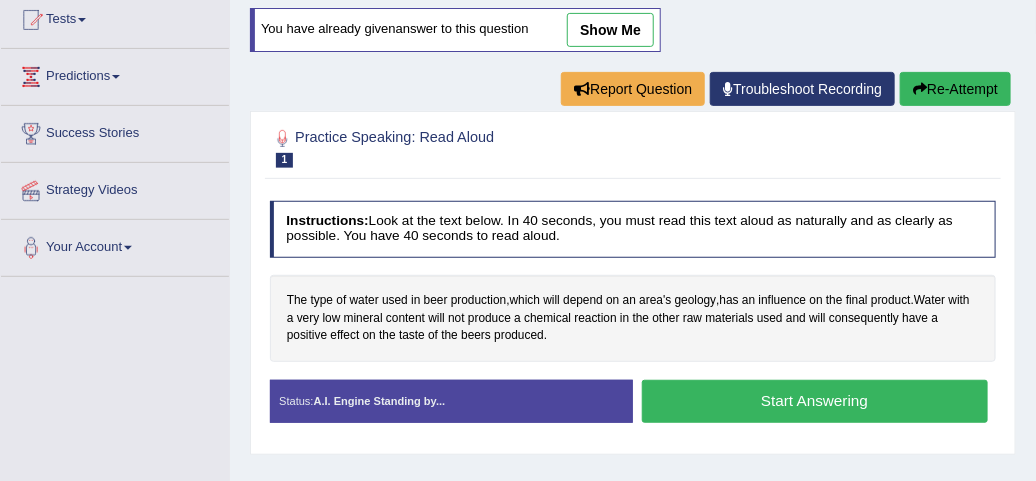 click on "Start Answering" at bounding box center [815, 401] 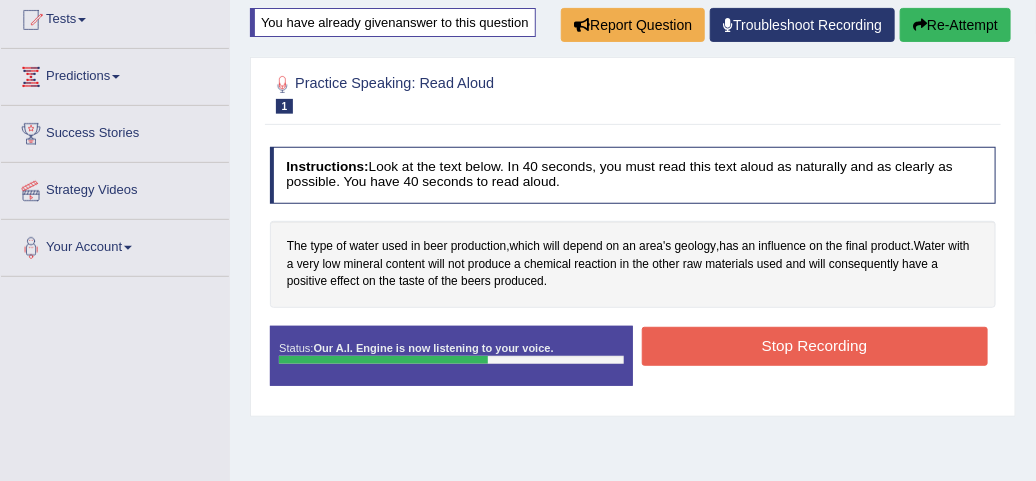 click on "Stop Recording" at bounding box center [815, 346] 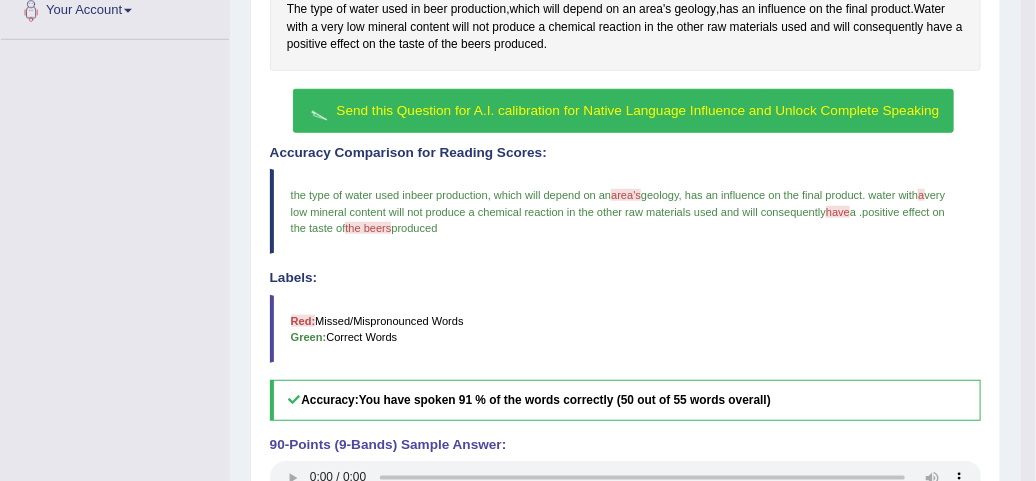 scroll, scrollTop: 617, scrollLeft: 0, axis: vertical 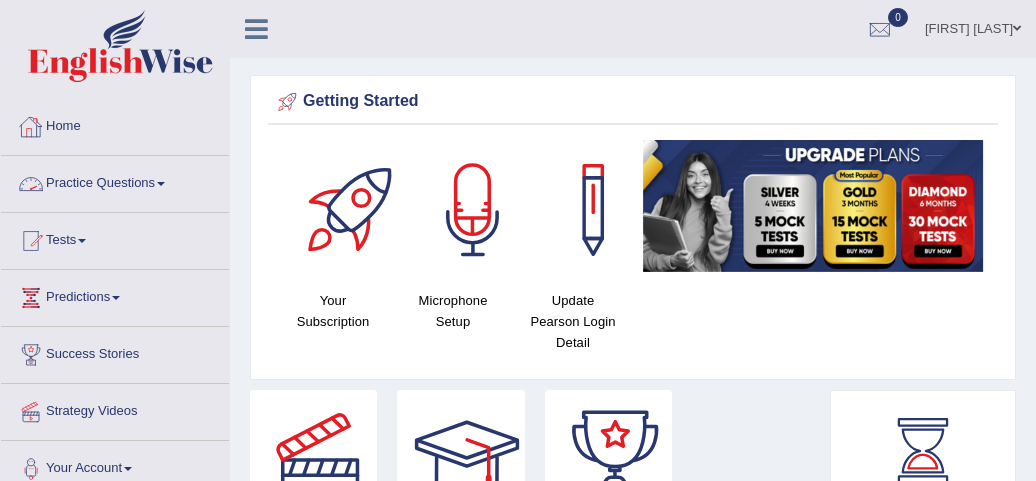 click on "Practice Questions" at bounding box center (115, 181) 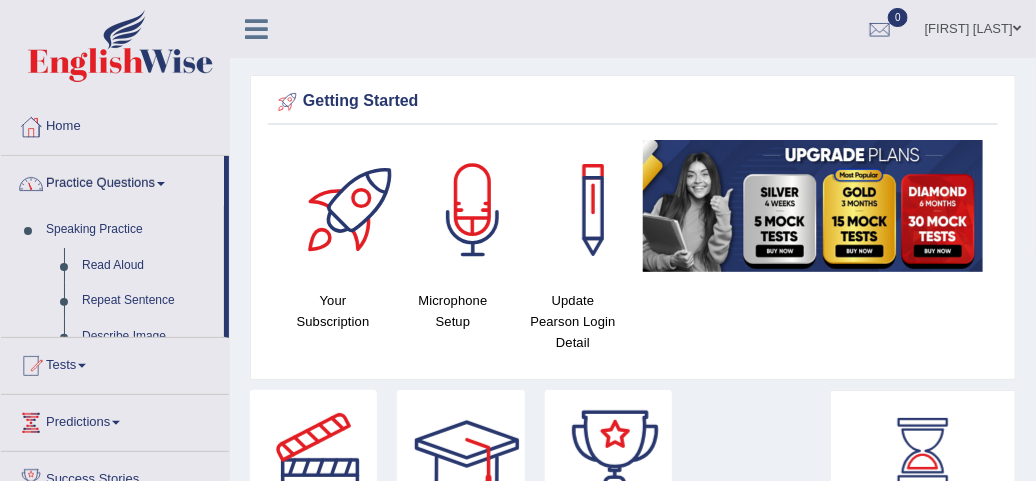scroll, scrollTop: 0, scrollLeft: 0, axis: both 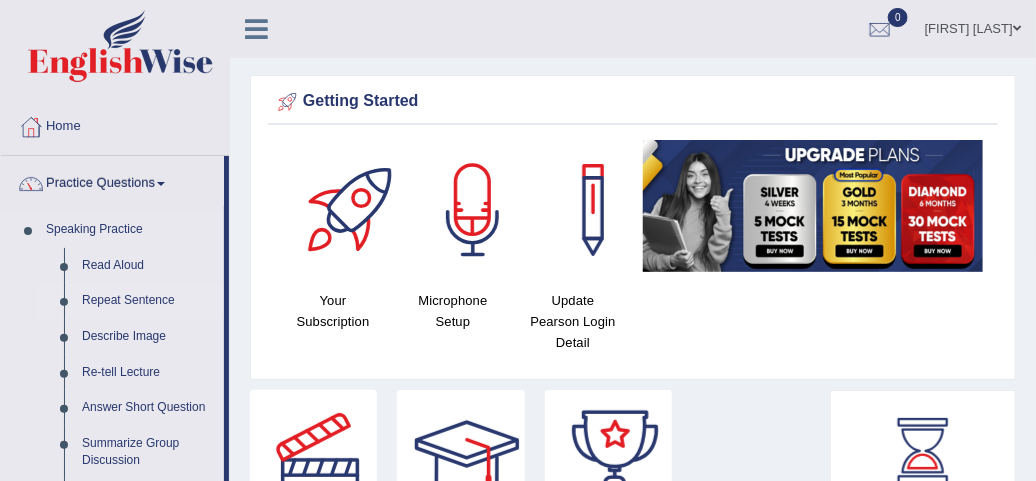 click on "Repeat Sentence" at bounding box center [148, 301] 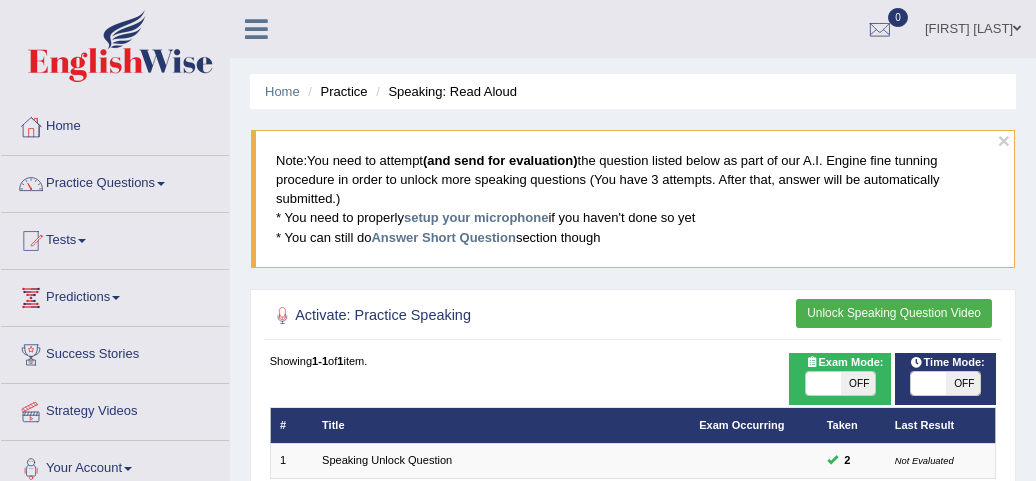 scroll, scrollTop: 0, scrollLeft: 0, axis: both 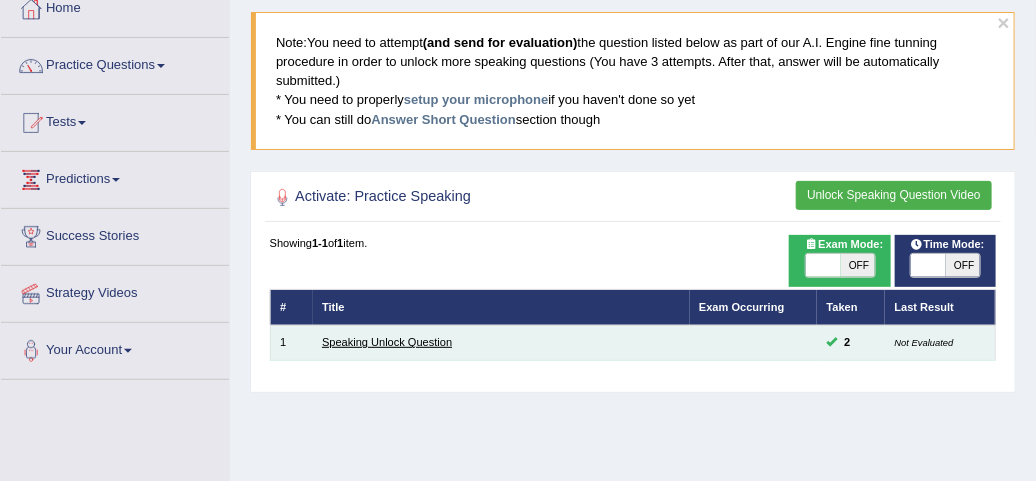 click on "Speaking Unlock Question" at bounding box center [387, 342] 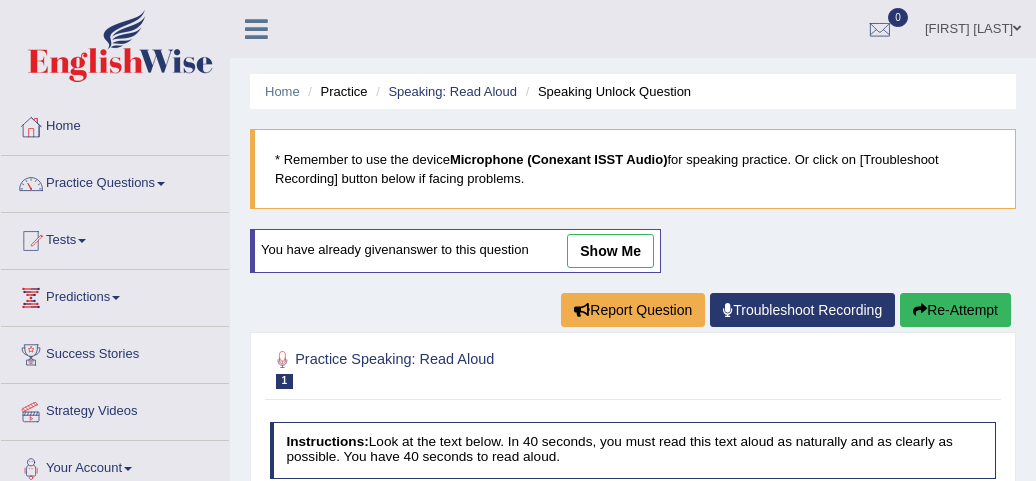 scroll, scrollTop: 0, scrollLeft: 0, axis: both 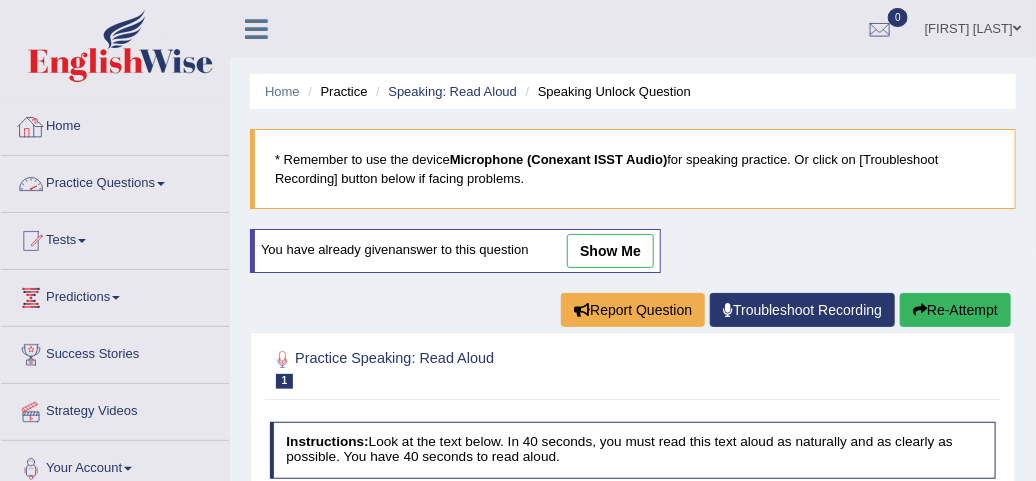 click on "Practice Questions" at bounding box center [115, 181] 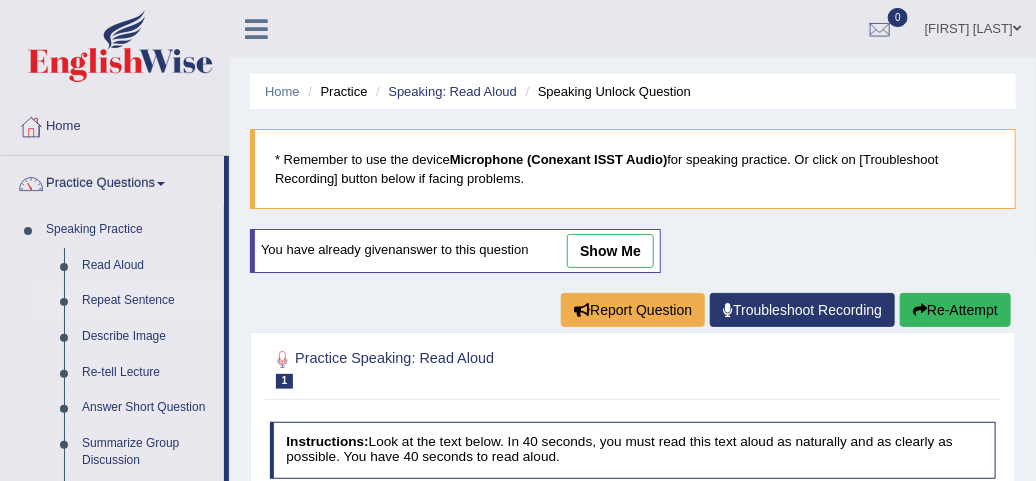 click on "Repeat Sentence" at bounding box center (148, 301) 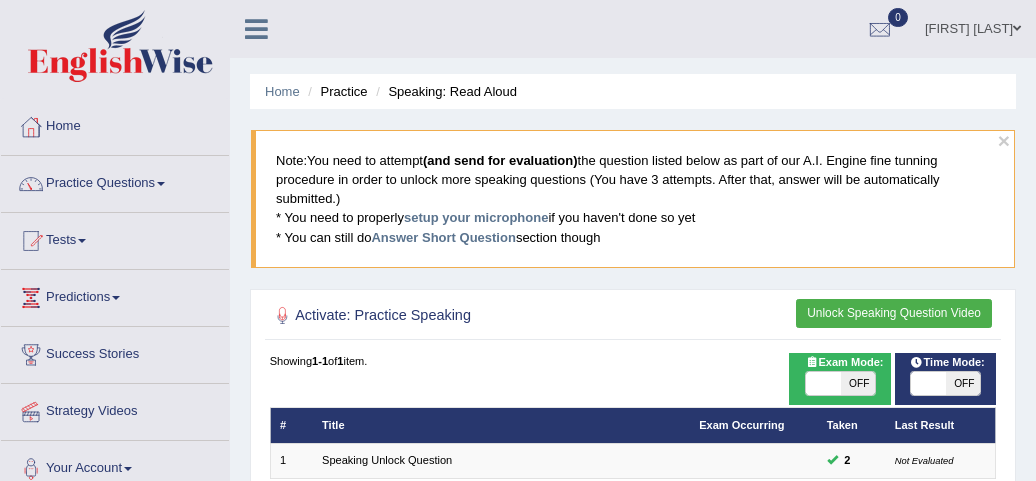 scroll, scrollTop: 0, scrollLeft: 0, axis: both 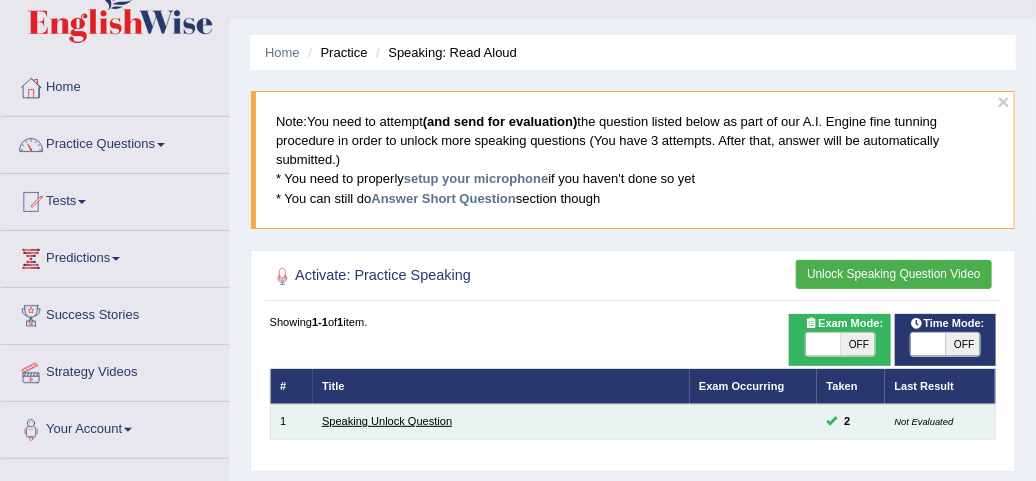 click on "Speaking Unlock Question" at bounding box center [387, 421] 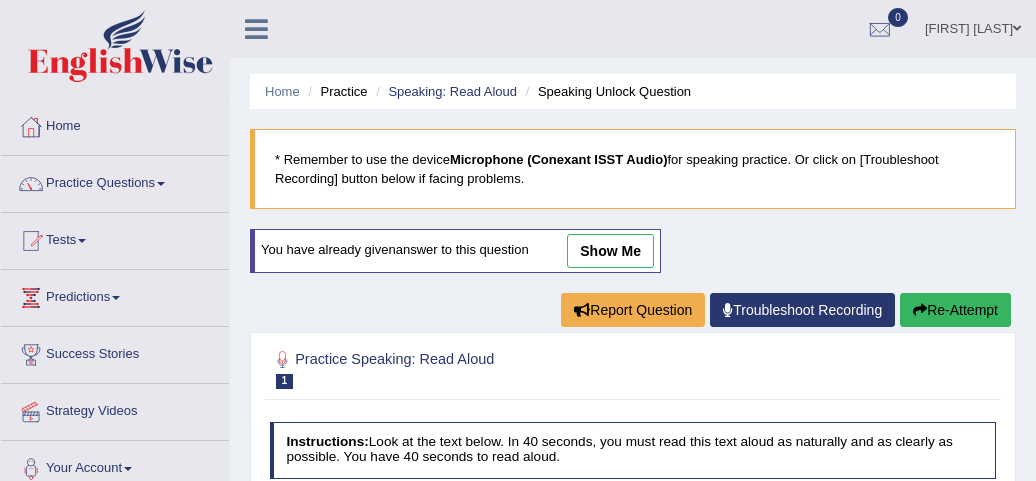 scroll, scrollTop: 0, scrollLeft: 0, axis: both 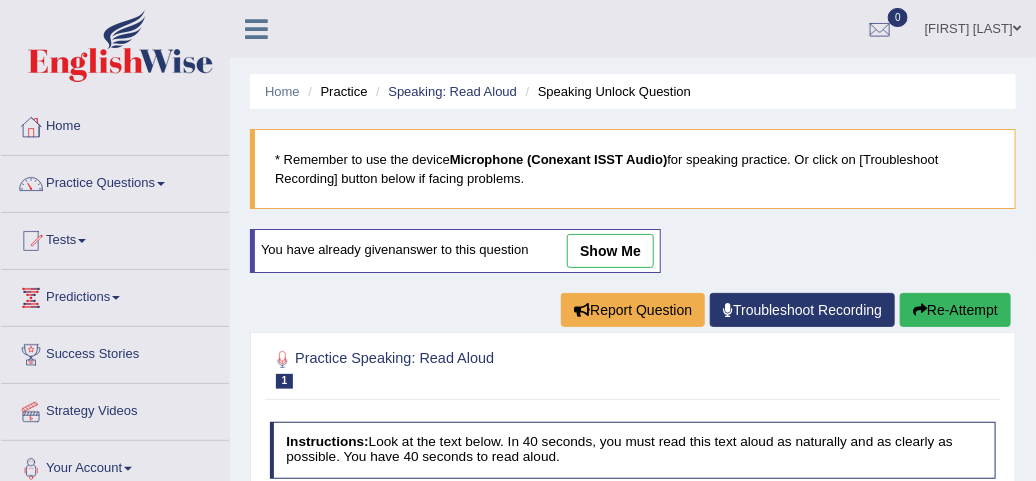 click on "Practice Questions" at bounding box center (115, 181) 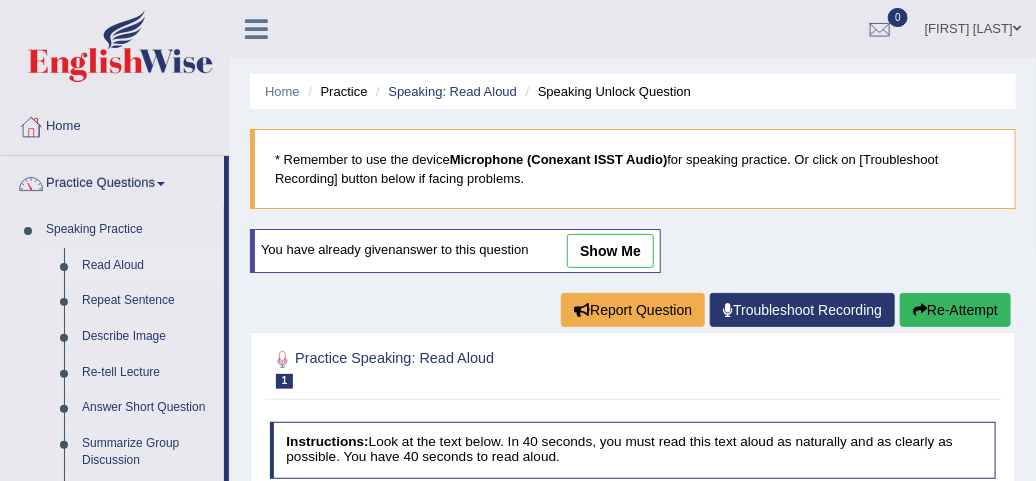 click on "Read Aloud" at bounding box center (148, 266) 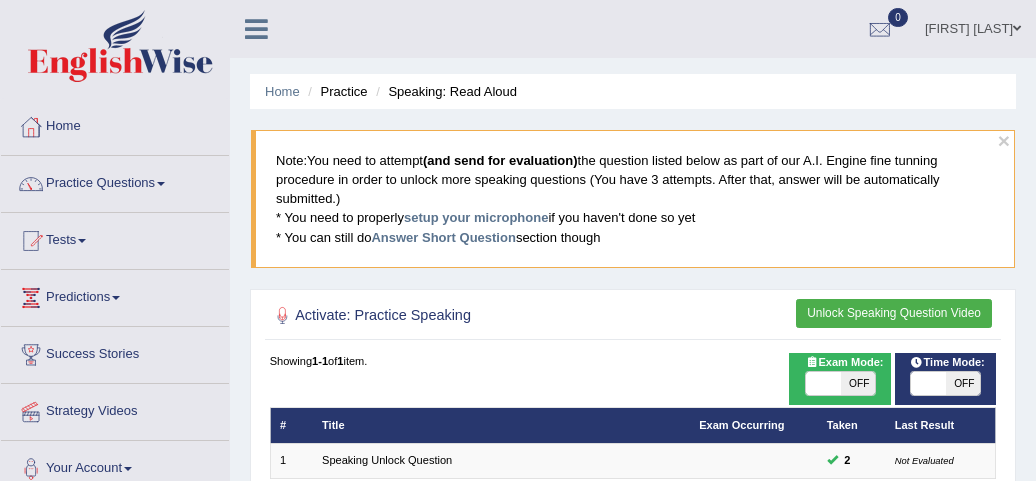 scroll, scrollTop: 0, scrollLeft: 0, axis: both 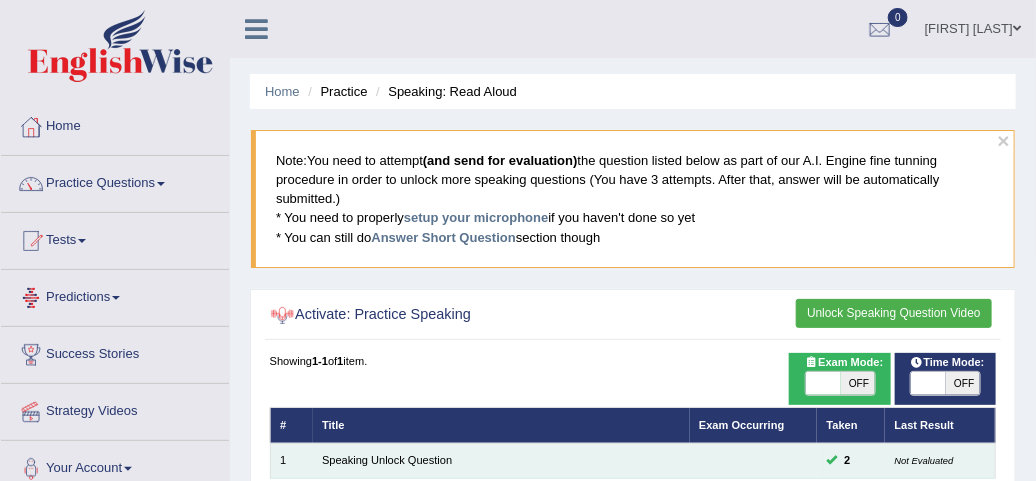 click on "Speaking Unlock Question" at bounding box center (501, 460) 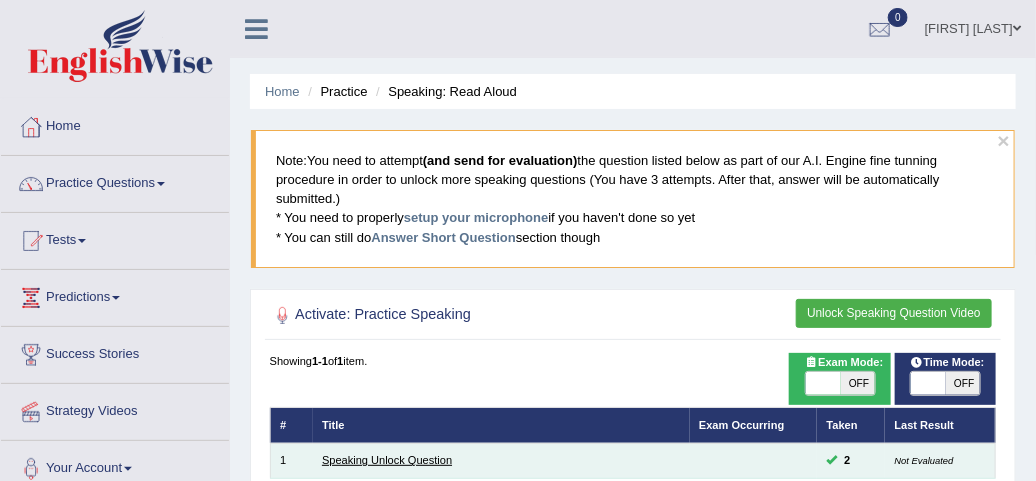 click on "Speaking Unlock Question" at bounding box center (387, 460) 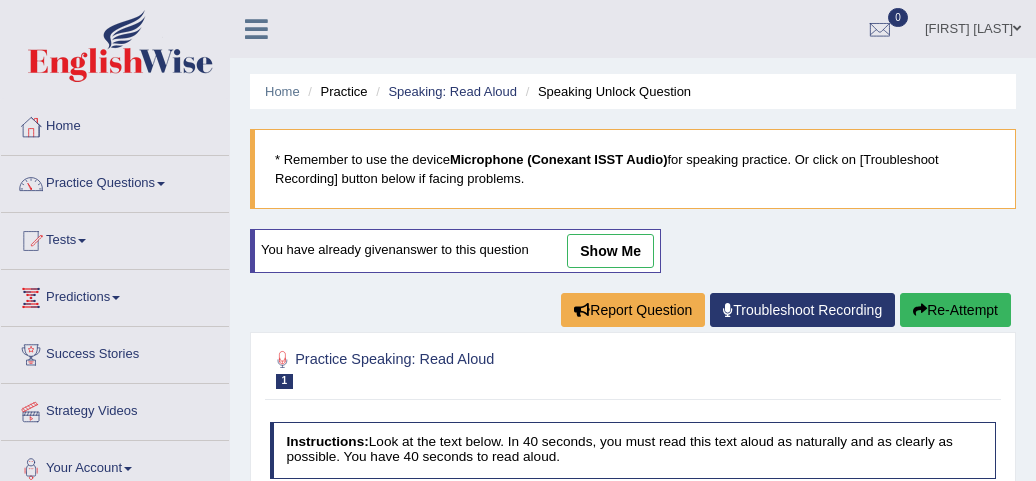 scroll, scrollTop: 0, scrollLeft: 0, axis: both 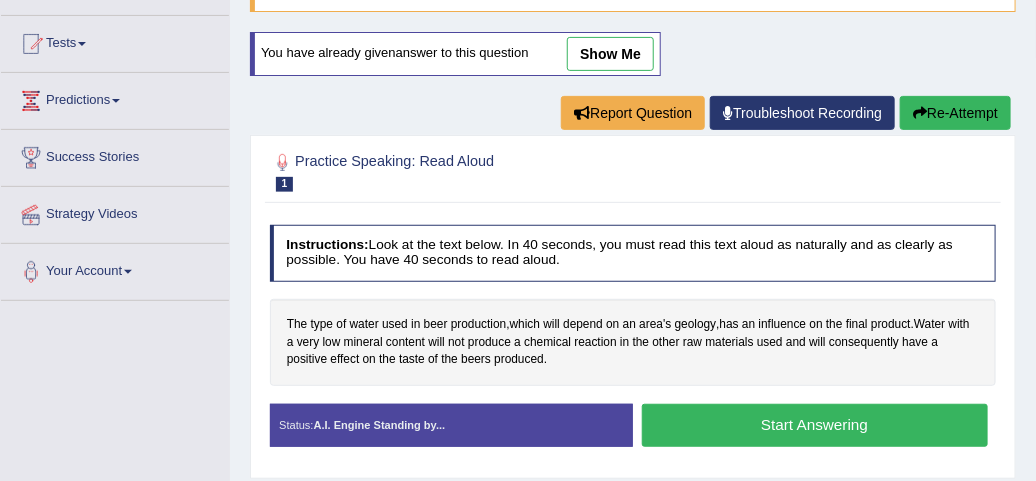 click on "show me" at bounding box center [610, 54] 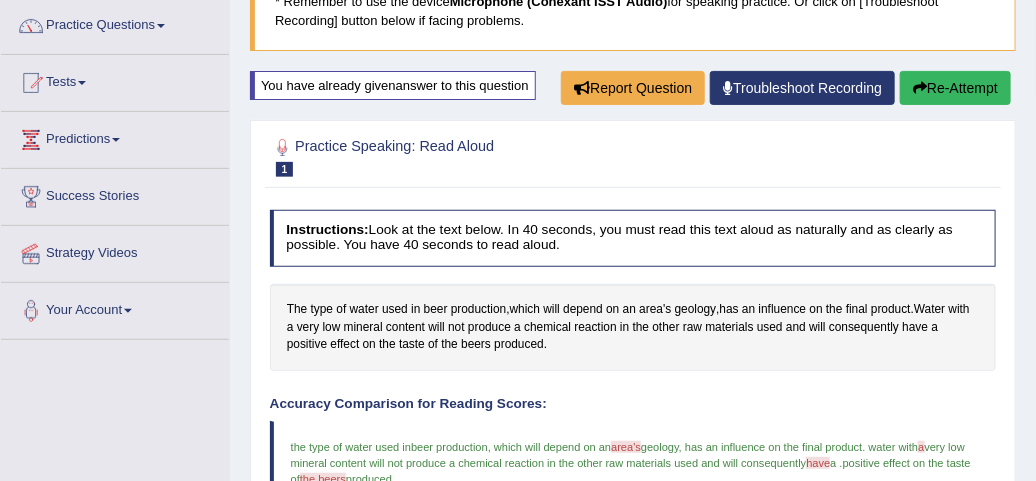 scroll, scrollTop: 39, scrollLeft: 0, axis: vertical 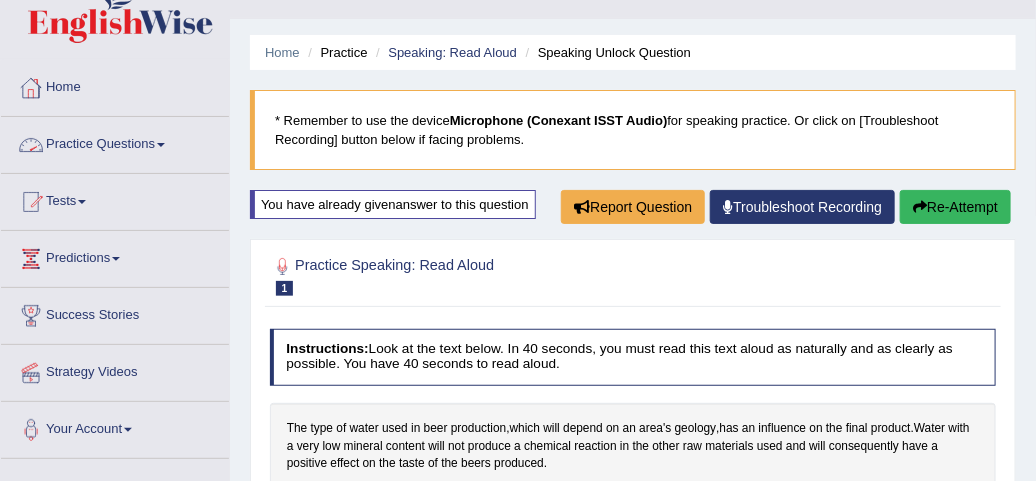 click on "Practice Questions" at bounding box center [115, 142] 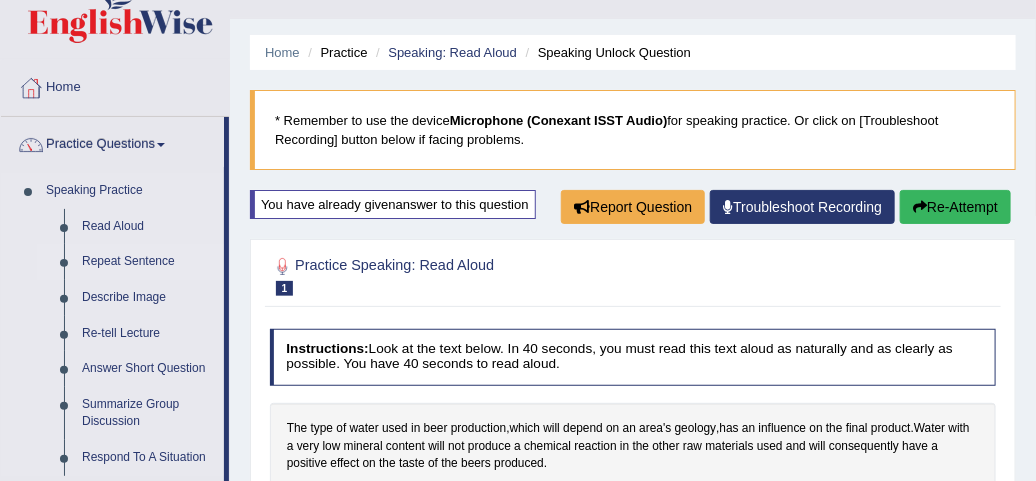 click on "Repeat Sentence" at bounding box center [148, 262] 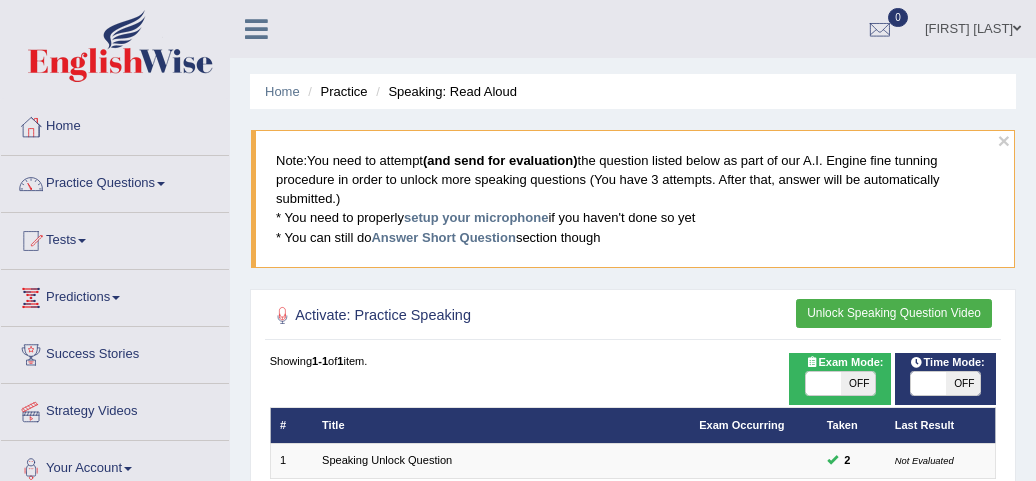 scroll, scrollTop: 0, scrollLeft: 0, axis: both 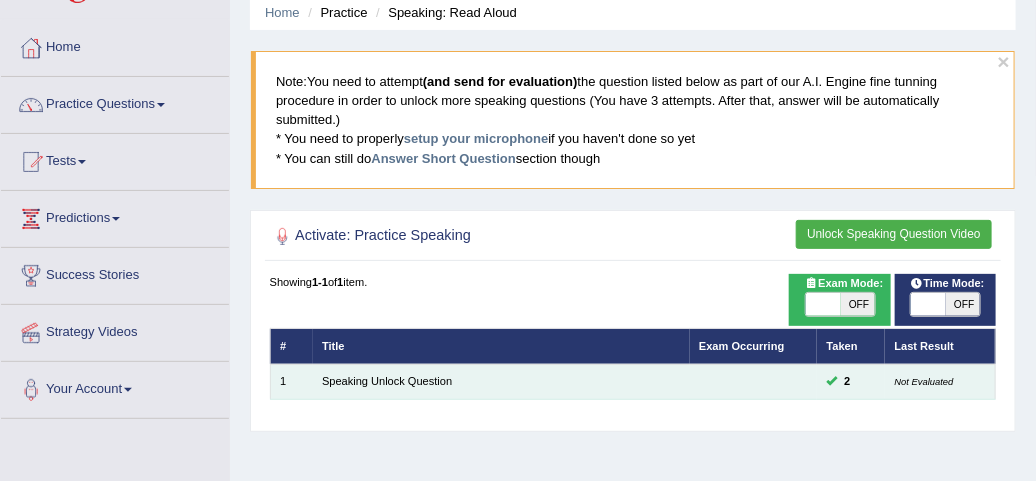 click on "Speaking Unlock Question" at bounding box center (501, 381) 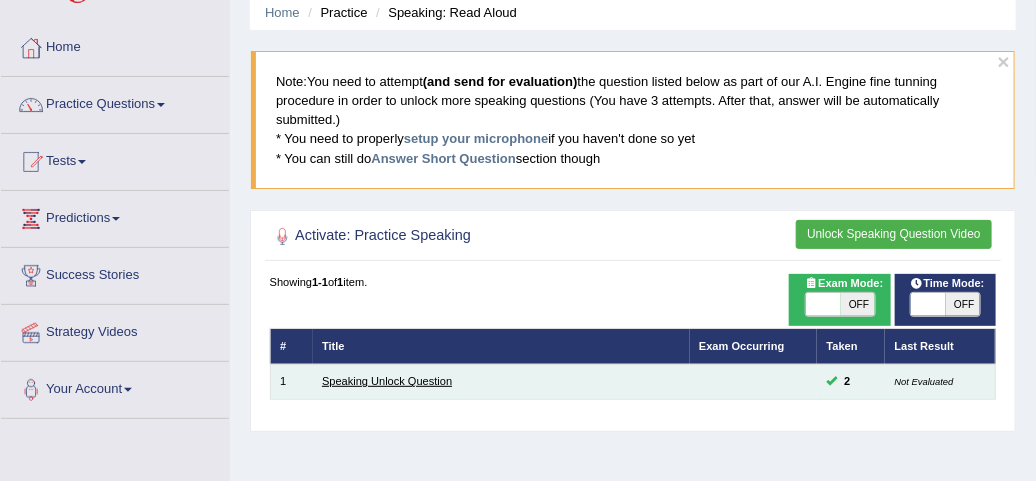 click on "Speaking Unlock Question" at bounding box center [387, 381] 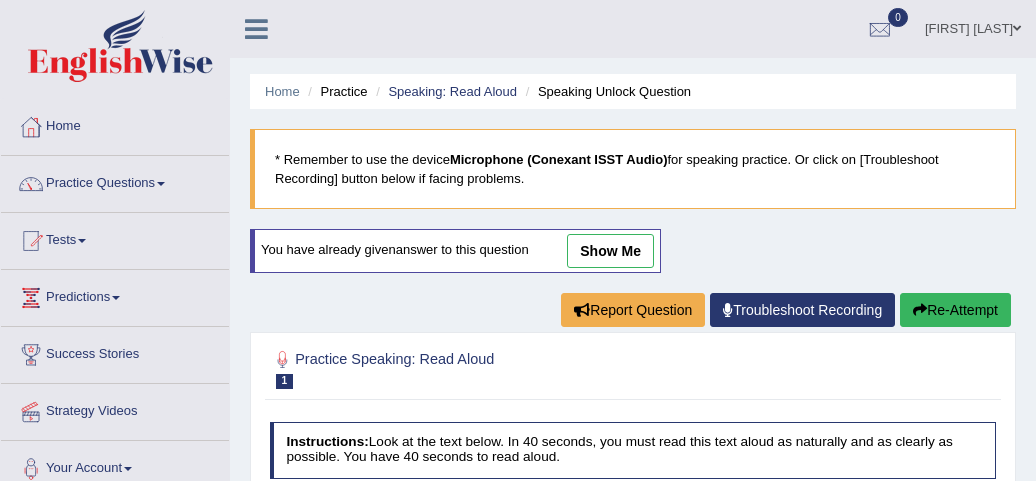 scroll, scrollTop: 39, scrollLeft: 0, axis: vertical 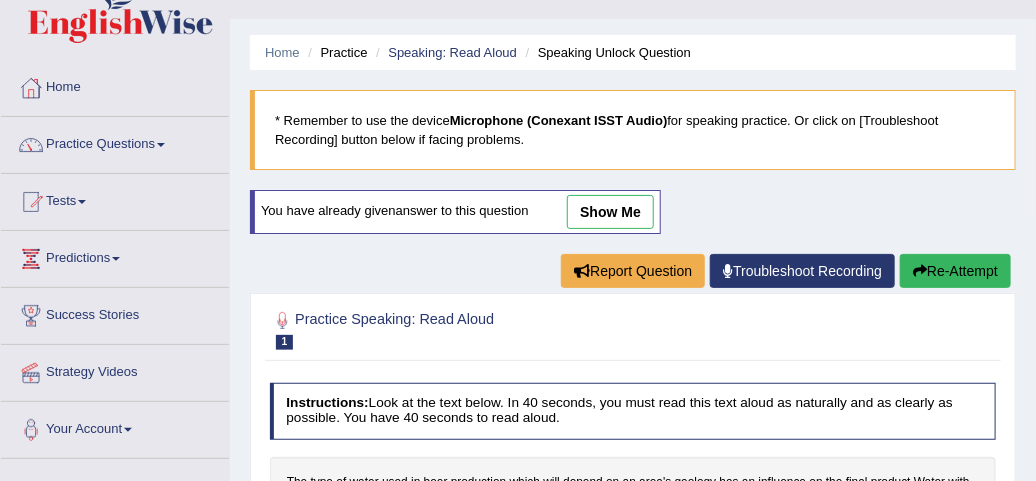 click on "show me" at bounding box center [610, 212] 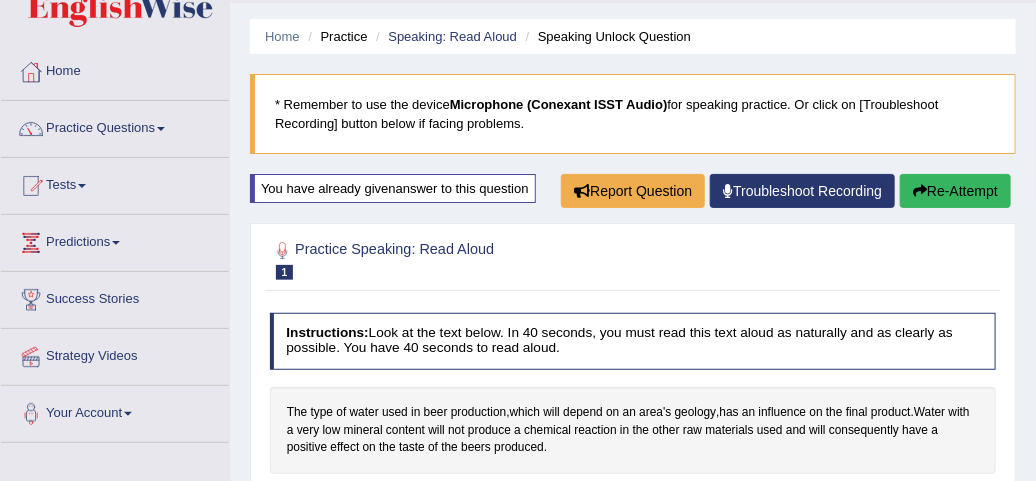 scroll, scrollTop: 0, scrollLeft: 0, axis: both 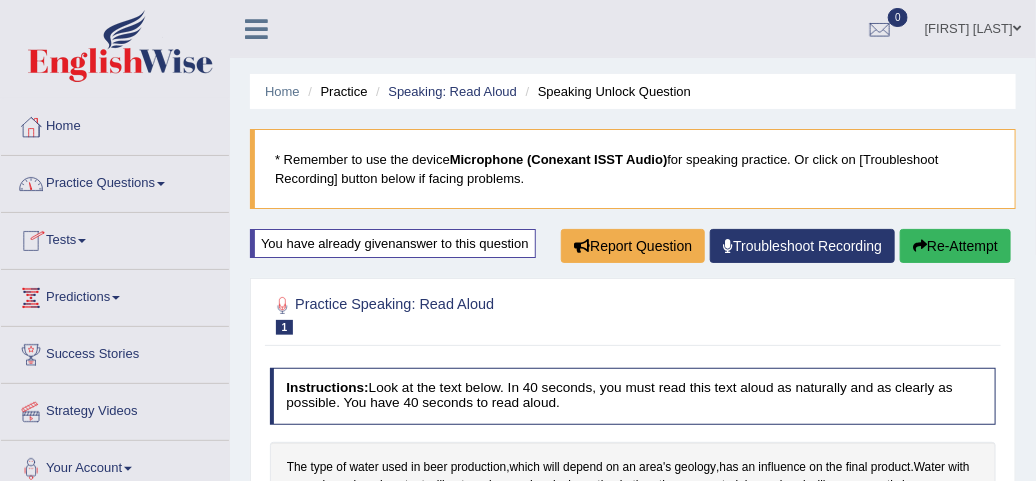 click on "Practice Questions" at bounding box center (115, 181) 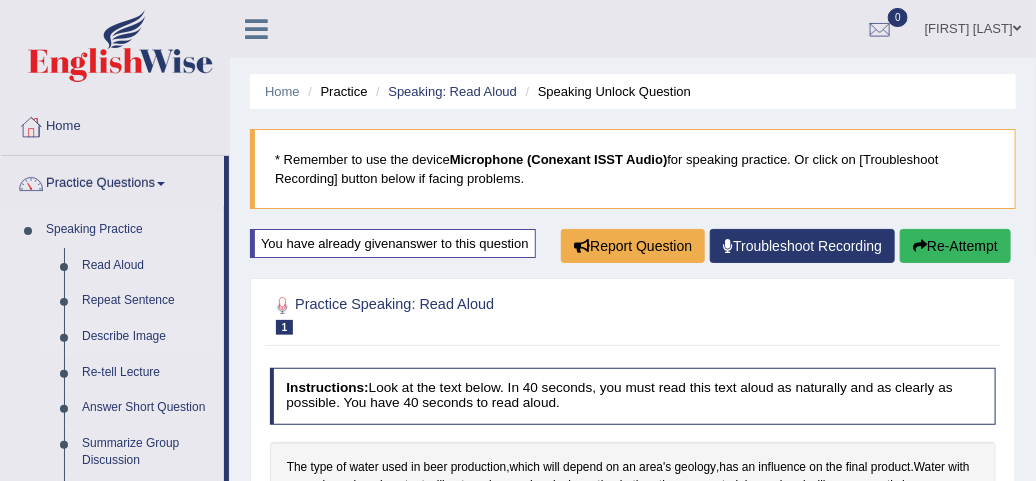 click on "Describe Image" at bounding box center (148, 337) 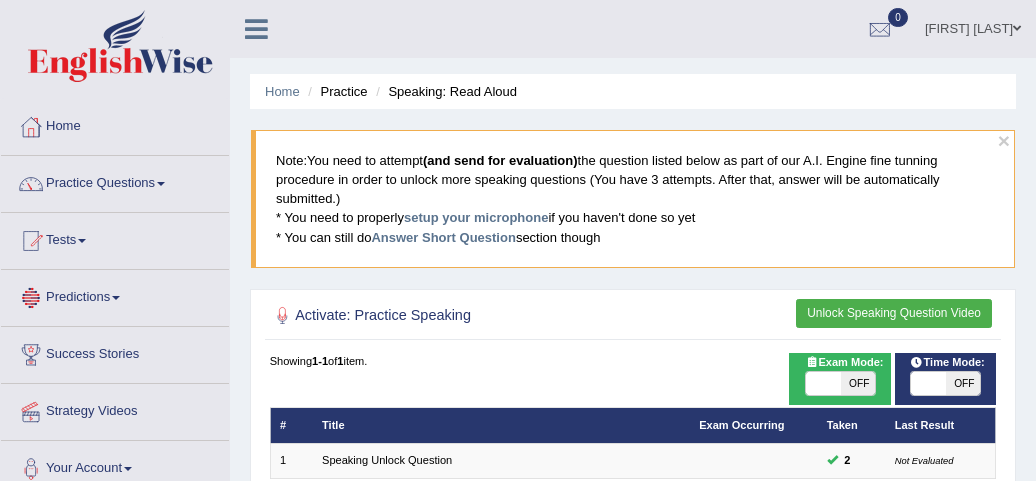 scroll, scrollTop: 0, scrollLeft: 0, axis: both 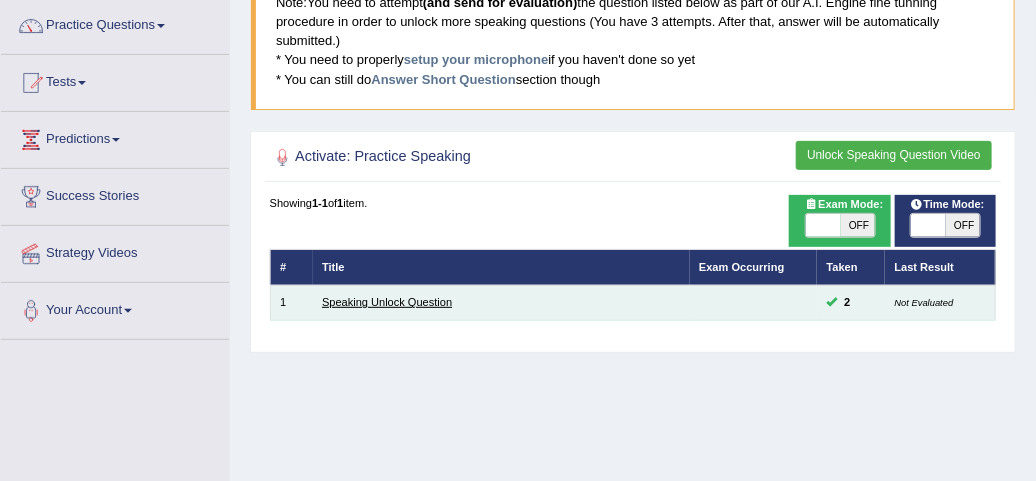 click on "Speaking Unlock Question" at bounding box center (387, 302) 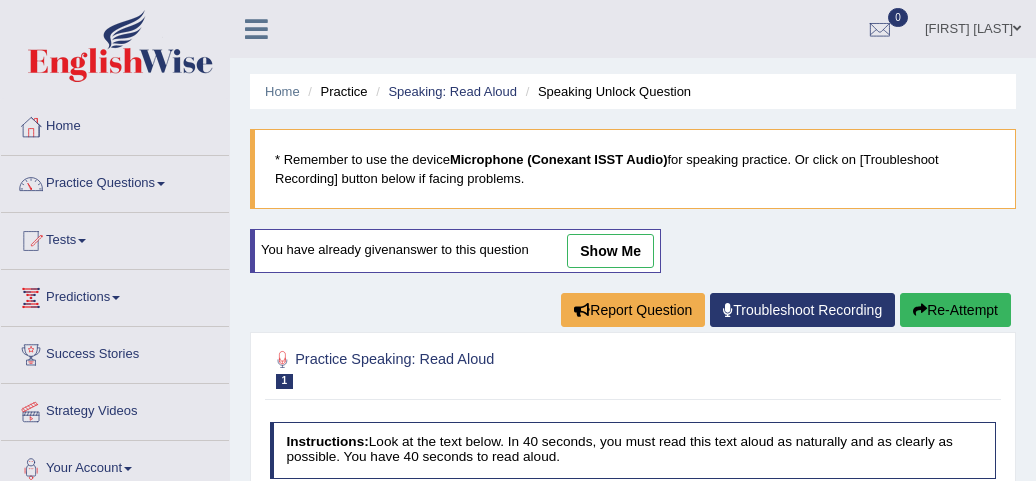 scroll, scrollTop: 0, scrollLeft: 0, axis: both 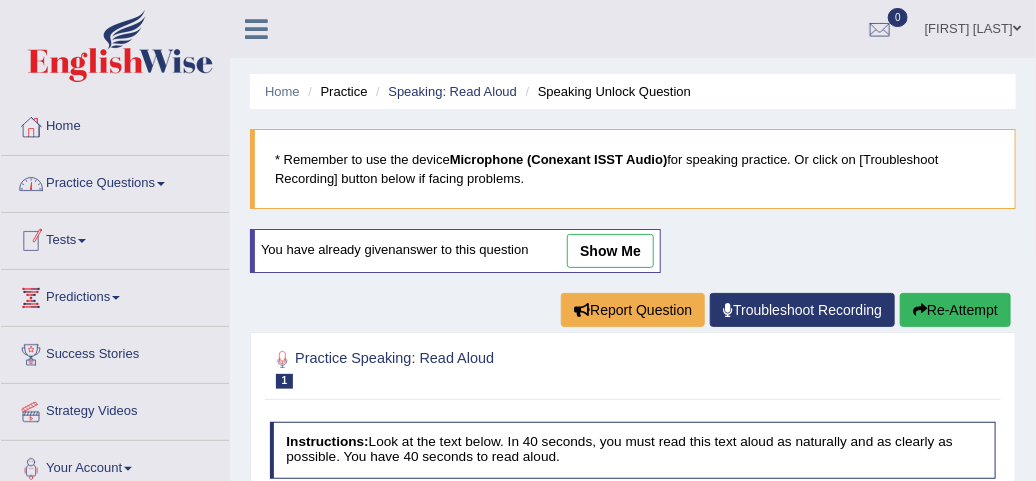 click on "Tests" at bounding box center [115, 238] 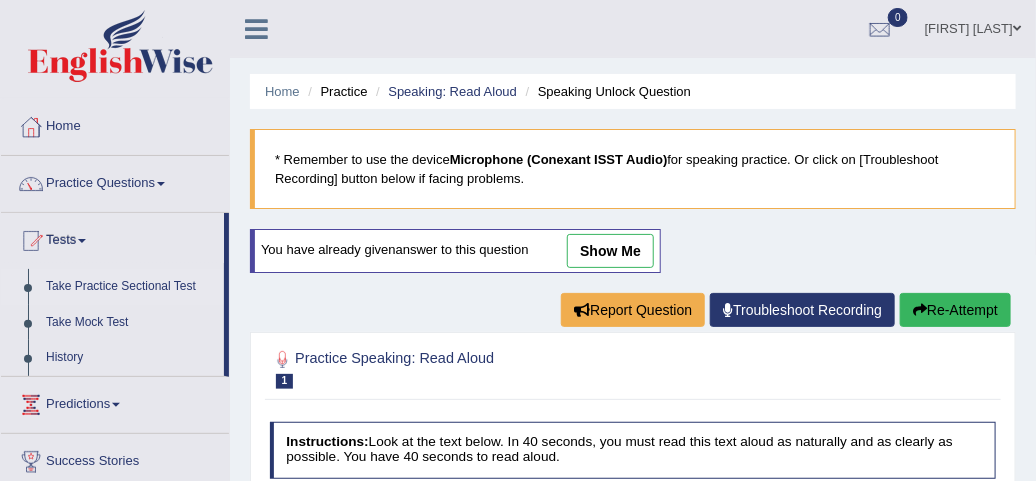 click on "Take Practice Sectional Test" at bounding box center (130, 287) 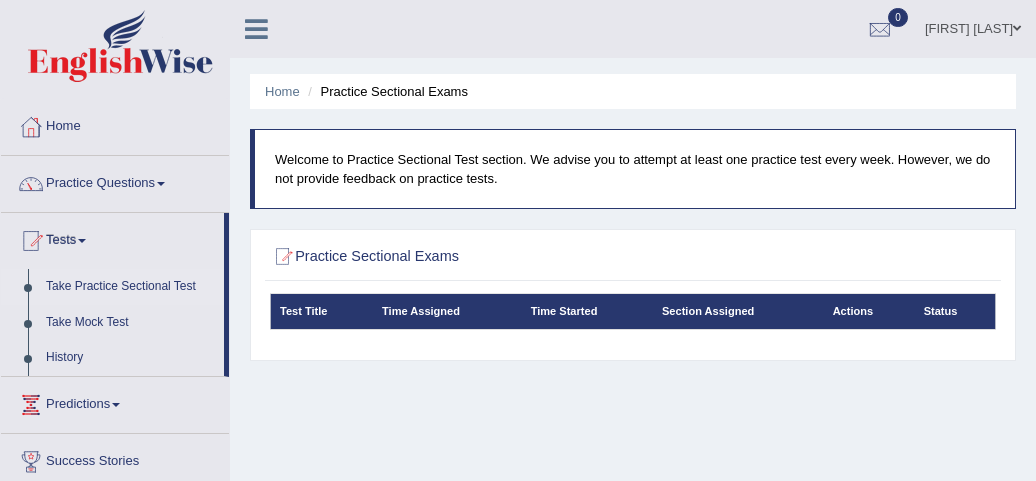 scroll, scrollTop: 0, scrollLeft: 0, axis: both 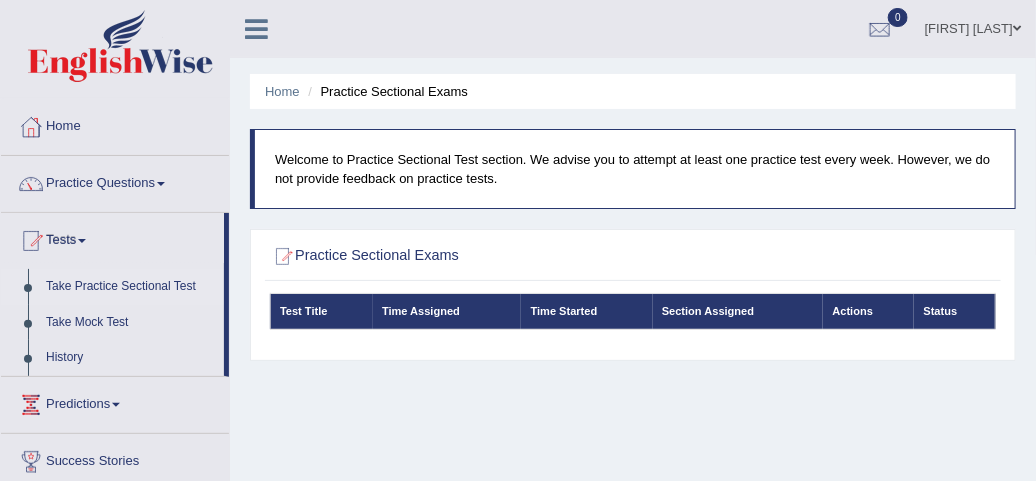 click on "Take Practice Sectional Test" at bounding box center [130, 287] 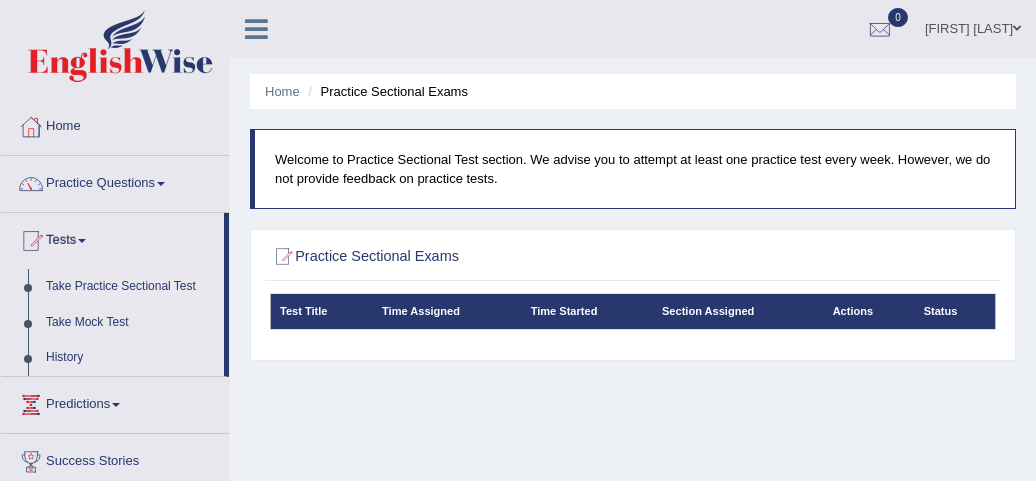 scroll, scrollTop: 0, scrollLeft: 0, axis: both 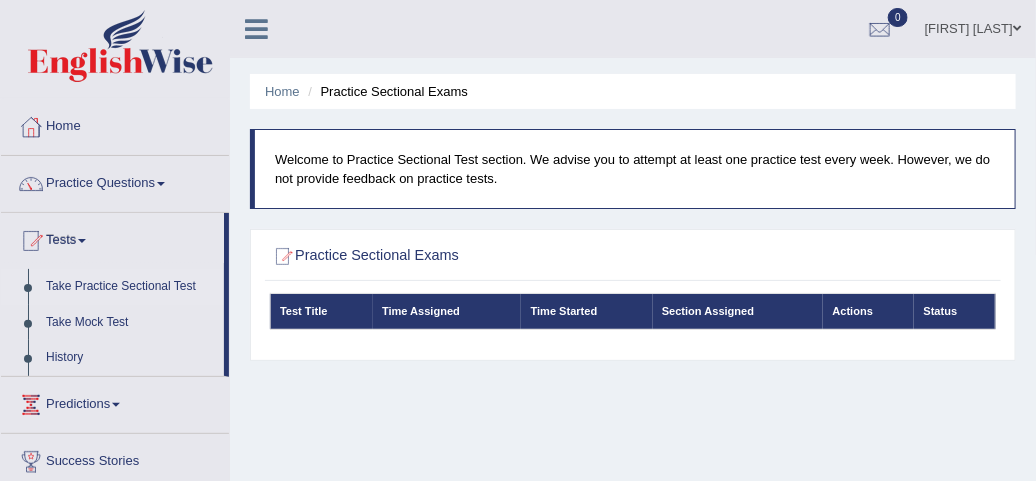 click on "Home
Practice Sectional Exams
Welcome to Practice Sectional Test section. We advise you to attempt at least one practice test every week.
However, we do not provide feedback on practice tests.
Practice Sectional Exams
Test Title Time Assigned Time Started Section Assigned Actions Status" at bounding box center (633, 500) 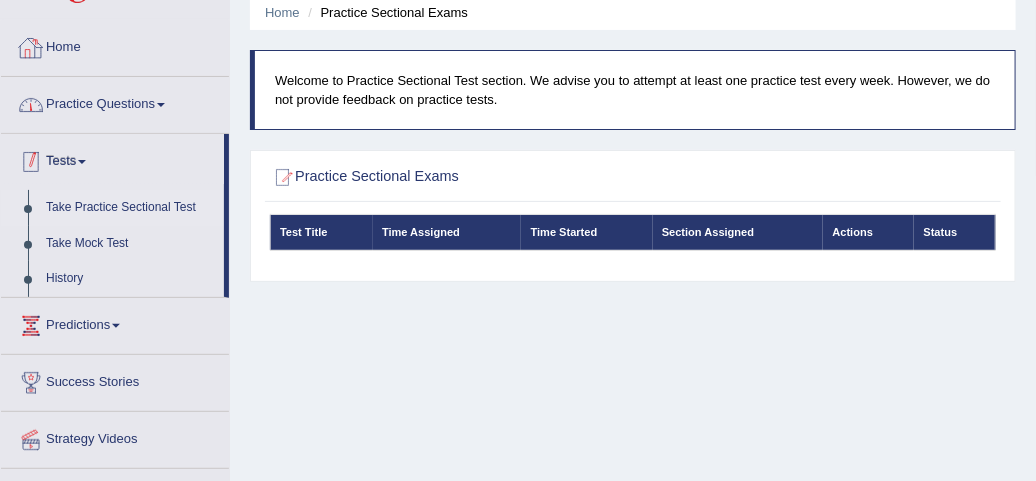 scroll, scrollTop: 39, scrollLeft: 0, axis: vertical 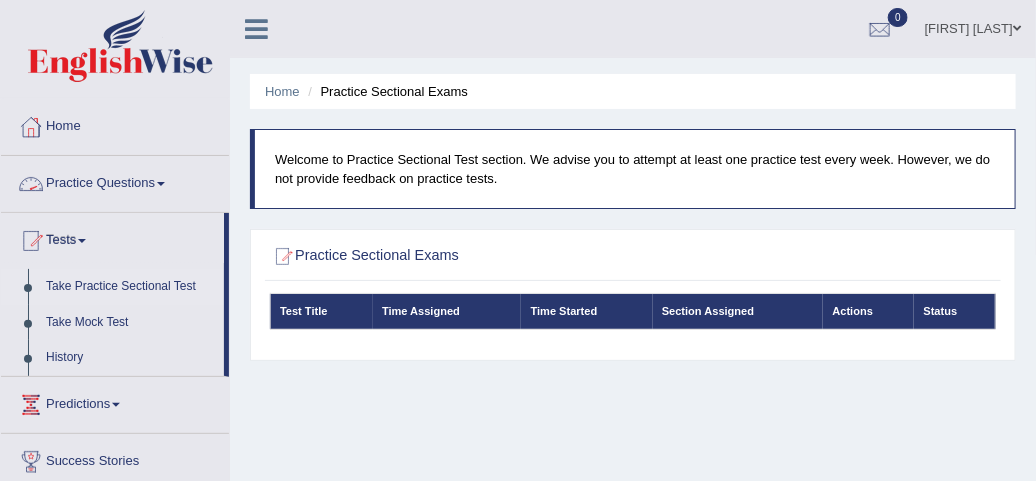 click on "Practice Questions" at bounding box center [115, 181] 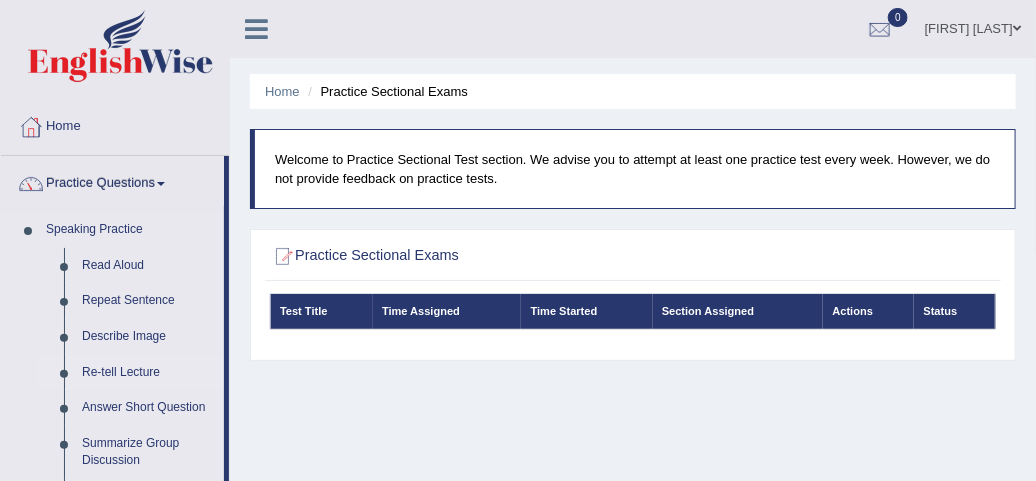 click on "Re-tell Lecture" at bounding box center [148, 373] 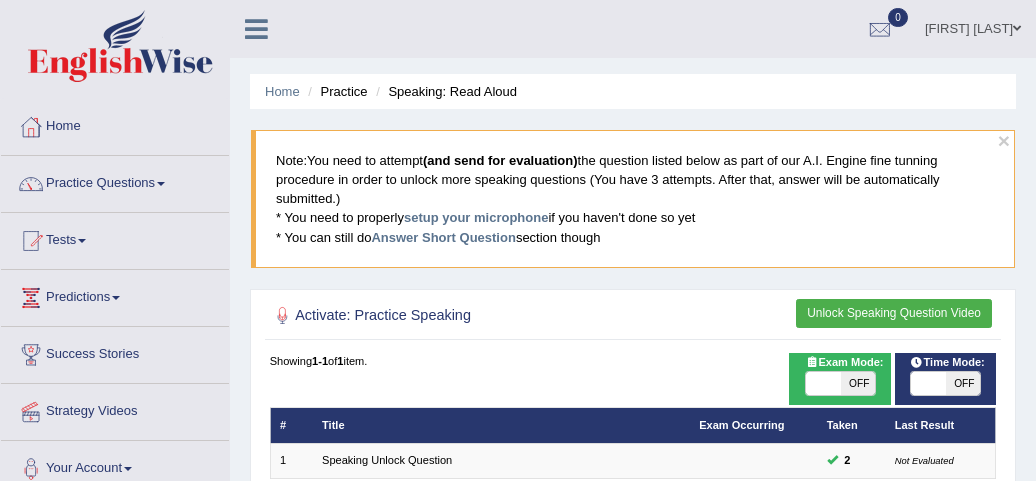 scroll, scrollTop: 0, scrollLeft: 0, axis: both 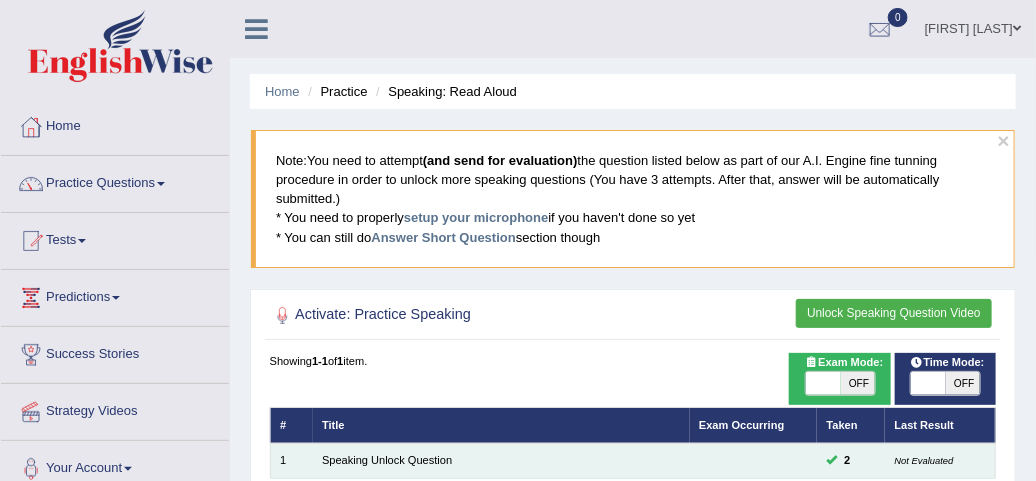 click on "Speaking Unlock Question" at bounding box center (501, 460) 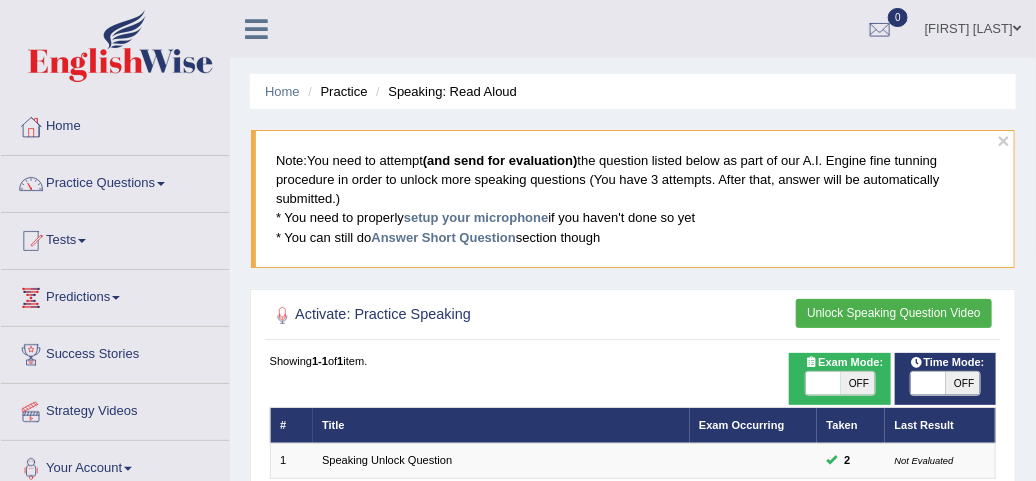 click on "×
Note:  You need to attempt  (and send for evaluation)  the question listed below as part of our A.I. Engine fine tunning procedure in order to unlock more speaking questions (You have 3 attempts. After that, answer will be automatically submitted.) * You need to properly  setup your microphone  if you haven't done so yet * You can still do  Answer Short Question  section though" at bounding box center [633, 209] 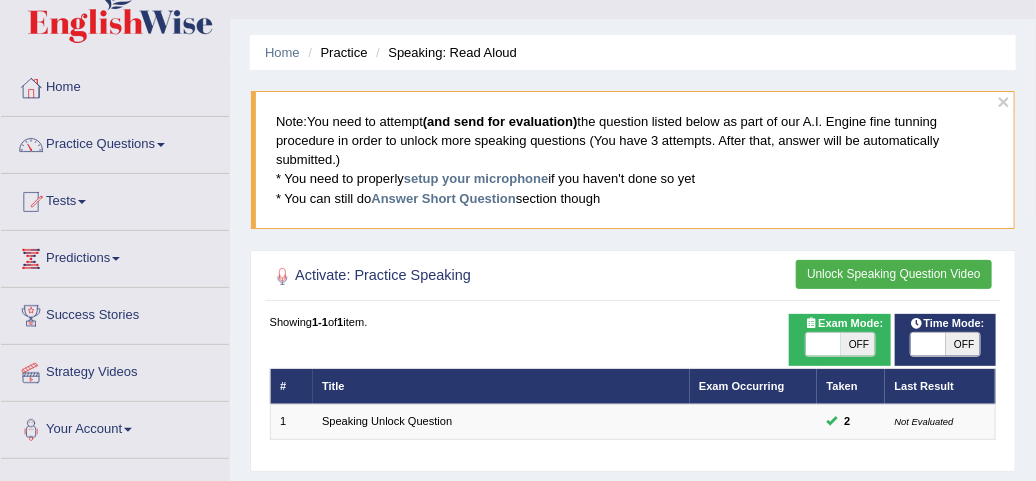 scroll, scrollTop: 118, scrollLeft: 0, axis: vertical 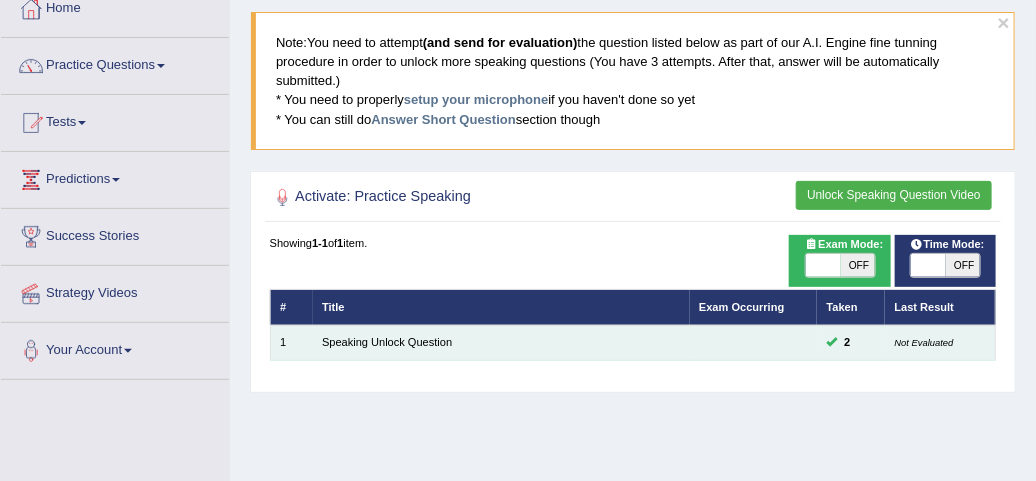 click on "Speaking Unlock Question" at bounding box center (501, 342) 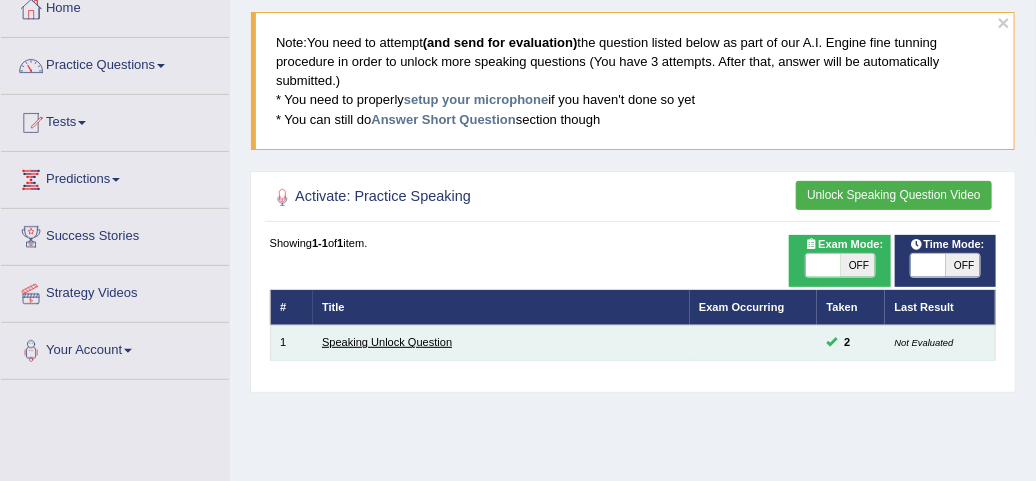 click on "Speaking Unlock Question" at bounding box center (387, 342) 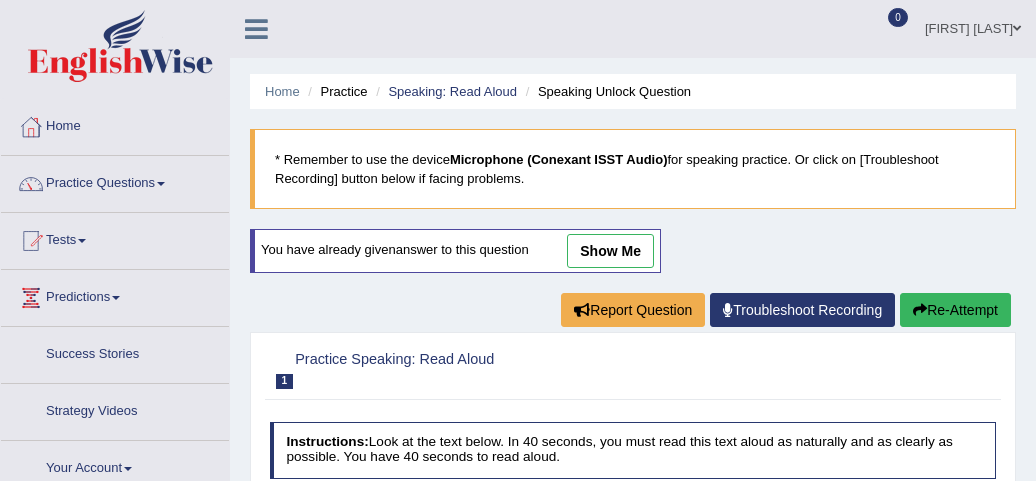scroll, scrollTop: 0, scrollLeft: 0, axis: both 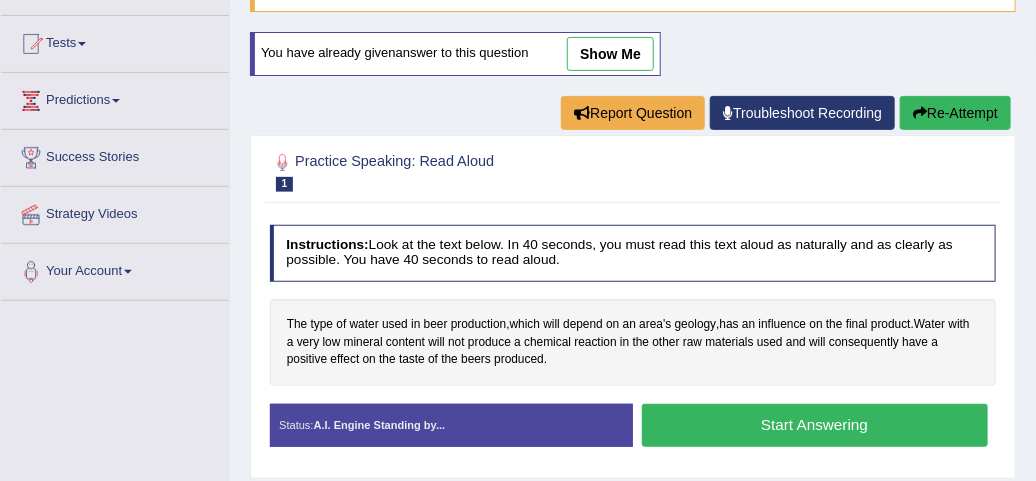 click on "show me" at bounding box center (610, 54) 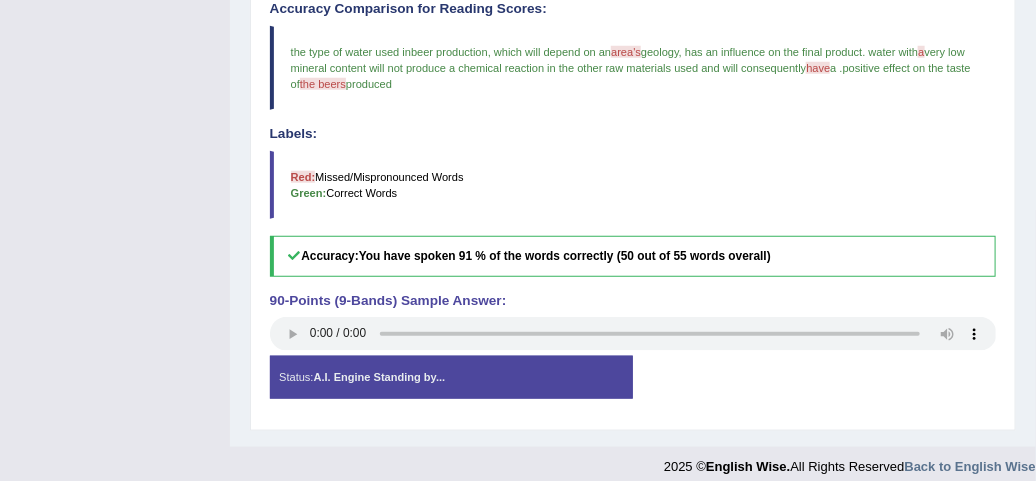 scroll, scrollTop: 568, scrollLeft: 0, axis: vertical 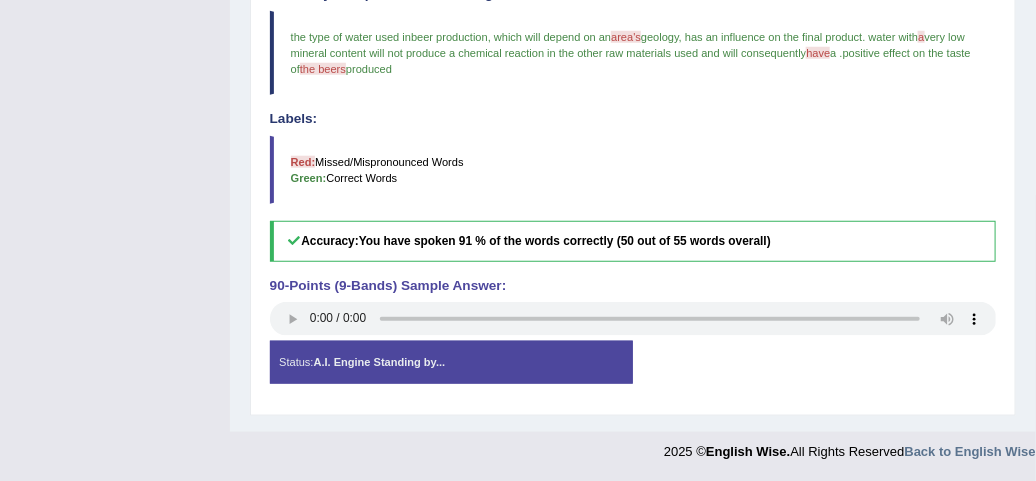 click on "Status:  A.I. Engine Standing by..." at bounding box center (451, 363) 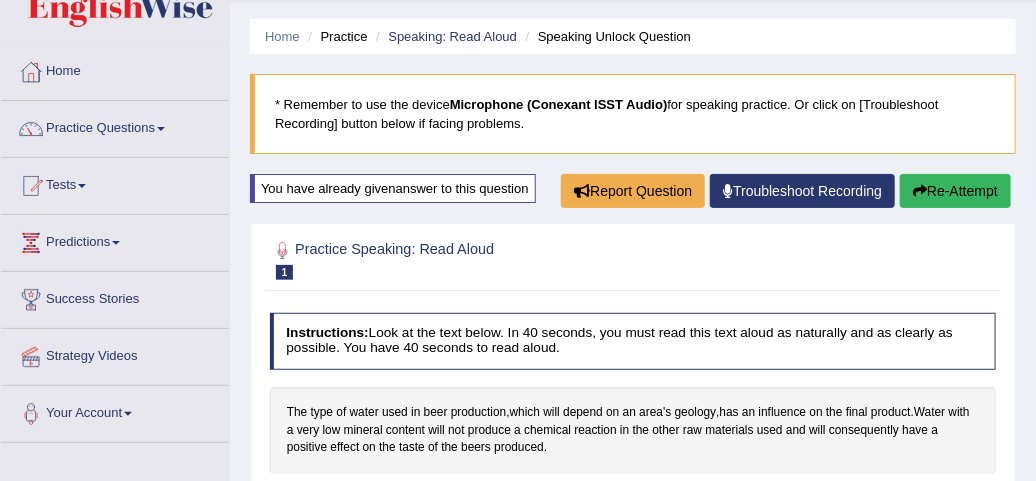 scroll, scrollTop: 0, scrollLeft: 0, axis: both 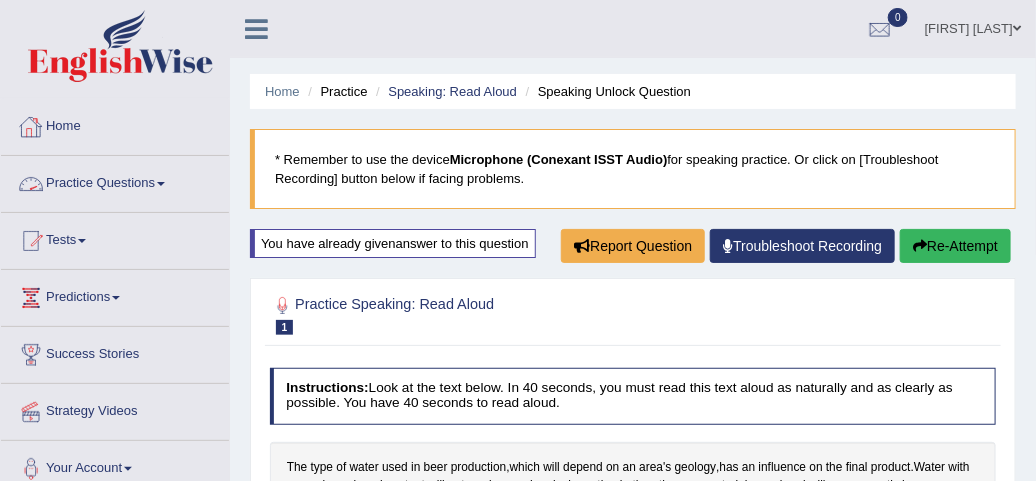 click on "Practice Questions" at bounding box center (115, 181) 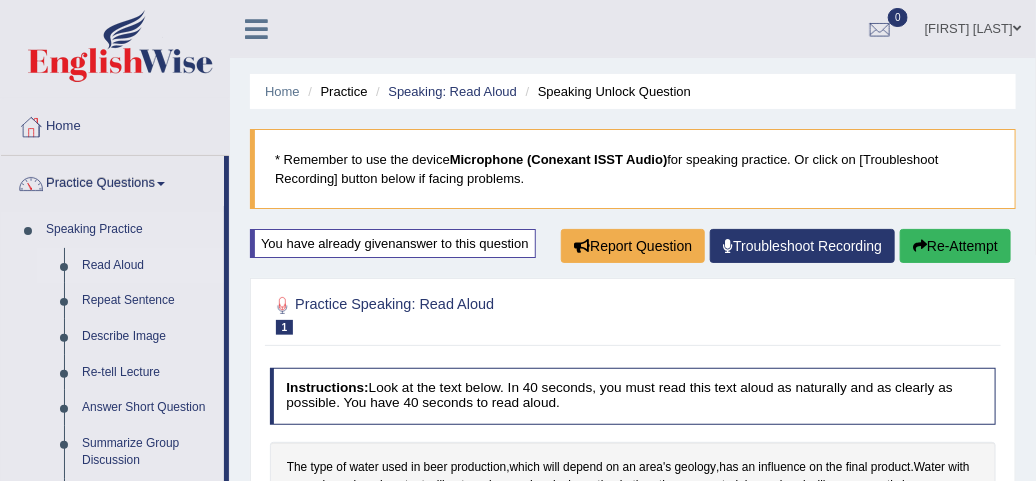 click on "Read Aloud" at bounding box center (148, 266) 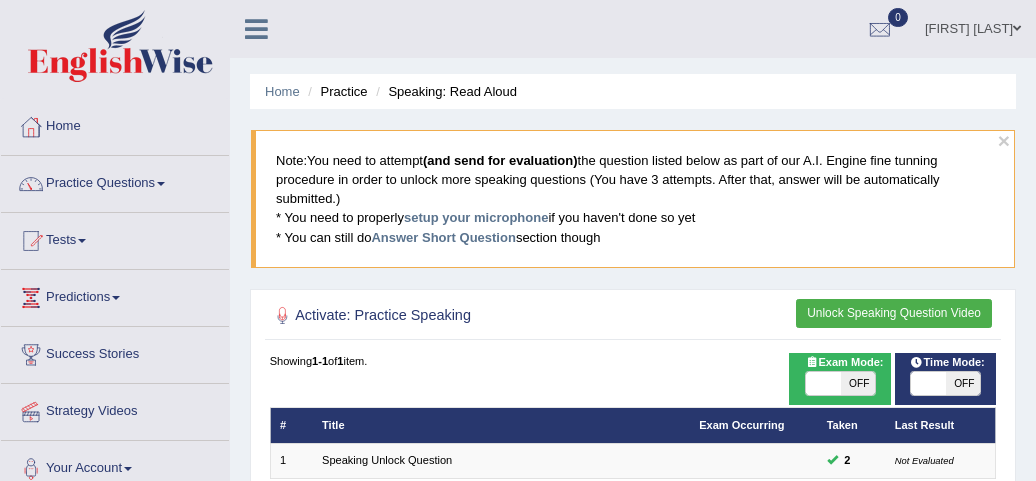 scroll, scrollTop: 0, scrollLeft: 0, axis: both 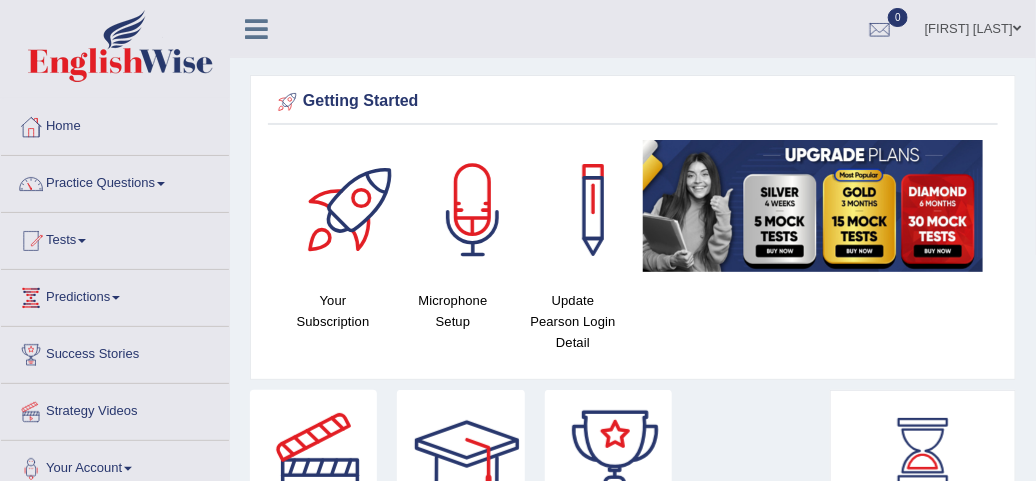 click on "Practice Questions" at bounding box center (115, 181) 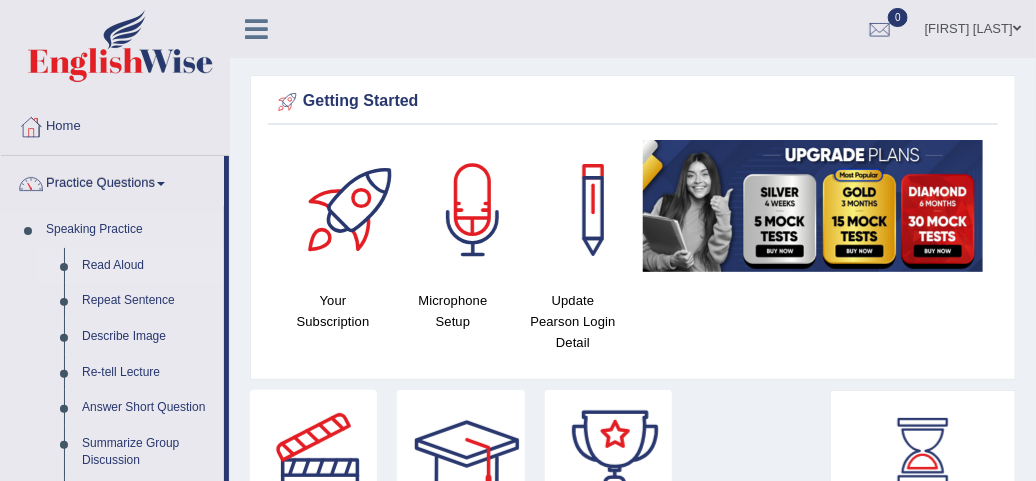 click on "Read Aloud" at bounding box center (148, 266) 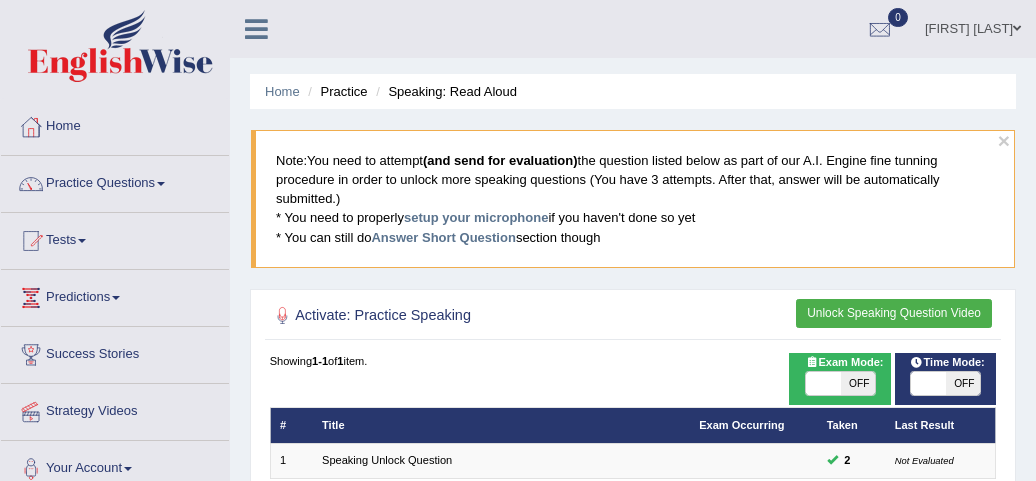 scroll, scrollTop: 0, scrollLeft: 0, axis: both 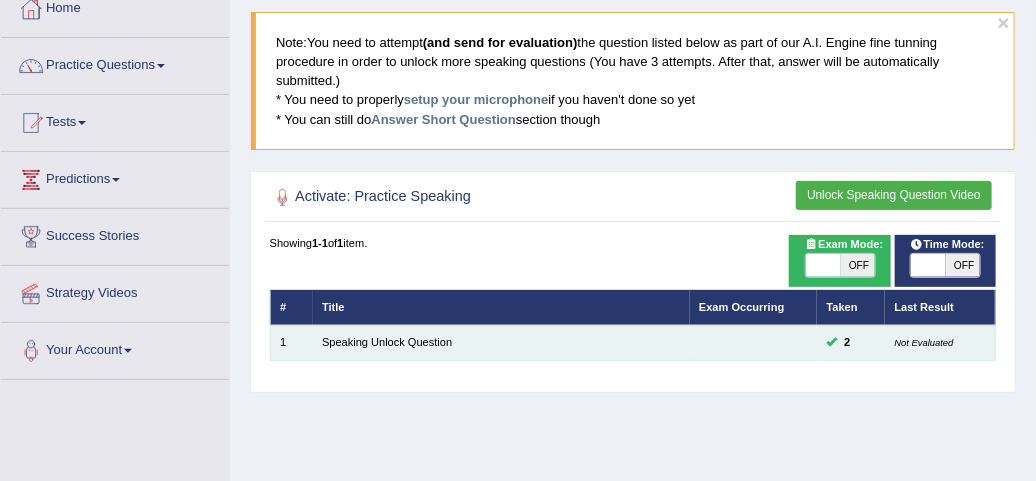 click on "Not Evaluated" at bounding box center (924, 342) 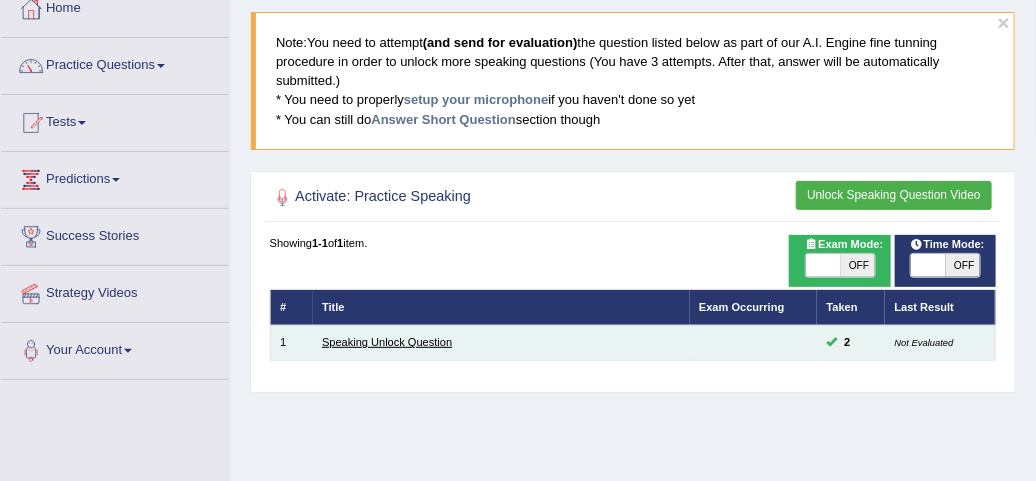 click on "Speaking Unlock Question" at bounding box center (387, 342) 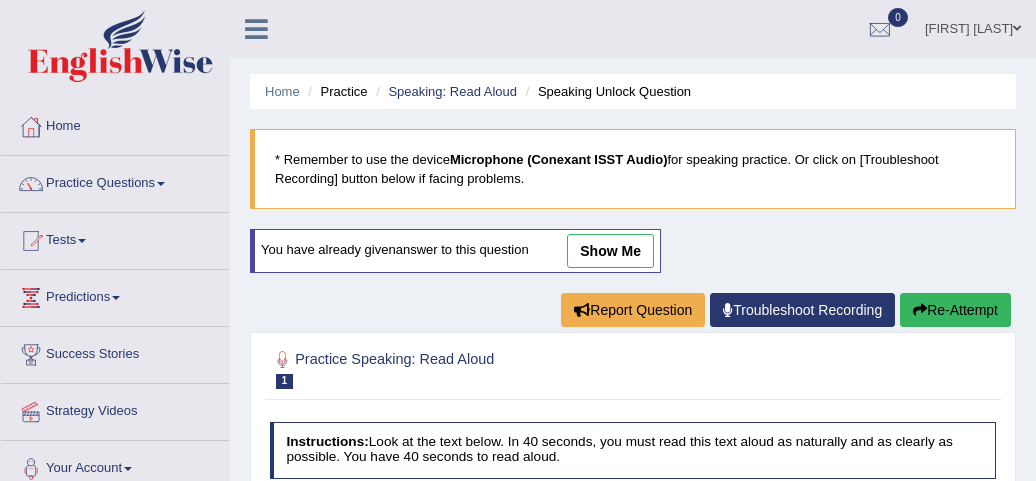 scroll, scrollTop: 0, scrollLeft: 0, axis: both 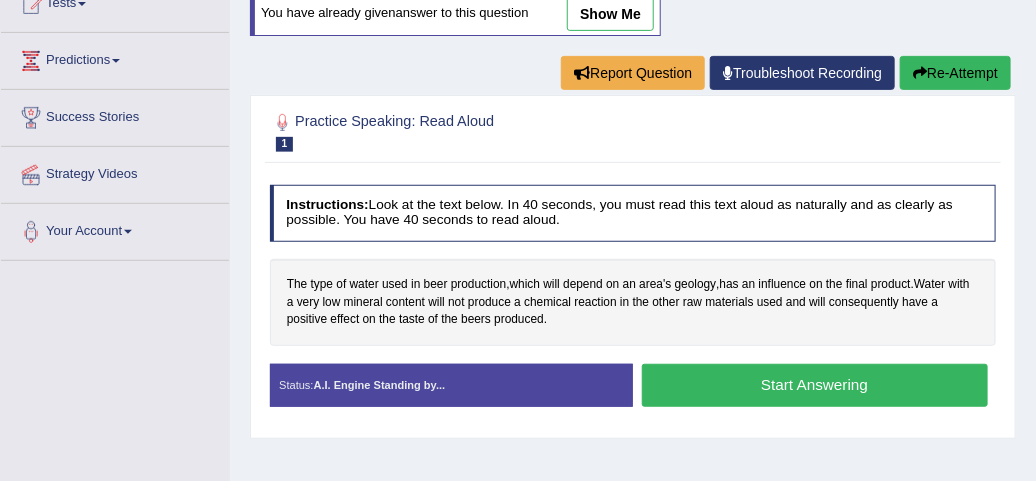 click on "Status:  A.I. Engine Standing by..." at bounding box center (451, 386) 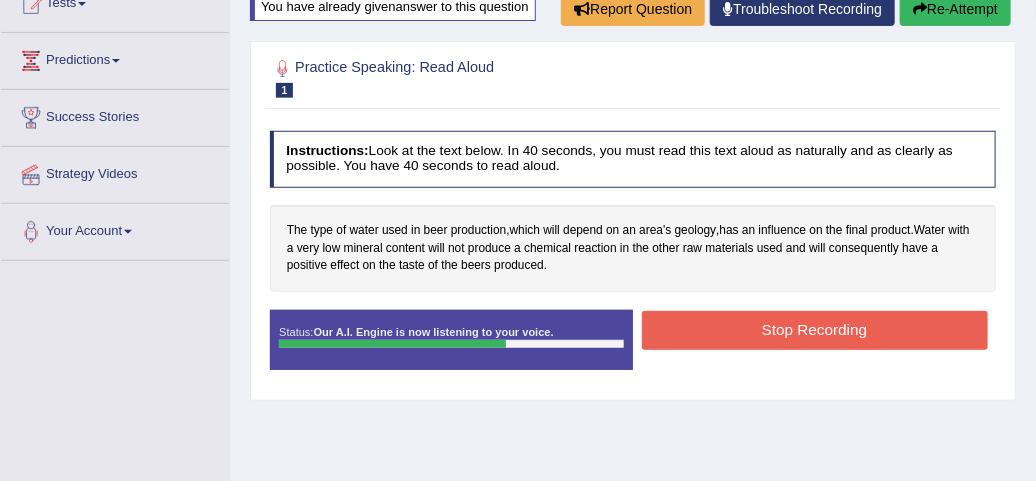 click on "Stop Recording" at bounding box center [815, 330] 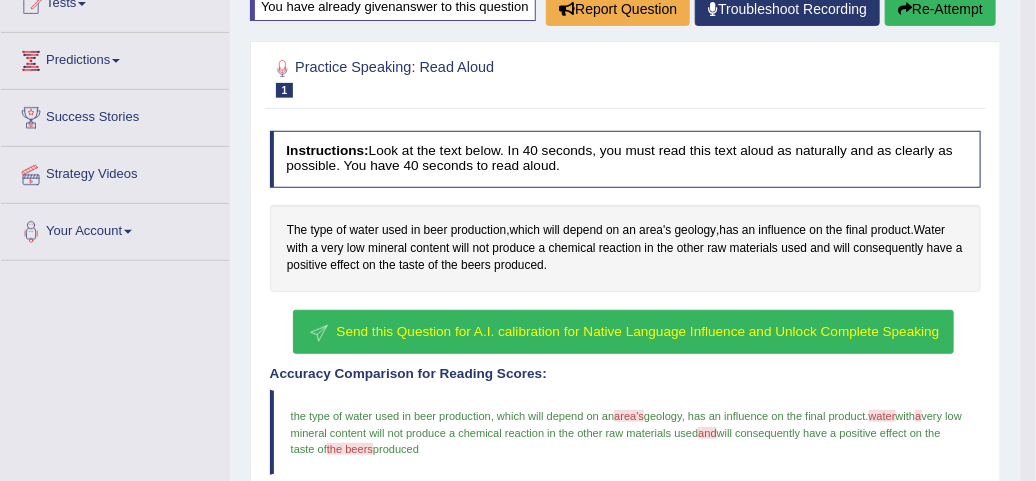 click on "Send this Question for A.I. calibration for Native Language Influence and Unlock Complete Speaking" at bounding box center [638, 331] 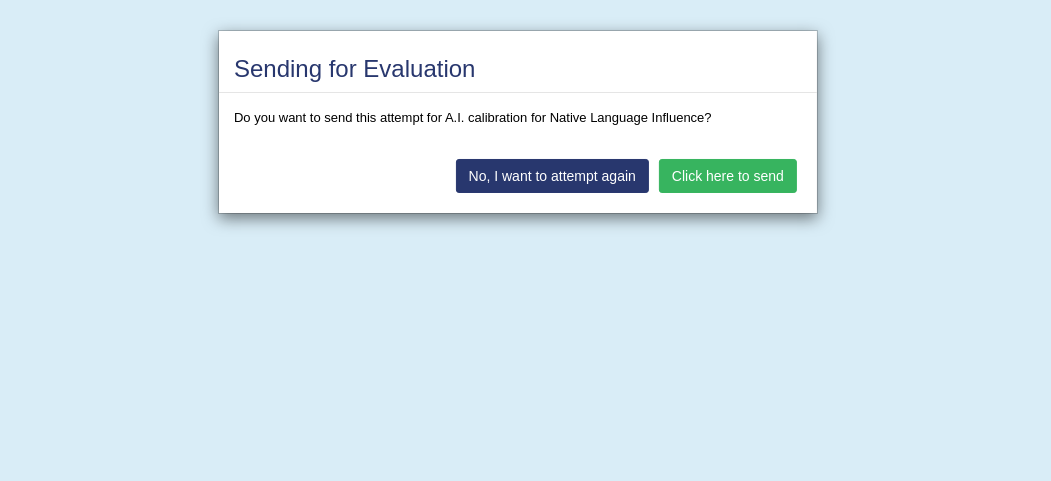click on "Click here to send" at bounding box center [728, 176] 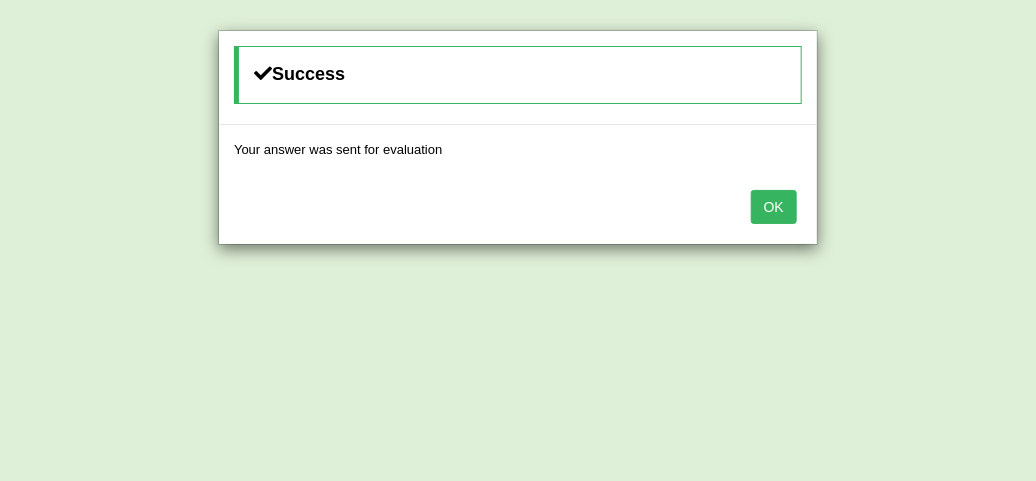 click on "OK" at bounding box center [774, 207] 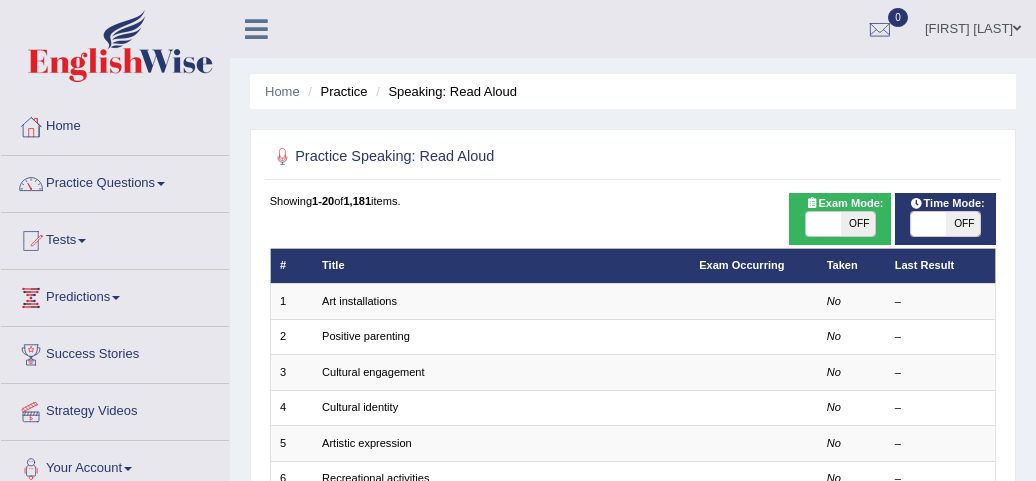 scroll, scrollTop: 0, scrollLeft: 0, axis: both 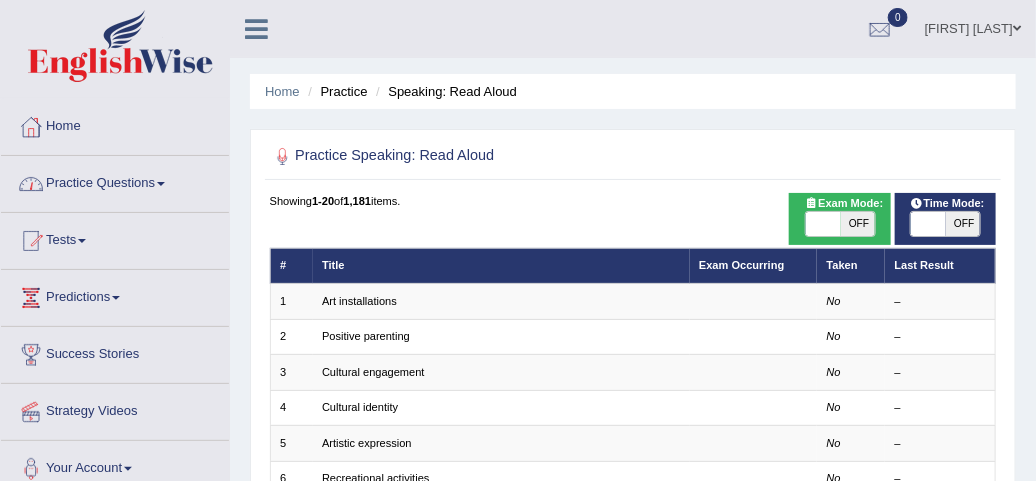 click at bounding box center (161, 184) 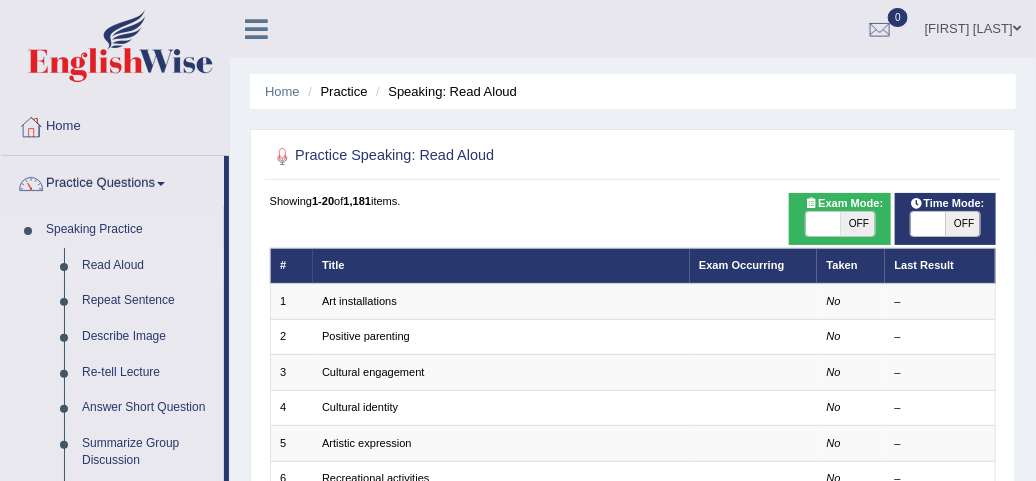 click on "Read Aloud" at bounding box center [148, 266] 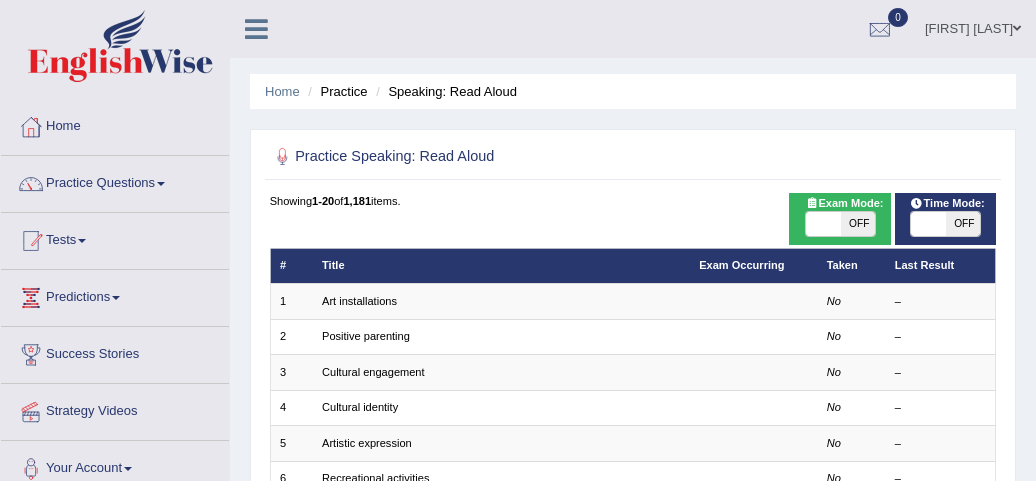scroll, scrollTop: 0, scrollLeft: 0, axis: both 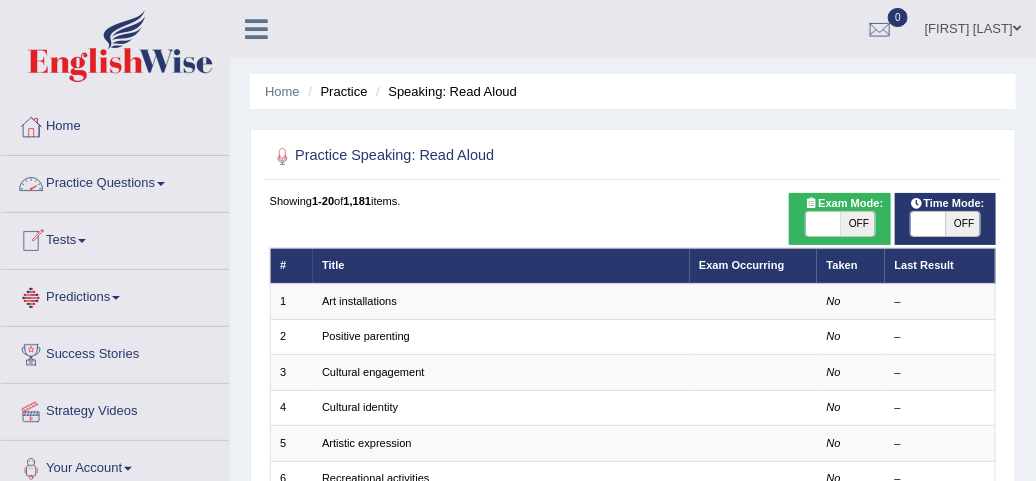click on "Practice Questions" at bounding box center [115, 181] 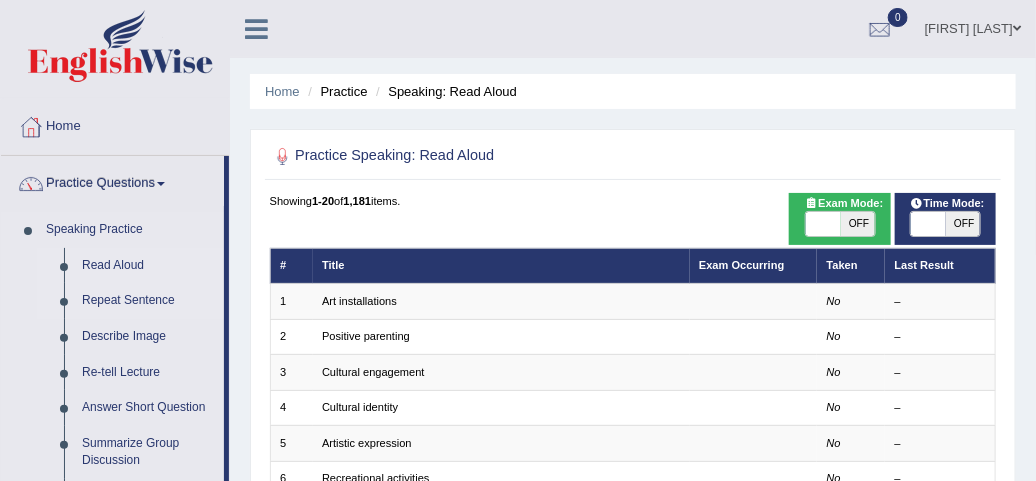 click on "Repeat Sentence" at bounding box center (148, 301) 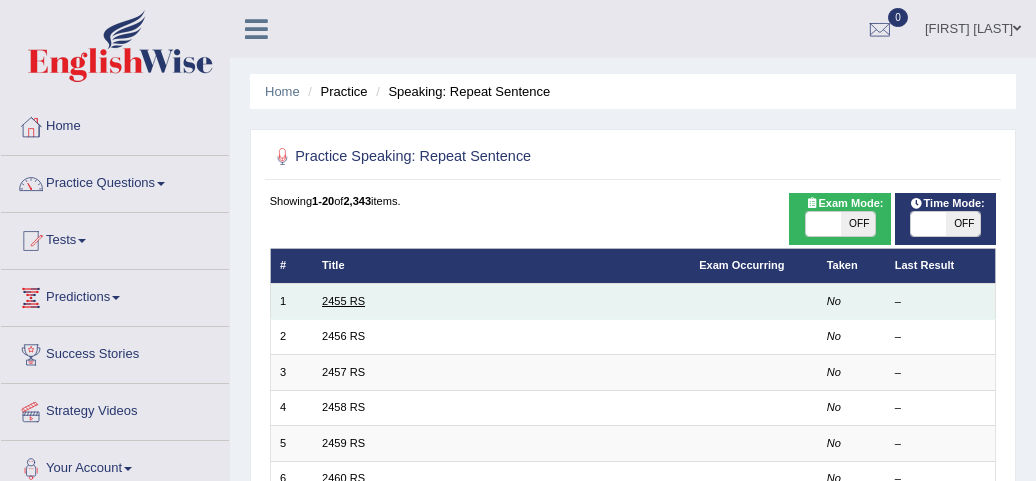 scroll, scrollTop: 0, scrollLeft: 0, axis: both 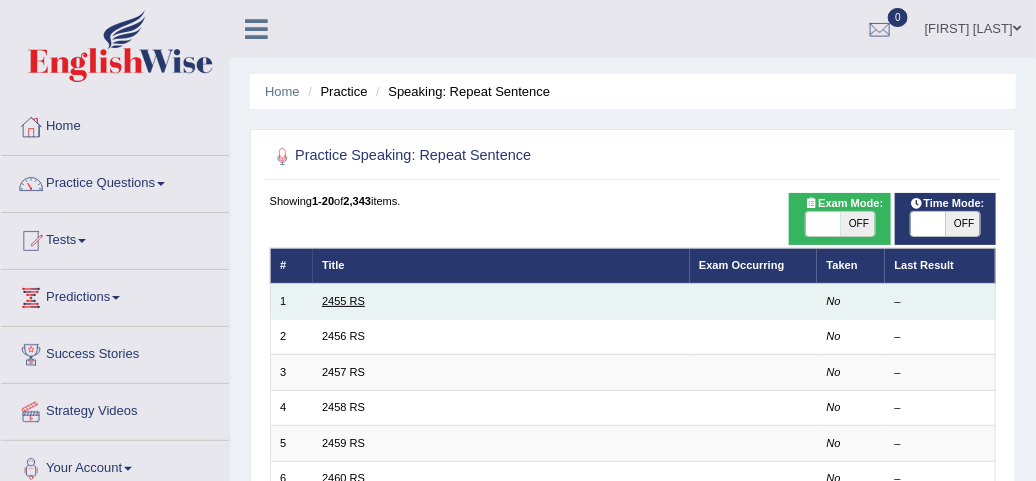click on "2455 RS" at bounding box center [343, 301] 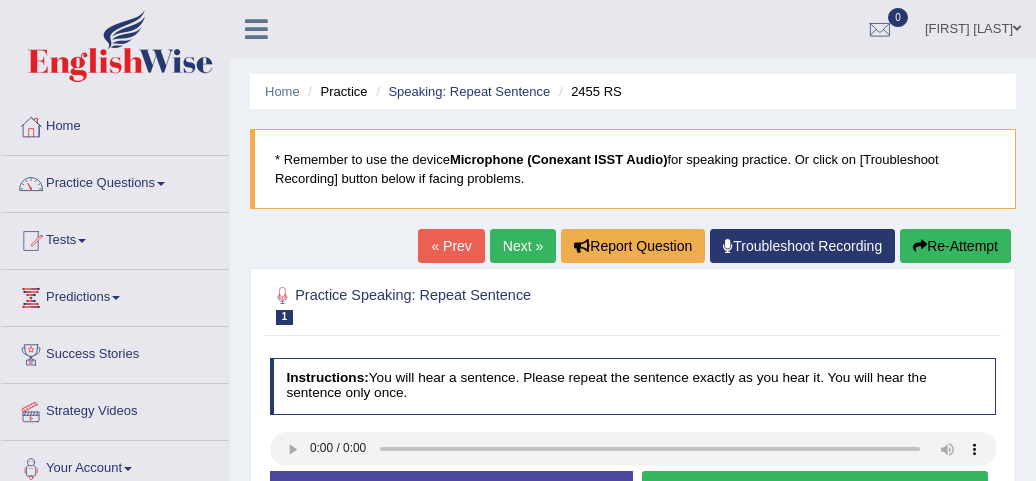 scroll, scrollTop: 0, scrollLeft: 0, axis: both 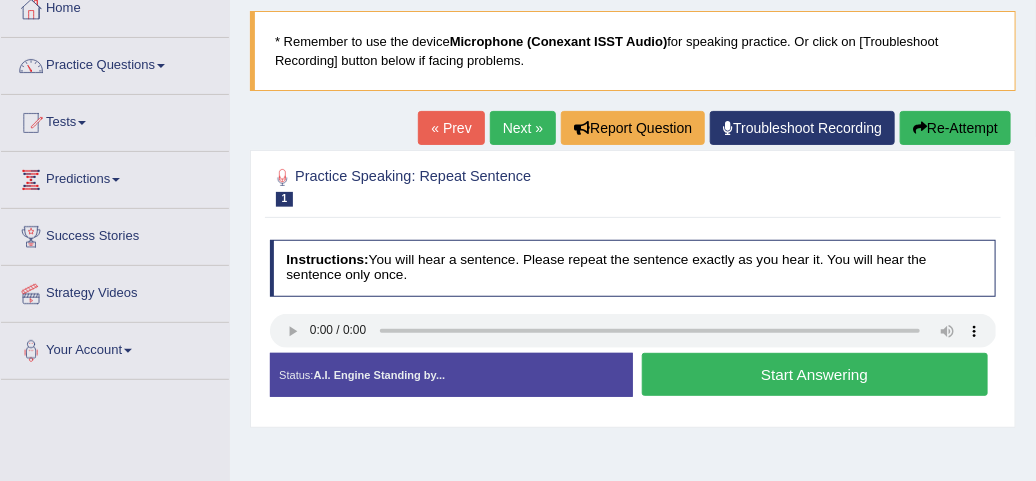click on "Start Answering" at bounding box center (815, 374) 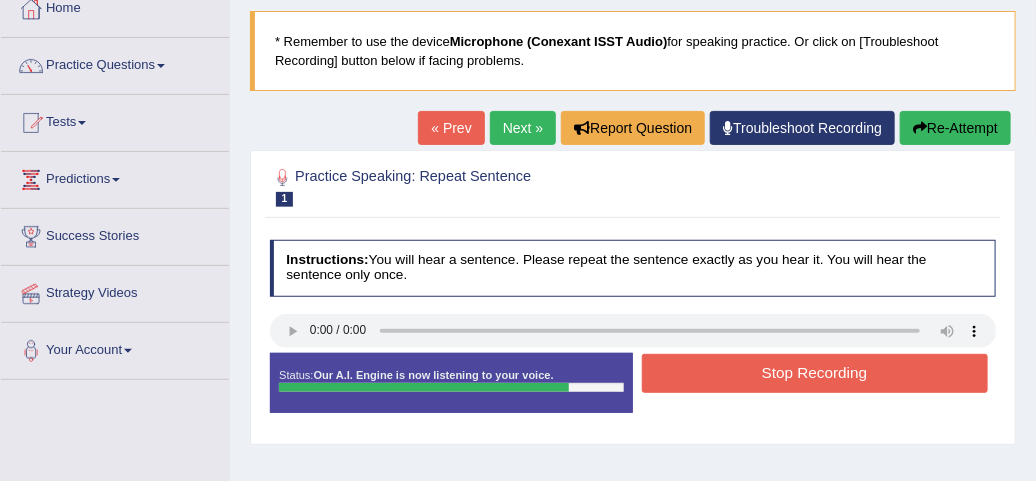 click on "Stop Recording" at bounding box center (815, 373) 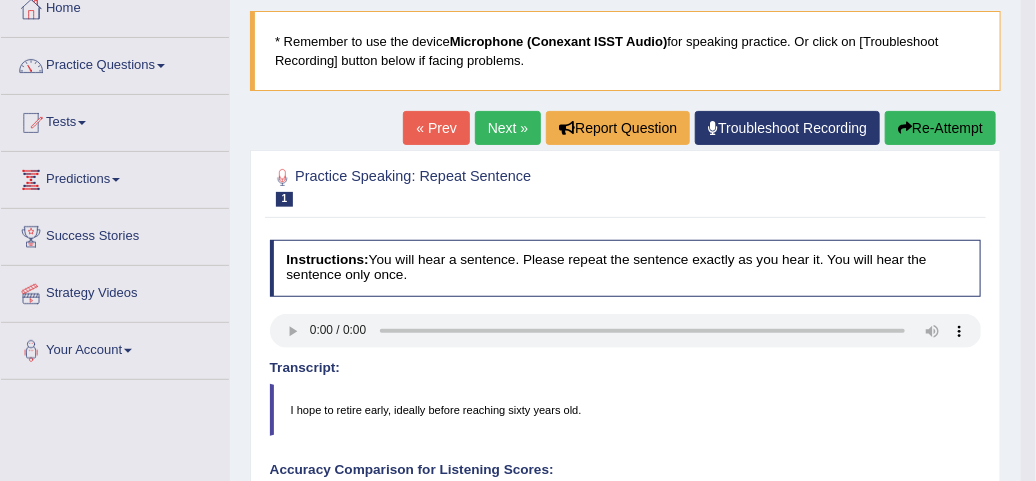 click on "Transcript:" at bounding box center (626, 368) 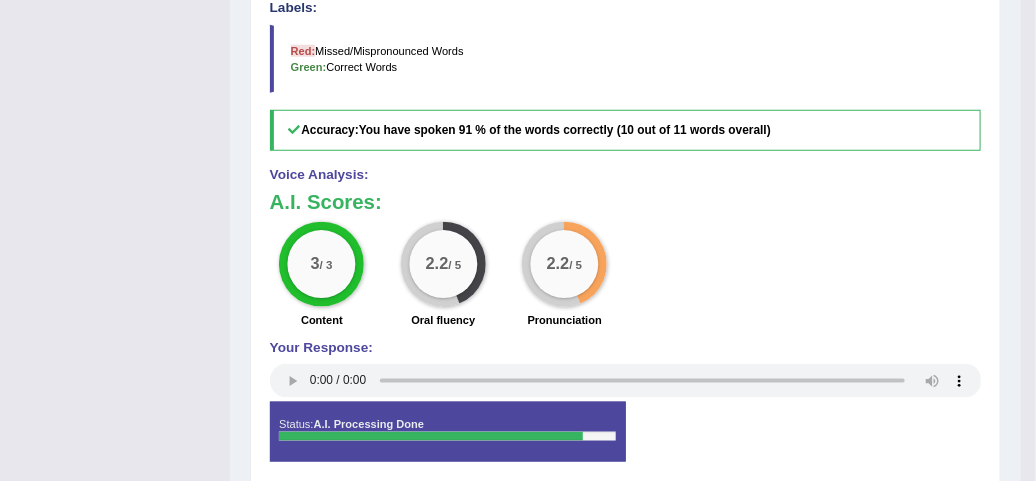 scroll, scrollTop: 711, scrollLeft: 0, axis: vertical 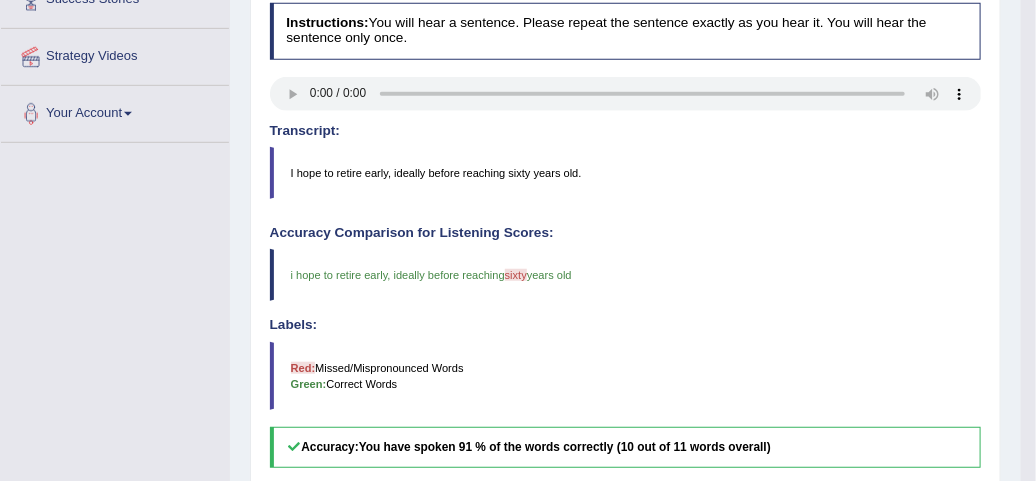 click on "Instructions:  You will hear a sentence. Please repeat the sentence exactly as you hear it. You will hear the sentence only once.
Transcript: I hope to retire early, ideally before reaching sixty years old. Created with Highcharts 7.1.2 Too low Too high Time Pitch meter: 0 2.5 5 7.5 10 Created with Highcharts 7.1.2 Great Too slow Too fast Time Speech pace meter: 0 10 20 30 40 Accuracy Comparison for Listening Scores: i hope to retire early, ideally before reaching  sixty 60  years old Labels:
Red:  Missed/Mispronounced Words
Green:  Correct Words
Accuracy:  You have spoken 91 % of the words correctly (10 out of 11 words overall) Voice Analysis: A.I. Scores:
3  / 3              Content
2.2  / 5              Oral fluency
2.2  / 5              Pronunciation
Your Response: Status:  A.I. Processing Done Start Answering" at bounding box center [625, 397] 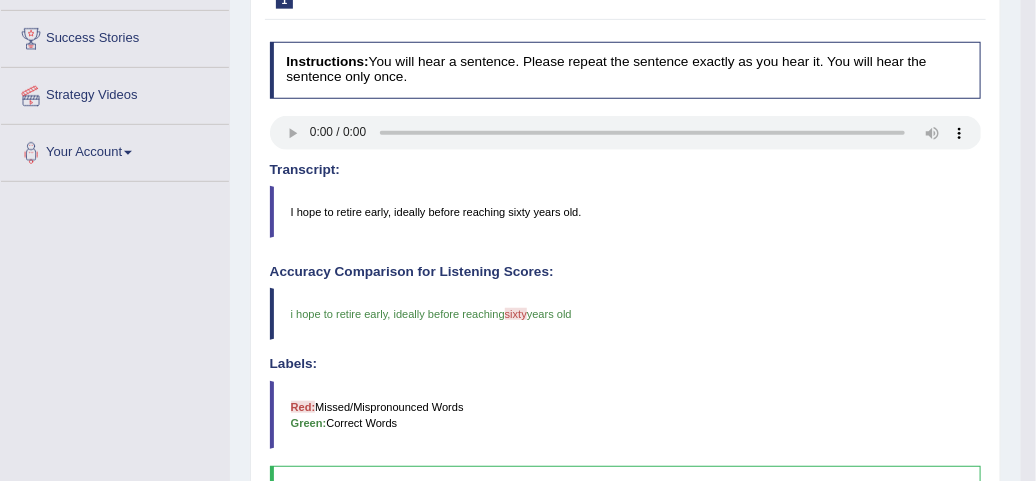 scroll, scrollTop: 79, scrollLeft: 0, axis: vertical 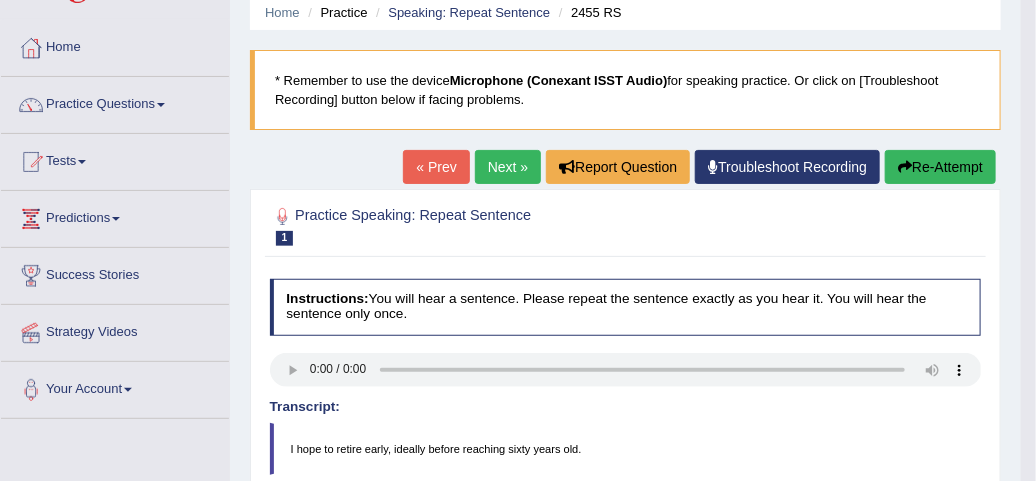 click on "Re-Attempt" at bounding box center (940, 167) 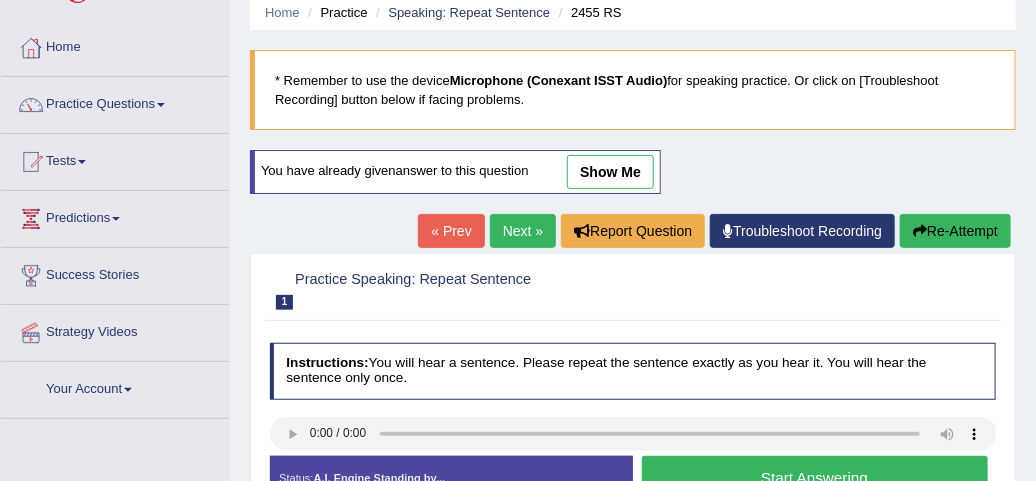 scroll, scrollTop: 79, scrollLeft: 0, axis: vertical 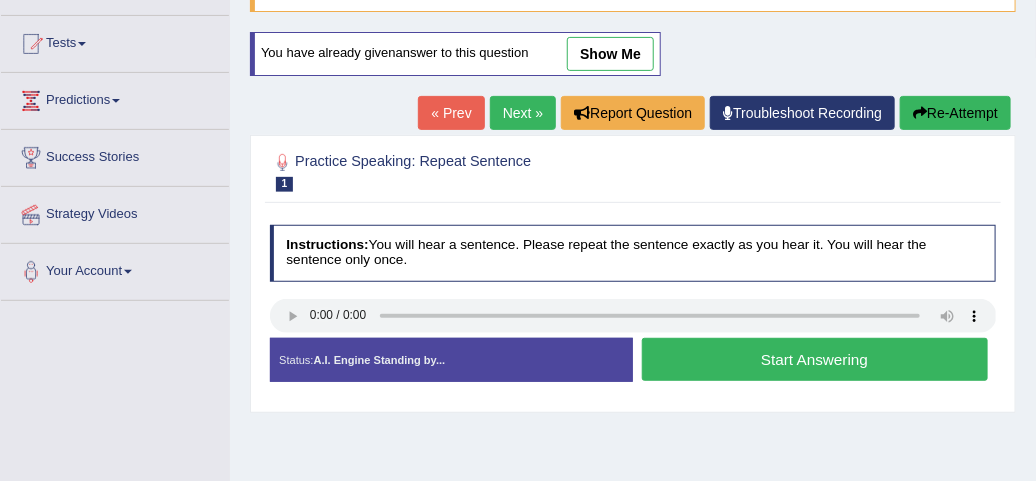 click on "Start Answering" at bounding box center [815, 359] 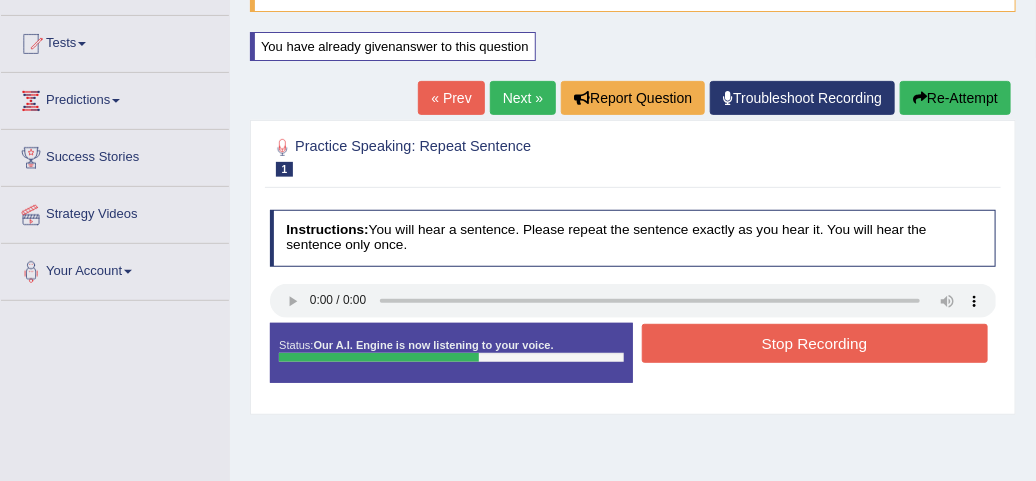 click on "Stop Recording" at bounding box center [815, 343] 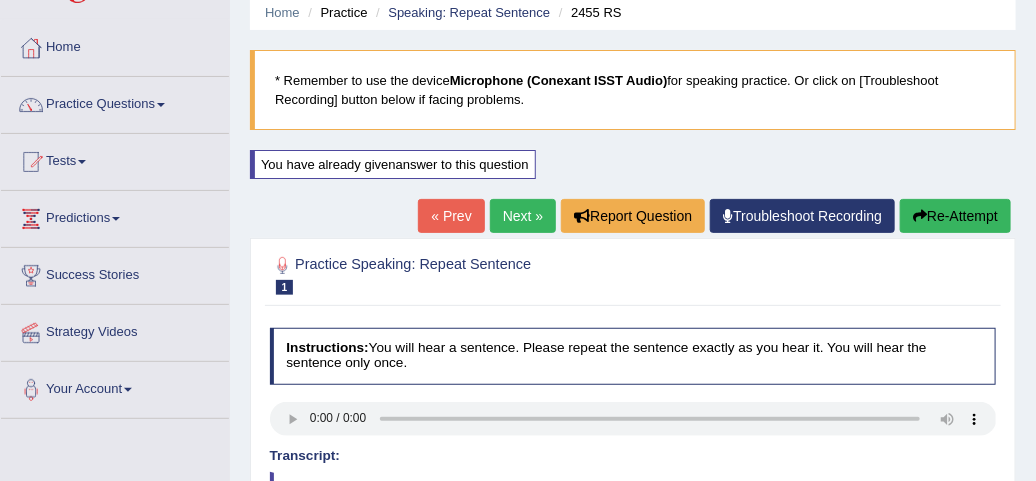 scroll, scrollTop: 0, scrollLeft: 0, axis: both 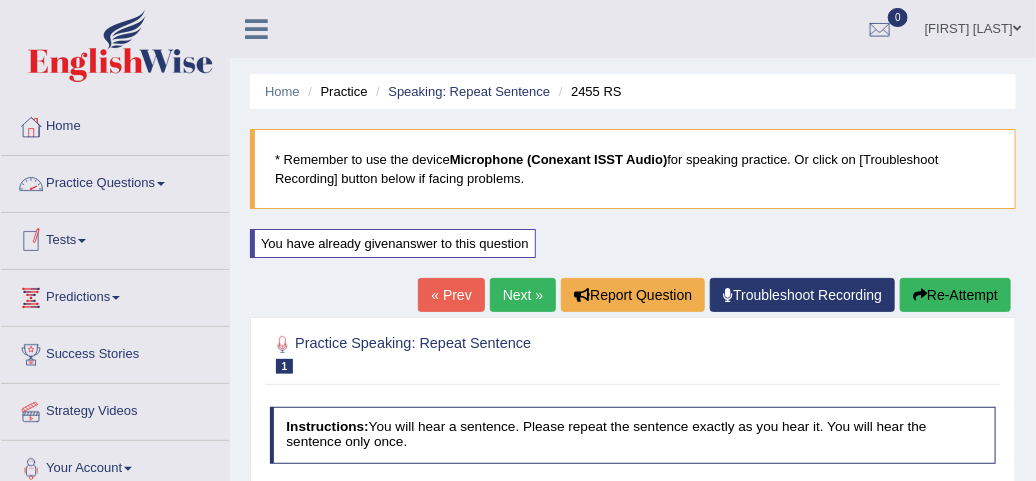 click on "Practice Questions" at bounding box center (115, 181) 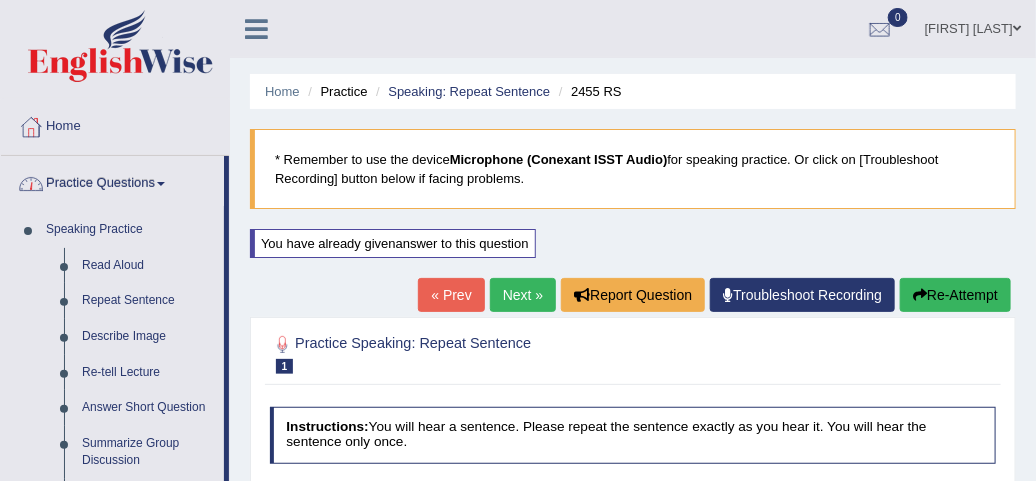 click on "Practice Questions" at bounding box center (112, 181) 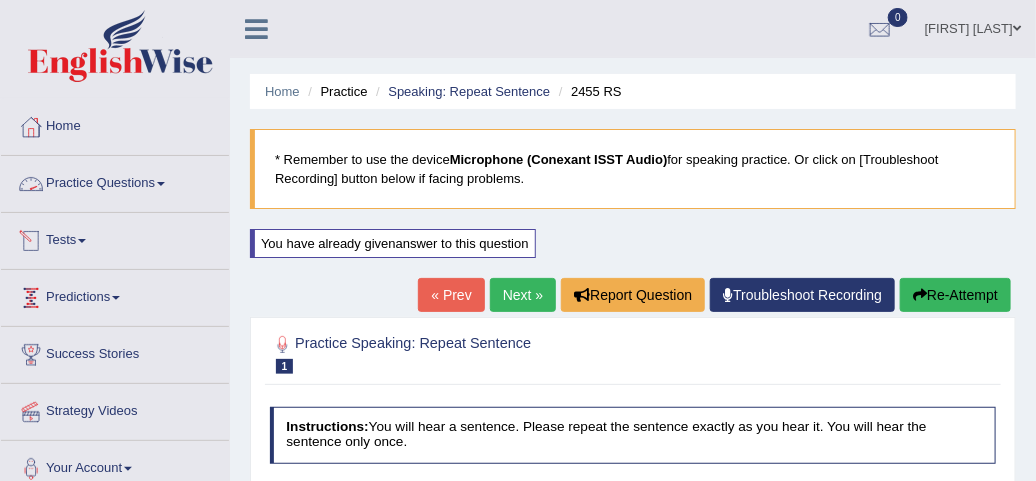 click on "Practice Questions" at bounding box center [115, 181] 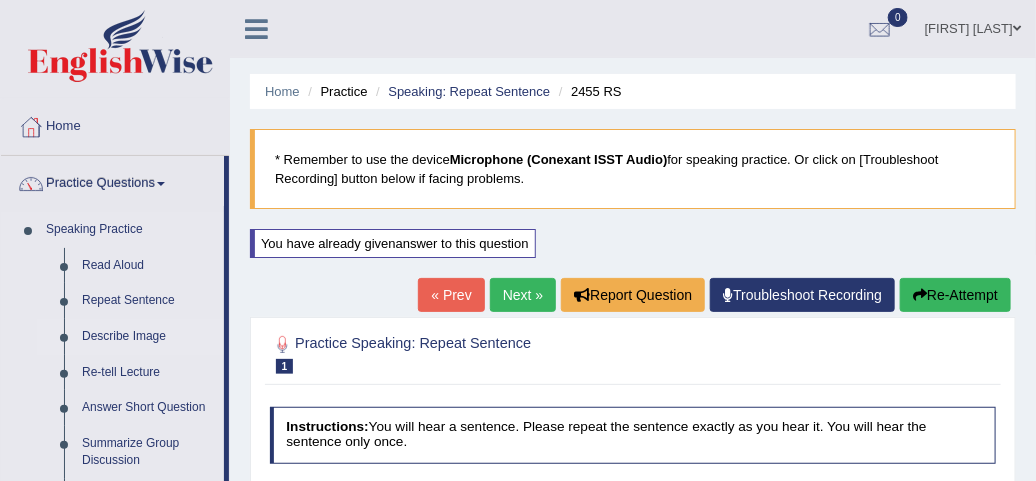 click on "Describe Image" at bounding box center [148, 337] 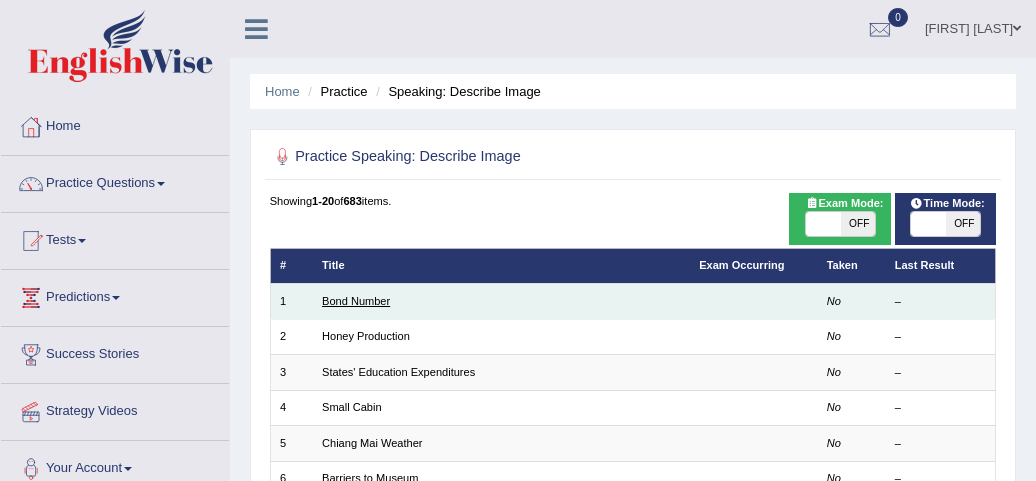 scroll, scrollTop: 0, scrollLeft: 0, axis: both 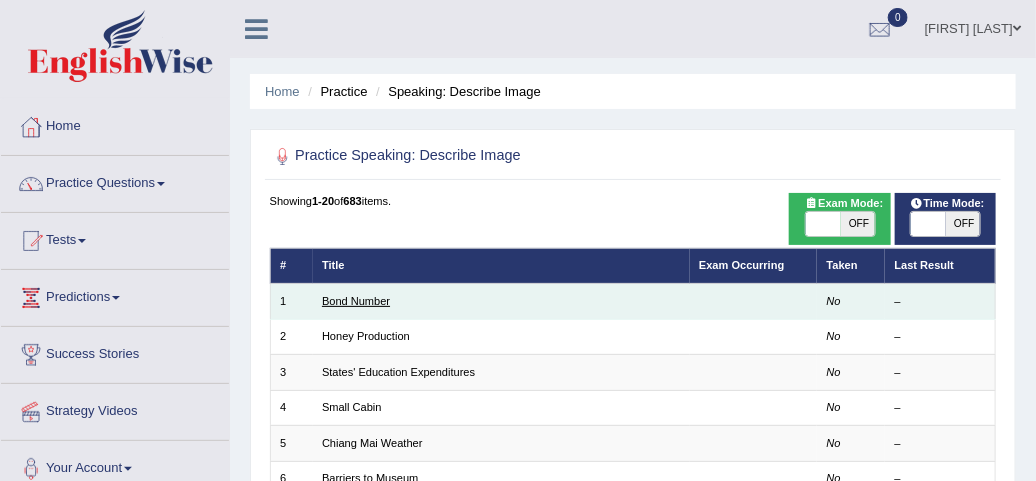 click on "Bond Number" at bounding box center (356, 301) 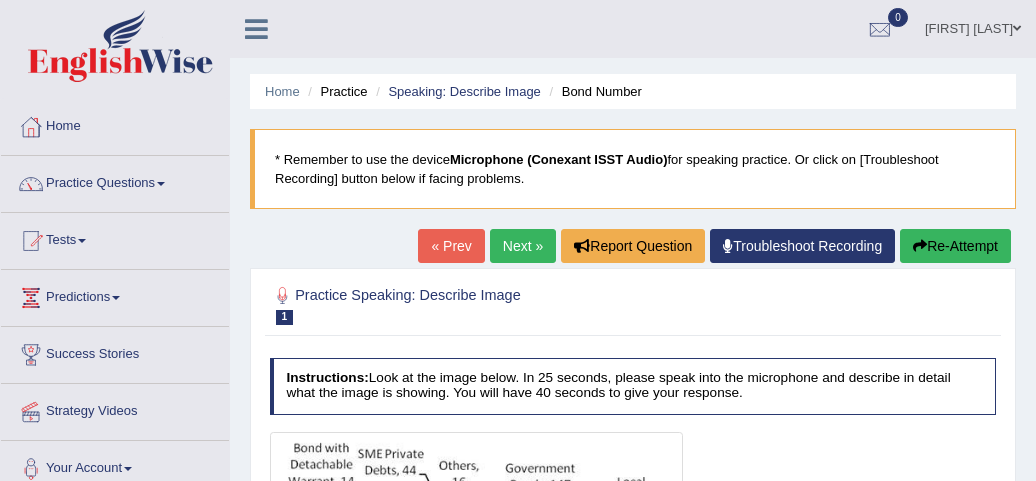 scroll, scrollTop: 0, scrollLeft: 0, axis: both 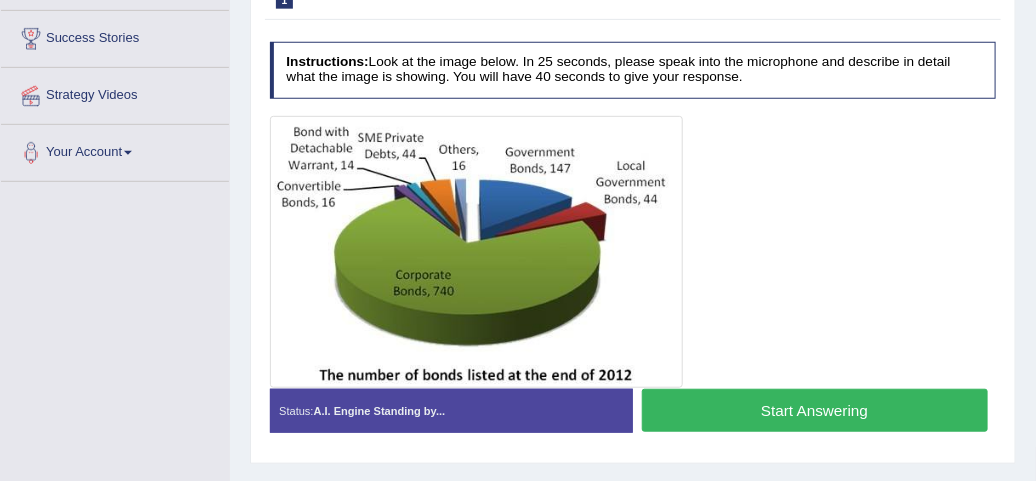 click on "Start Answering" at bounding box center [815, 410] 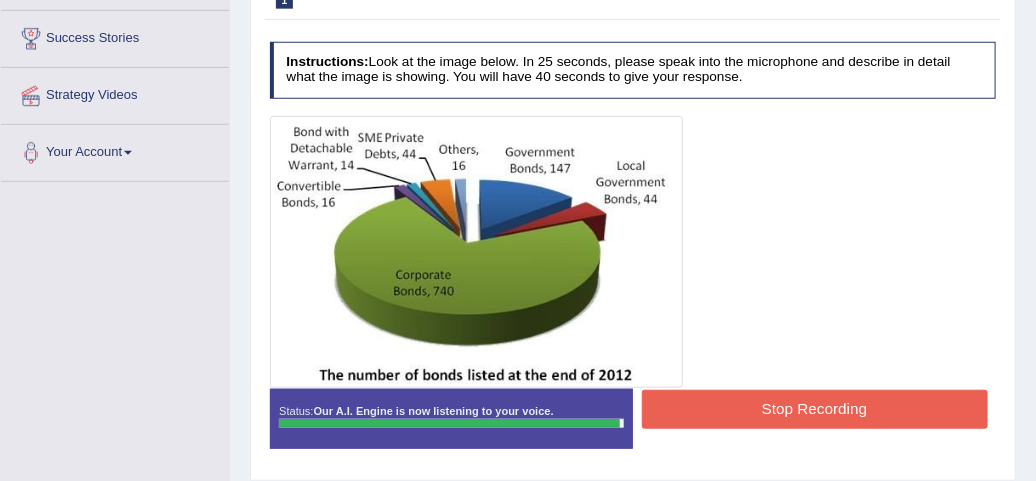 click on "Stop Recording" at bounding box center (815, 409) 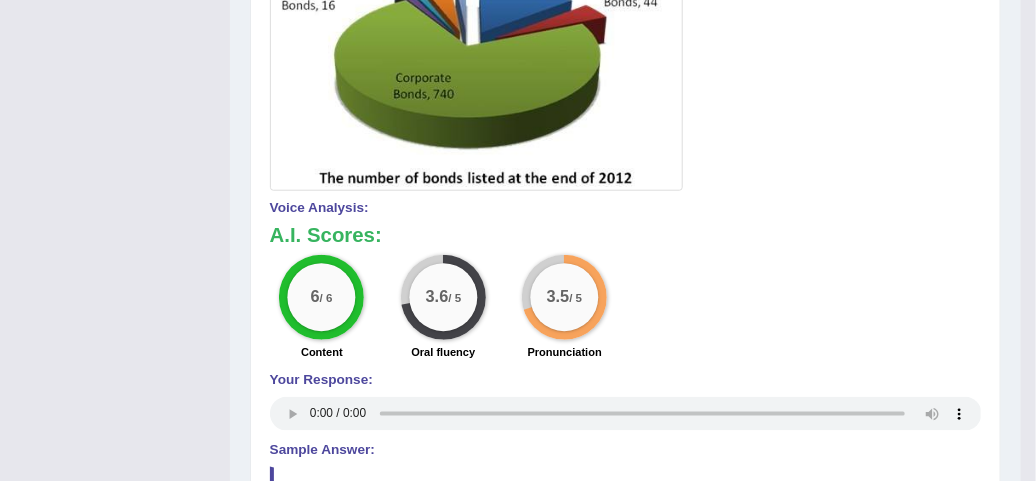 scroll, scrollTop: 720, scrollLeft: 0, axis: vertical 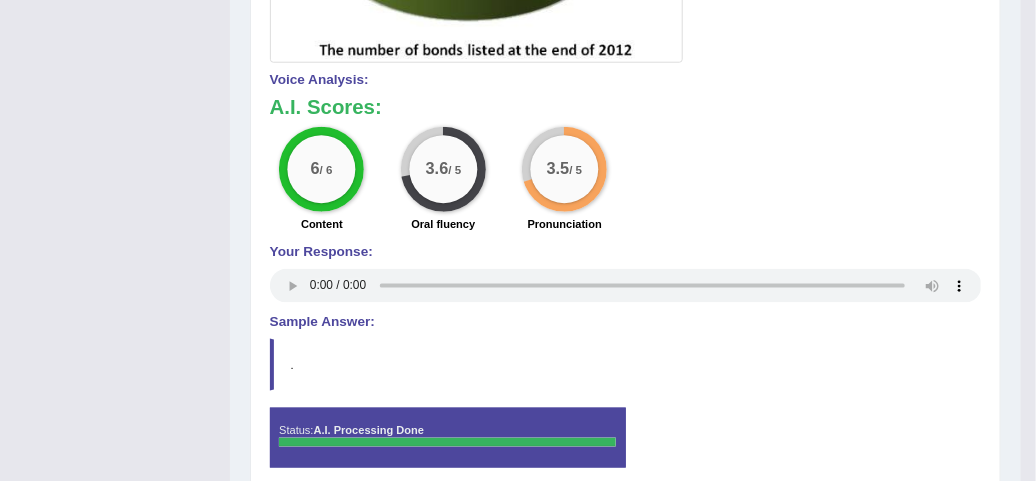 click on "." at bounding box center (626, 365) 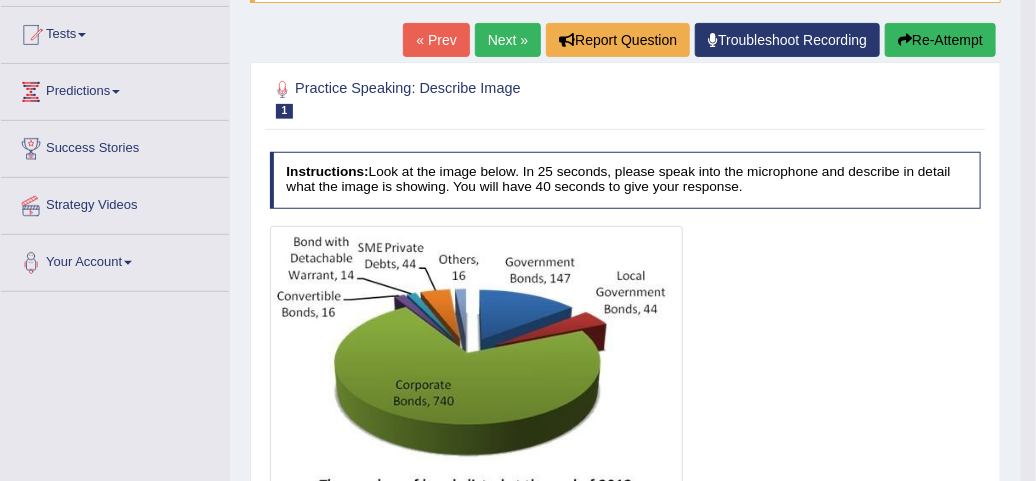 scroll, scrollTop: 167, scrollLeft: 0, axis: vertical 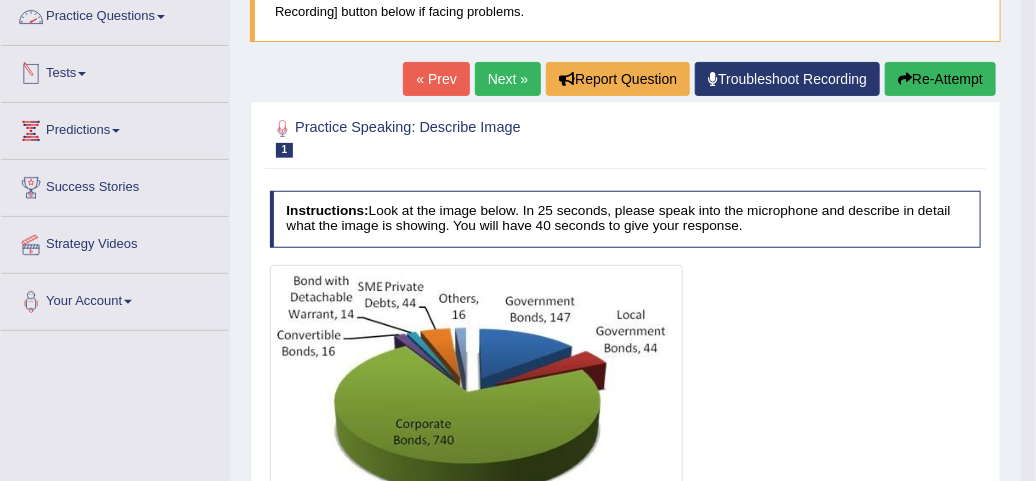 click on "Practice Questions" at bounding box center (115, 14) 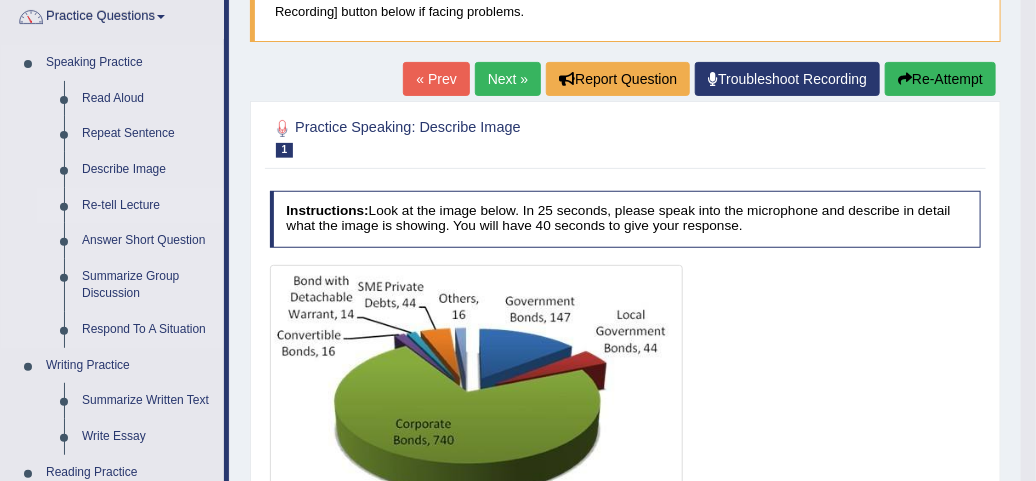 click on "Re-tell Lecture" at bounding box center [148, 206] 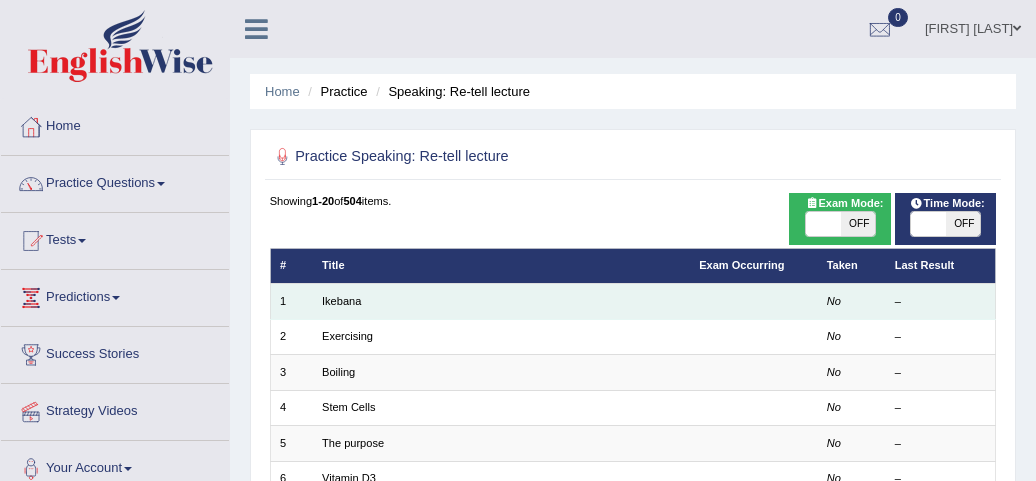 scroll, scrollTop: 0, scrollLeft: 0, axis: both 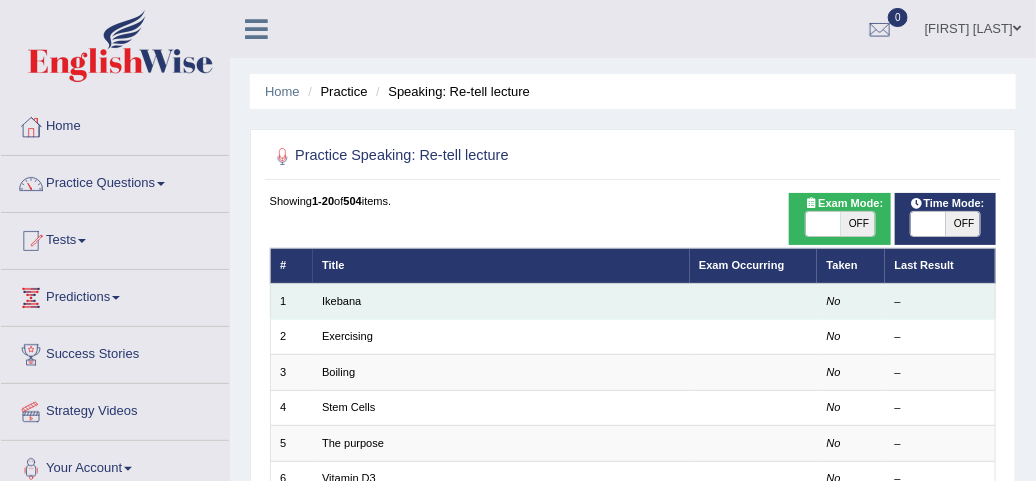 click on "Ikebana" at bounding box center [501, 301] 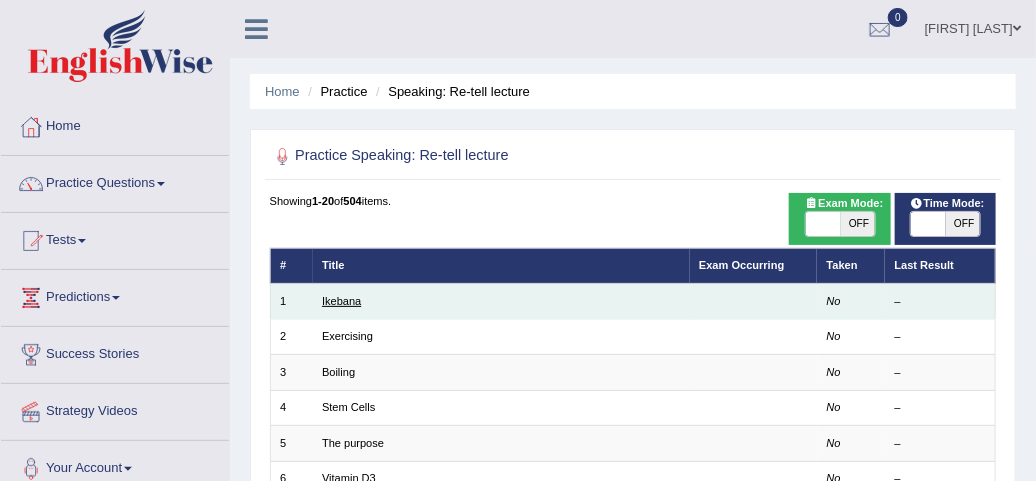 click on "Ikebana" at bounding box center [341, 301] 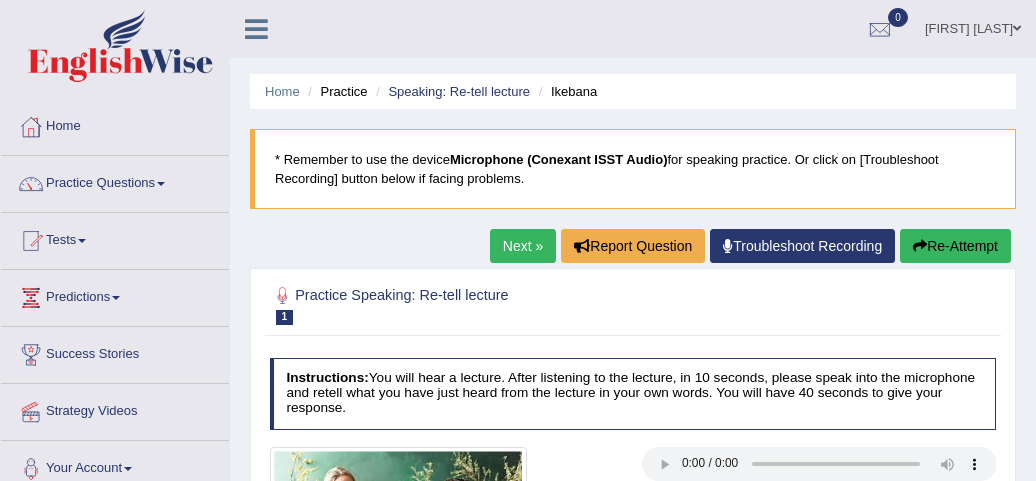 scroll, scrollTop: 237, scrollLeft: 0, axis: vertical 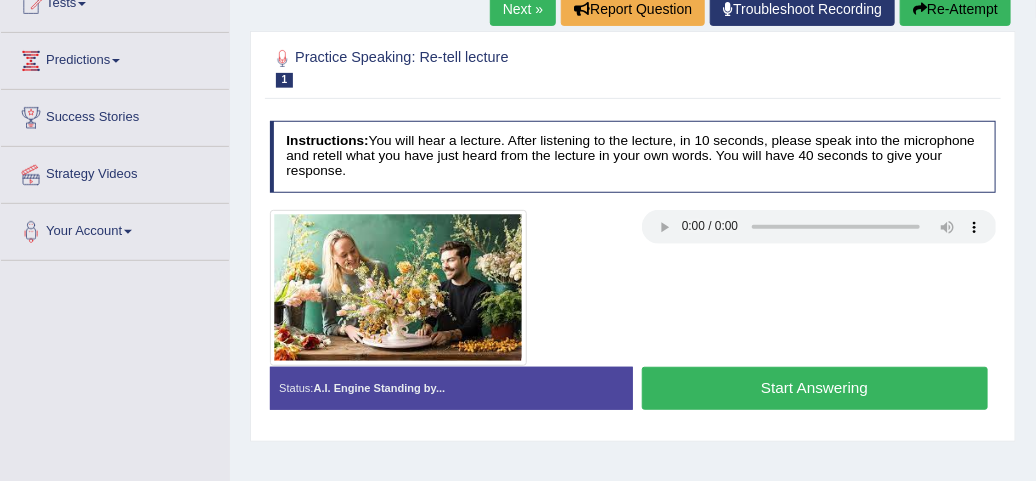 click on "Start Answering" at bounding box center (815, 388) 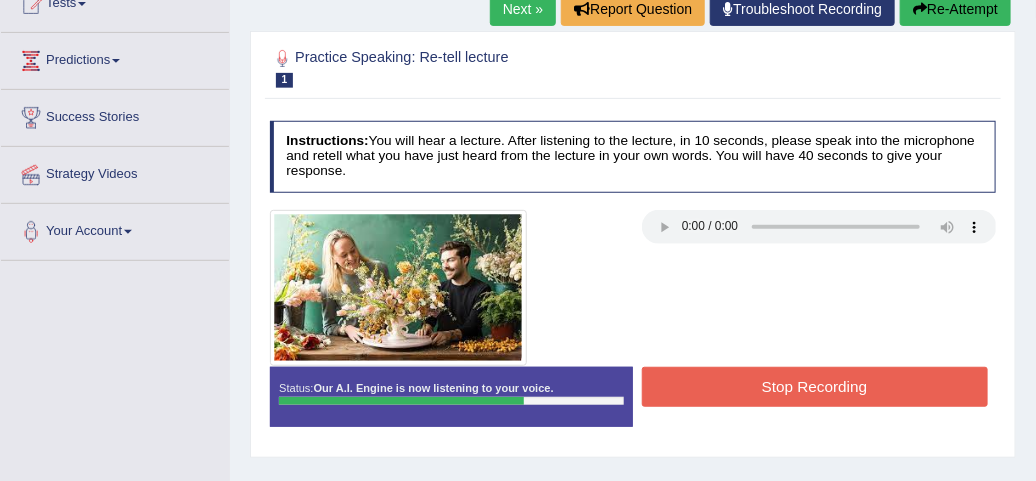 click on "Stop Recording" at bounding box center (815, 386) 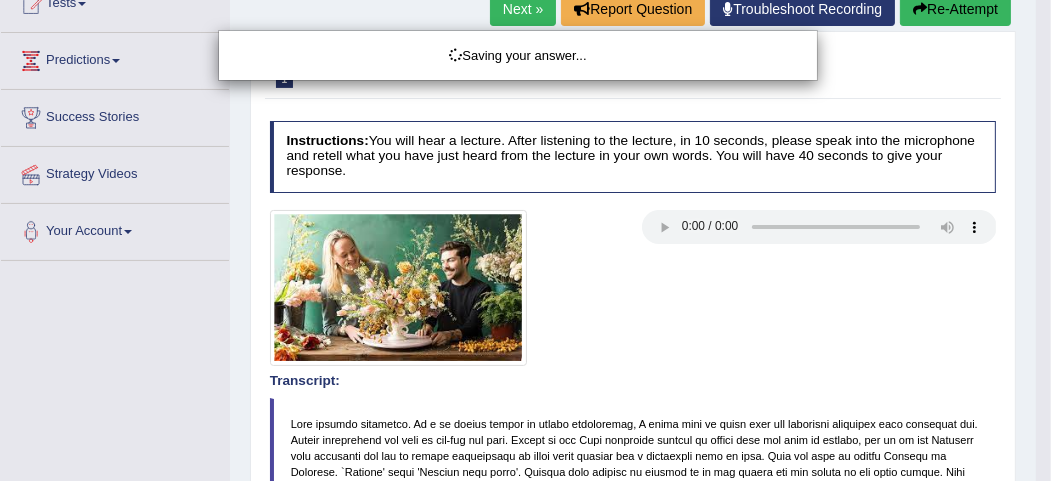 click on "Saving your answer..." at bounding box center (525, 240) 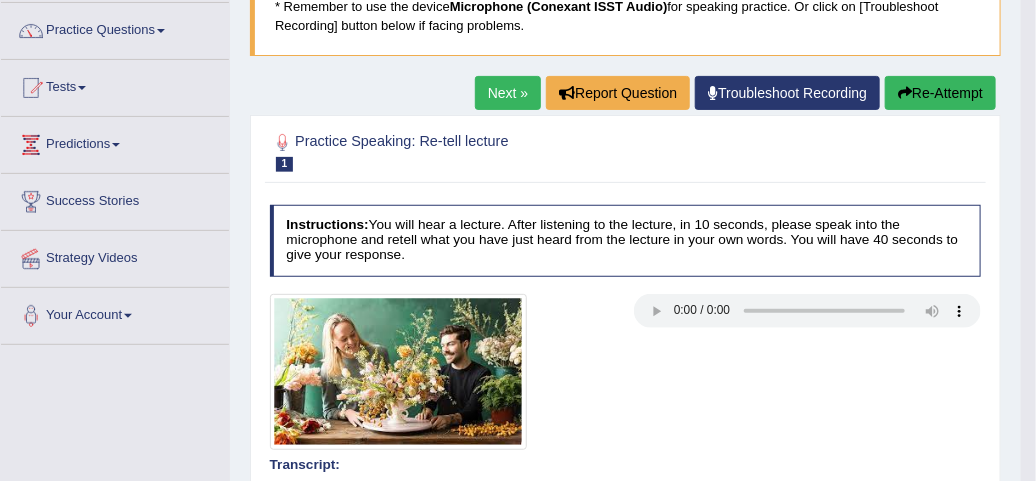 scroll, scrollTop: 74, scrollLeft: 0, axis: vertical 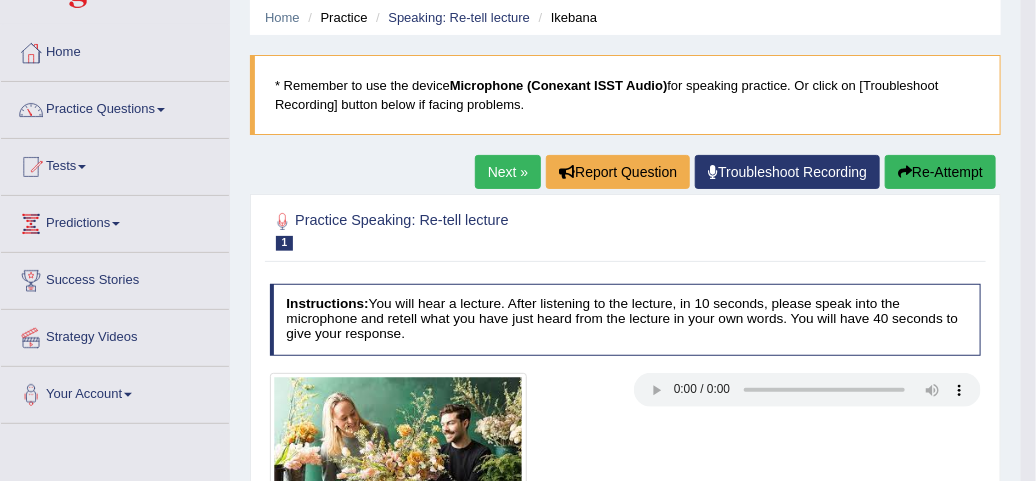 click at bounding box center [905, 172] 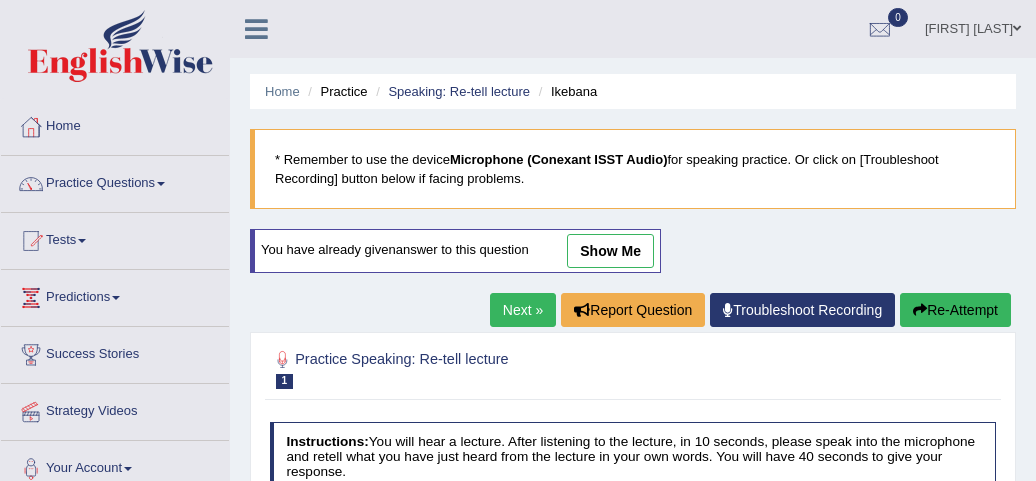 scroll, scrollTop: 153, scrollLeft: 0, axis: vertical 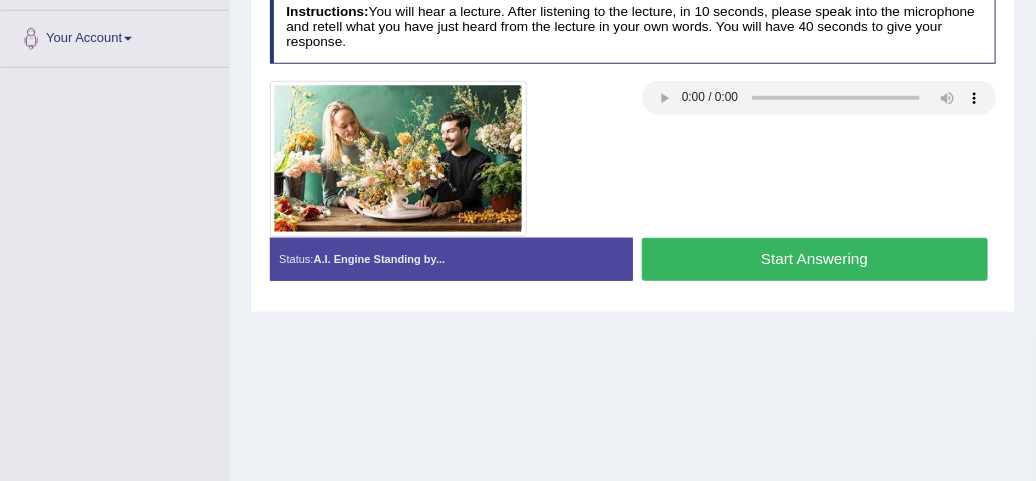 click on "Start Answering" at bounding box center (815, 259) 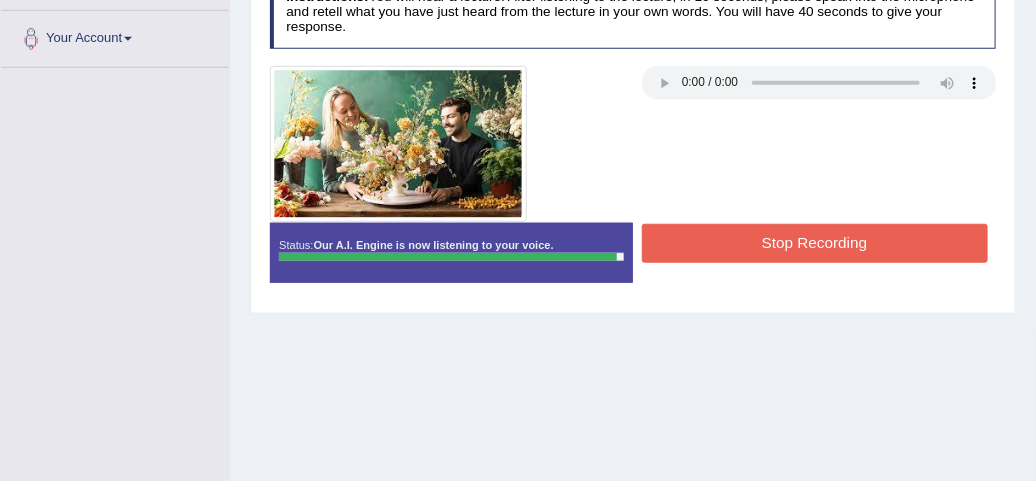 click on "Stop Recording" at bounding box center (815, 243) 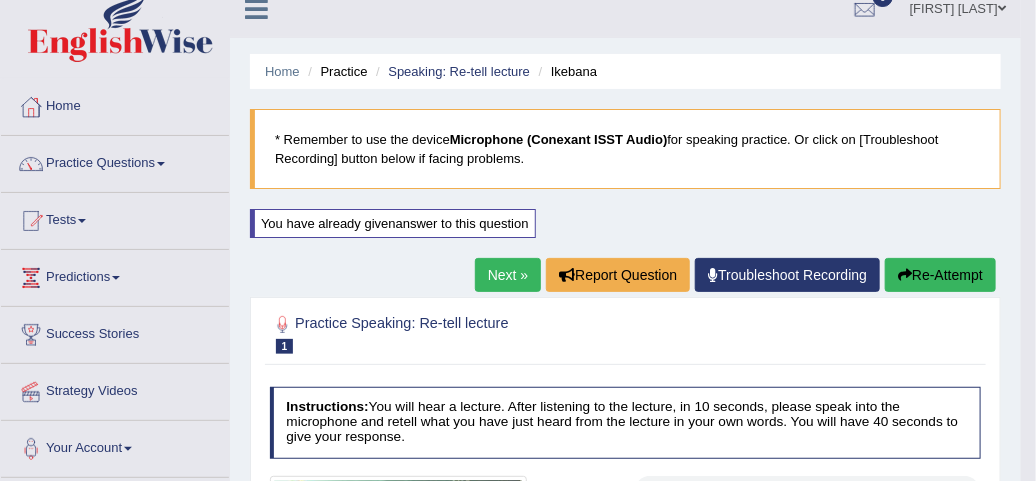 scroll, scrollTop: 0, scrollLeft: 0, axis: both 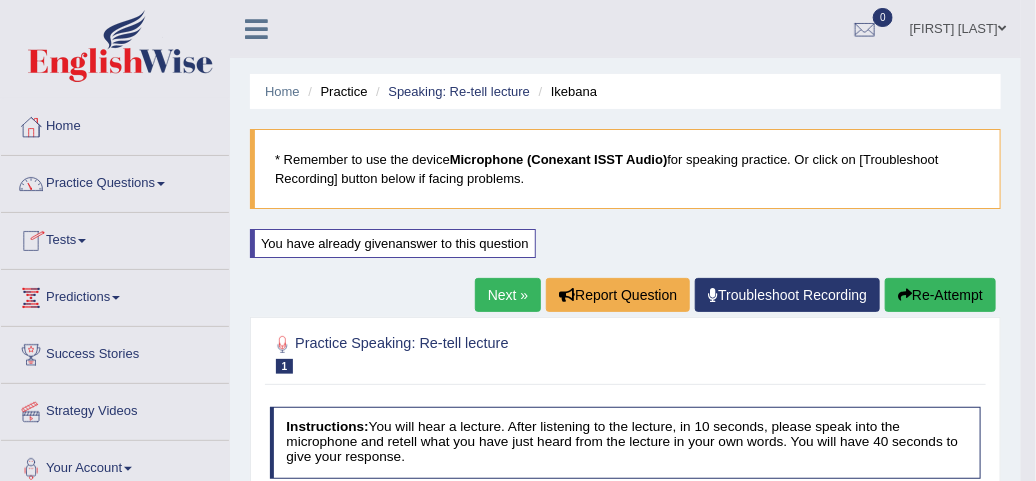 click on "Practice Questions" at bounding box center (115, 181) 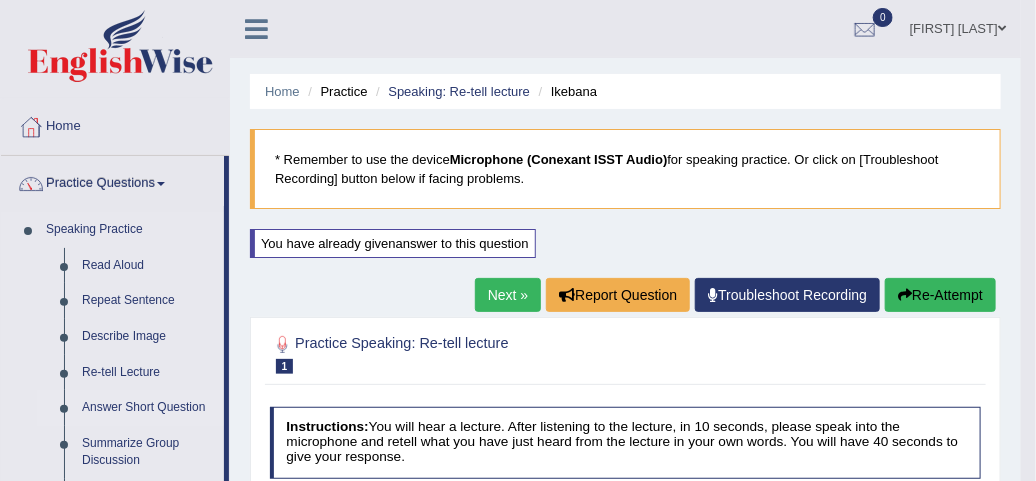 click on "Answer Short Question" at bounding box center (148, 408) 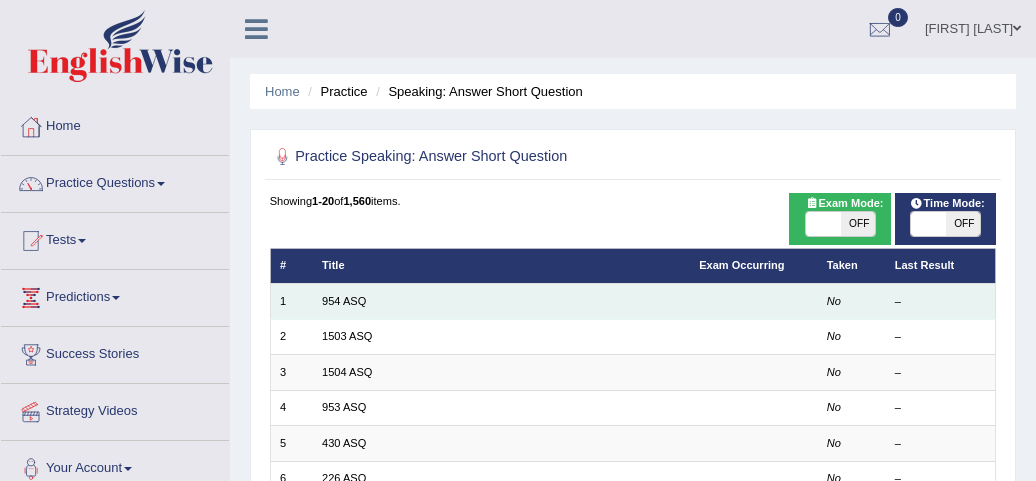 scroll, scrollTop: 0, scrollLeft: 0, axis: both 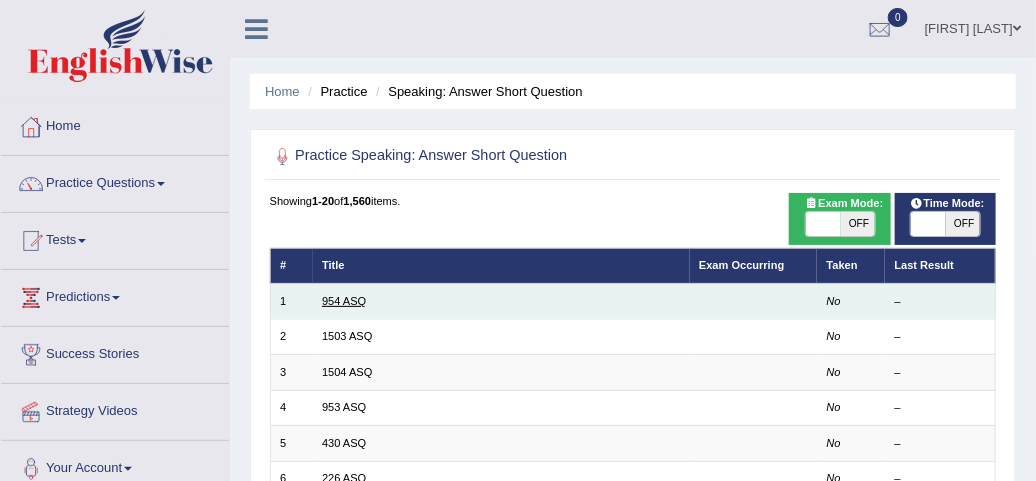 click on "954 ASQ" at bounding box center (344, 301) 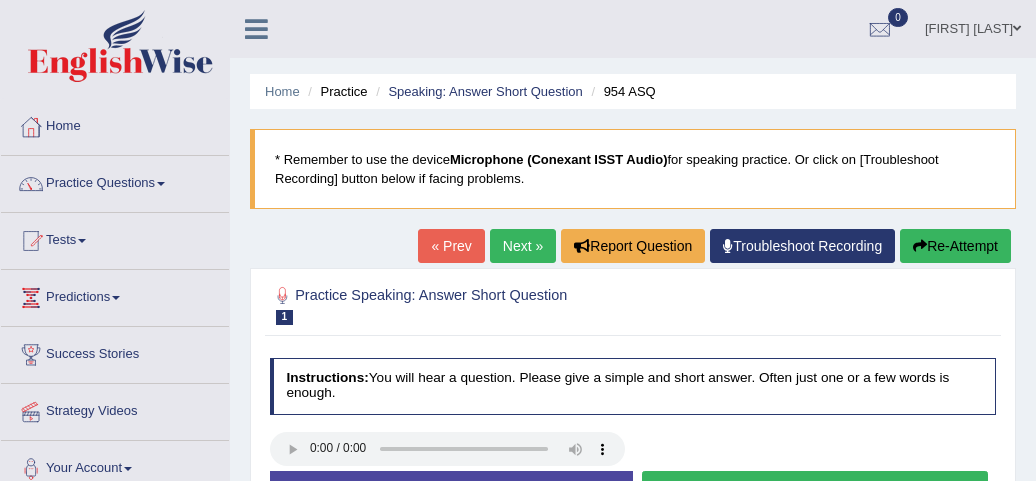 scroll, scrollTop: 0, scrollLeft: 0, axis: both 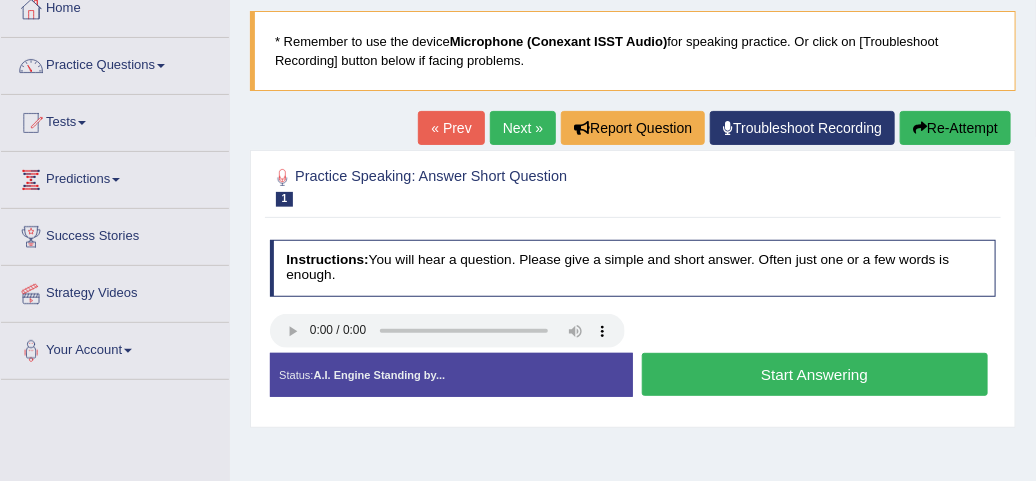 click on "Start Answering" at bounding box center (815, 374) 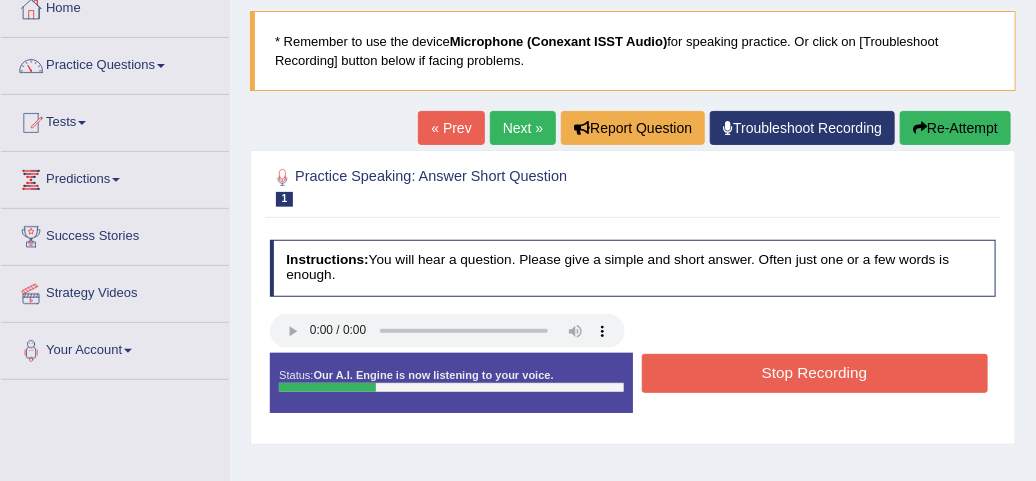 click on "Stop Recording" at bounding box center [815, 373] 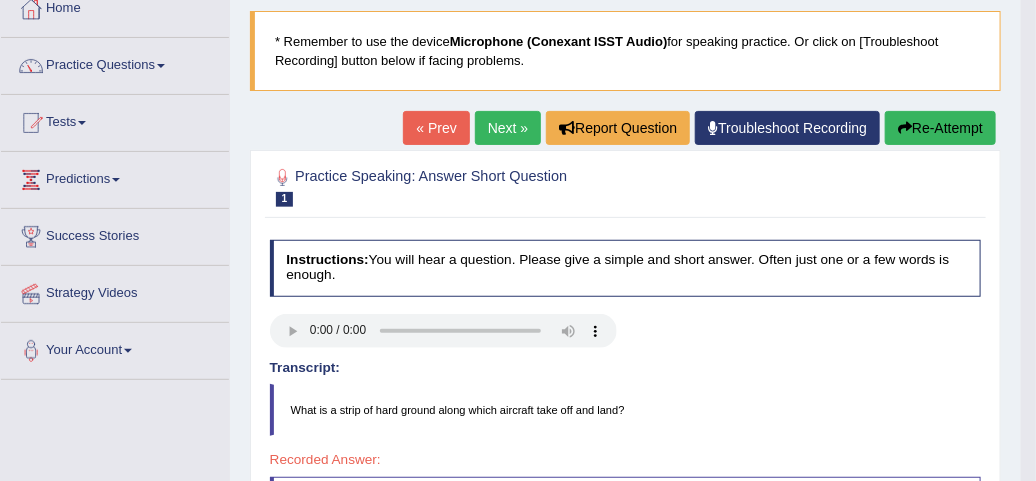 scroll, scrollTop: 39, scrollLeft: 0, axis: vertical 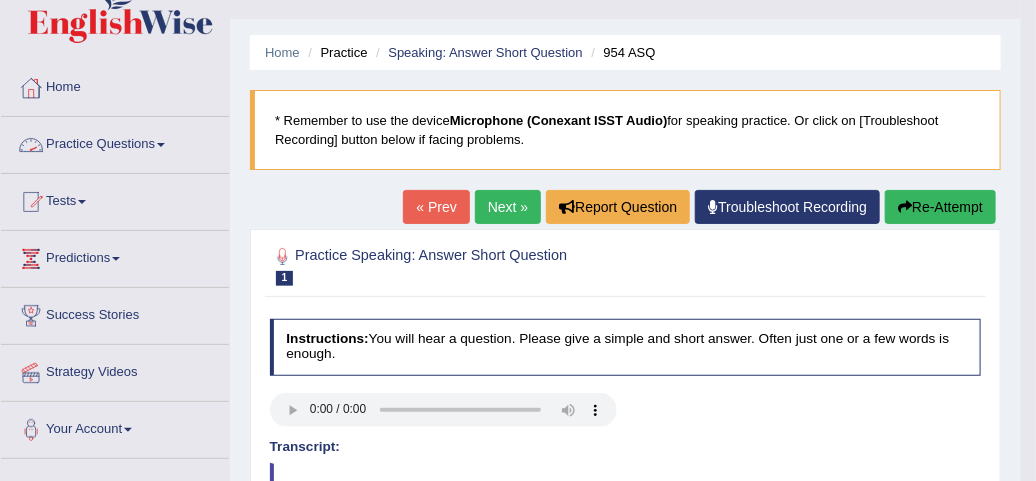 click on "Practice Questions" at bounding box center [115, 142] 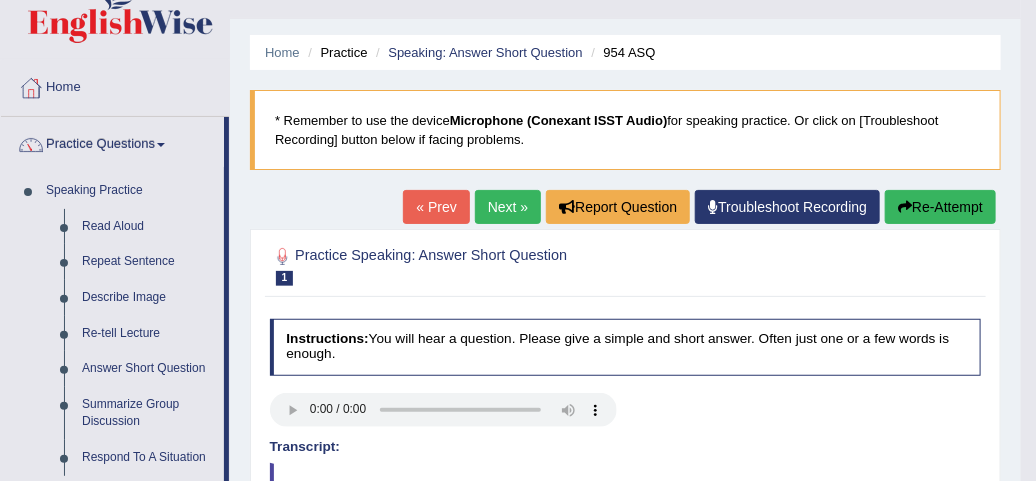 click on "Next »" at bounding box center [508, 207] 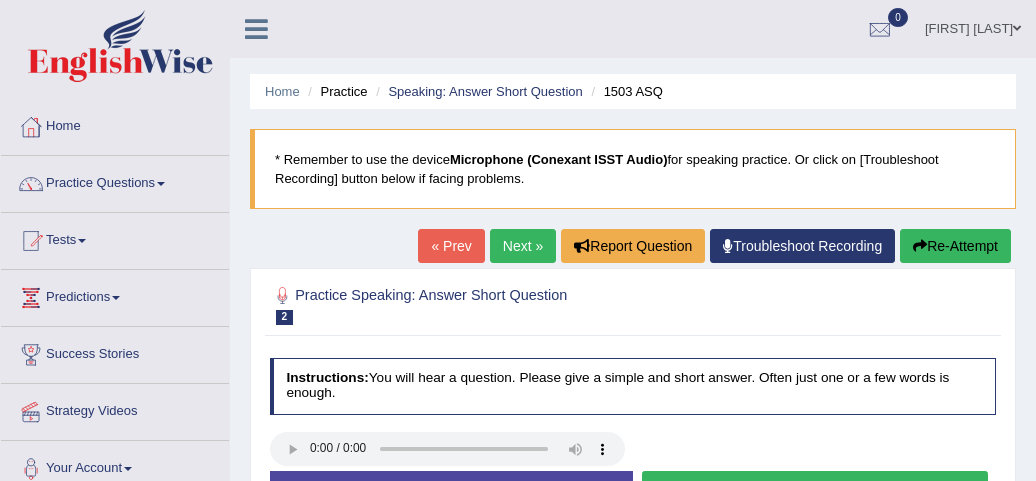 scroll, scrollTop: 0, scrollLeft: 0, axis: both 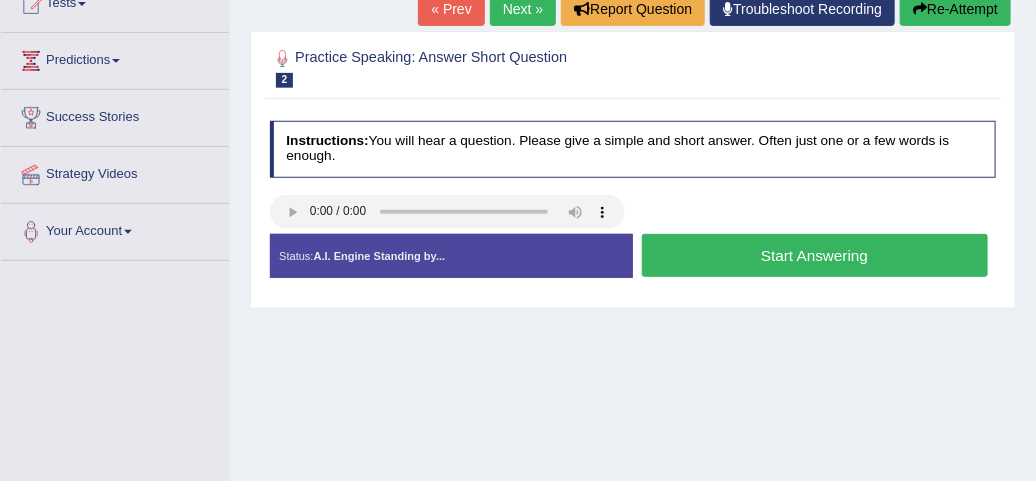 click on "Start Answering" at bounding box center (815, 255) 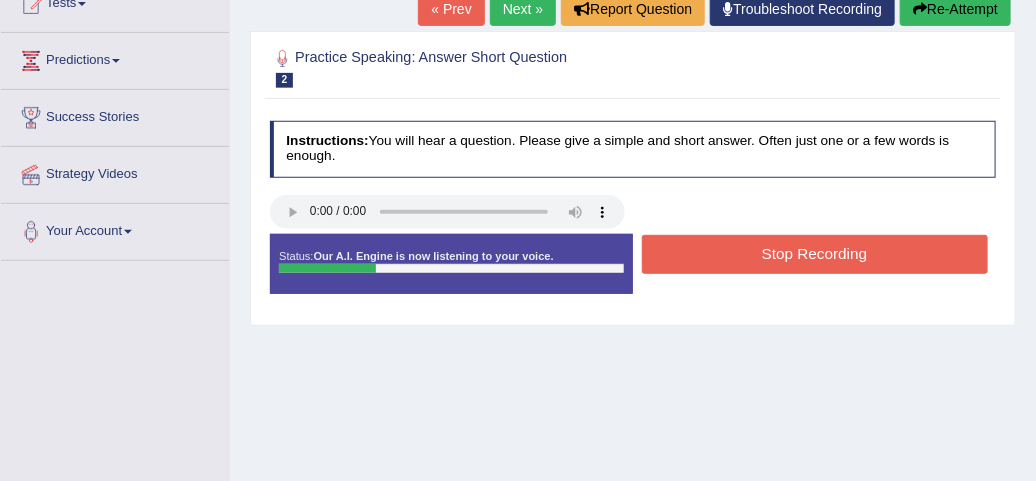 click on "Stop Recording" at bounding box center (815, 254) 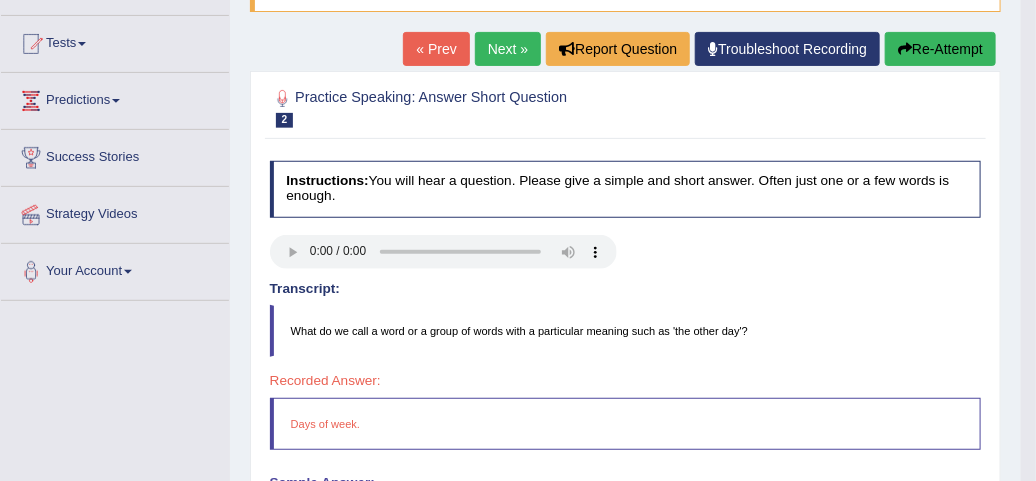 scroll, scrollTop: 158, scrollLeft: 0, axis: vertical 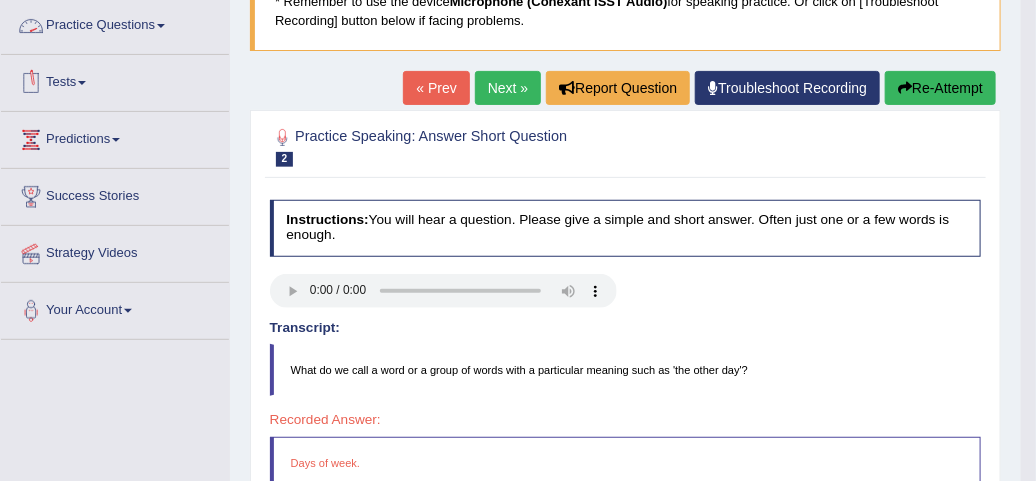click on "Practice Questions" at bounding box center (115, 23) 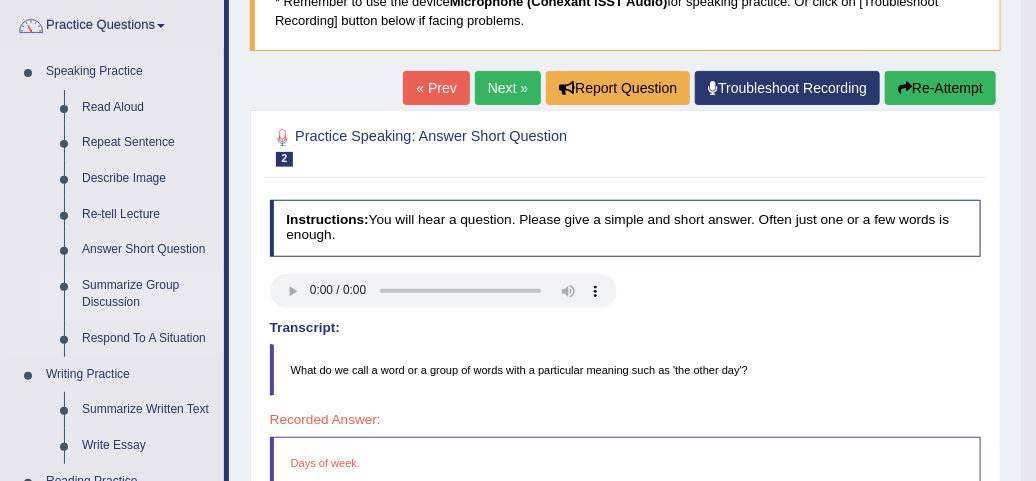 click on "Summarize Group Discussion" at bounding box center [148, 294] 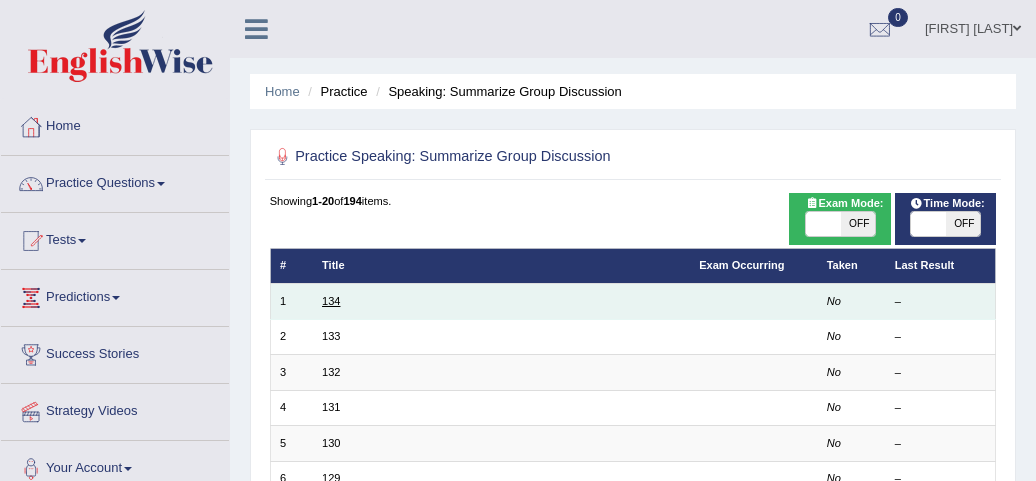 scroll, scrollTop: 0, scrollLeft: 0, axis: both 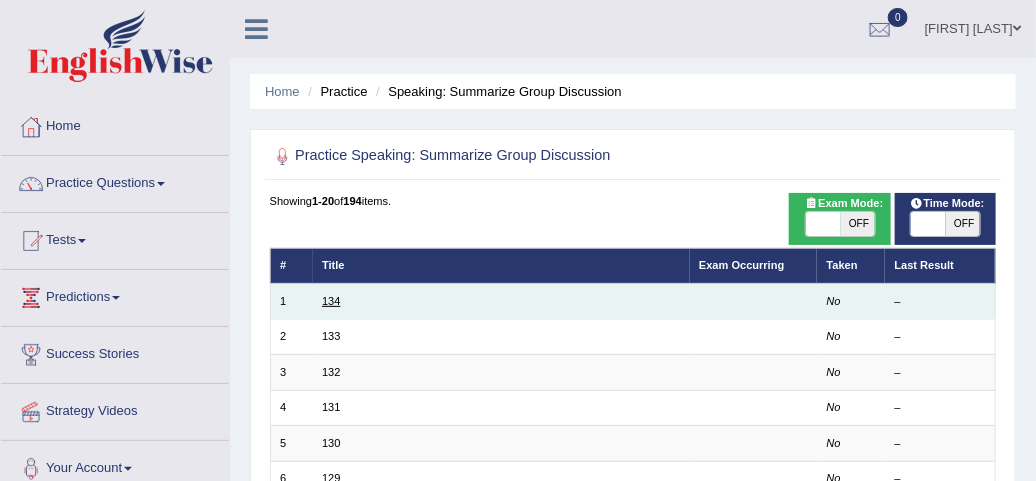 click on "134" at bounding box center [331, 301] 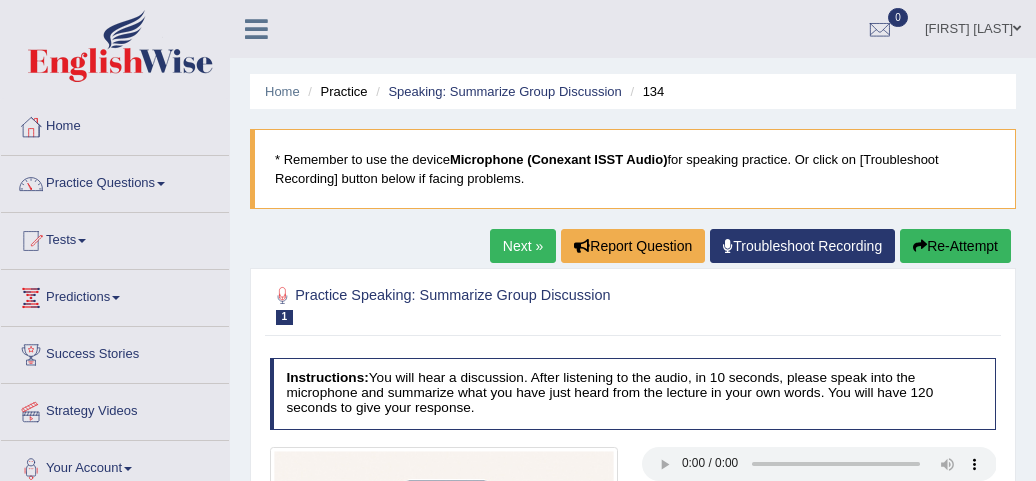 scroll, scrollTop: 0, scrollLeft: 0, axis: both 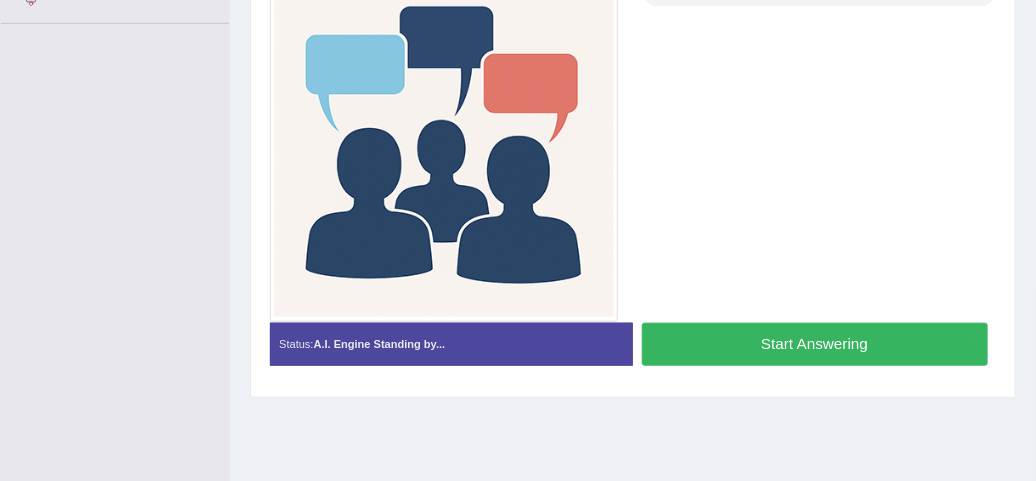 click on "Start Answering" at bounding box center [815, 344] 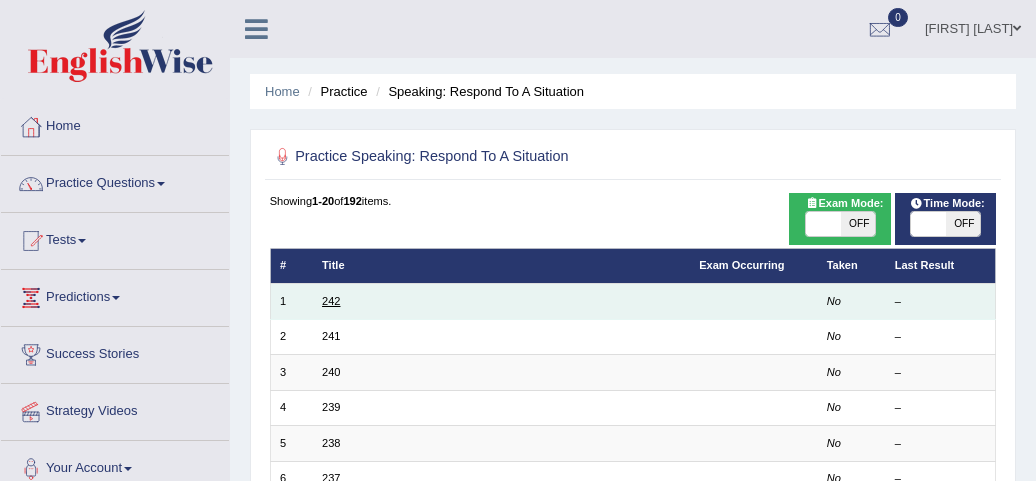 scroll, scrollTop: 0, scrollLeft: 0, axis: both 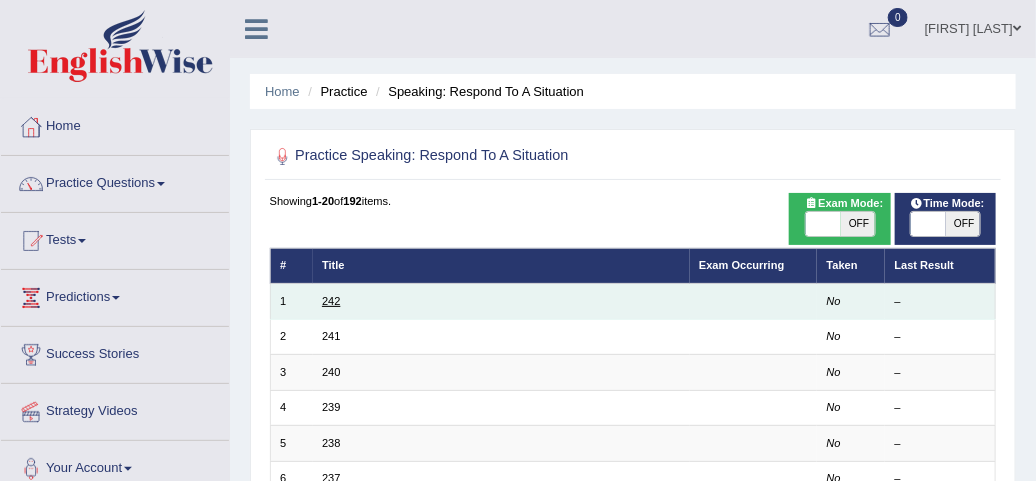 click on "242" at bounding box center [331, 301] 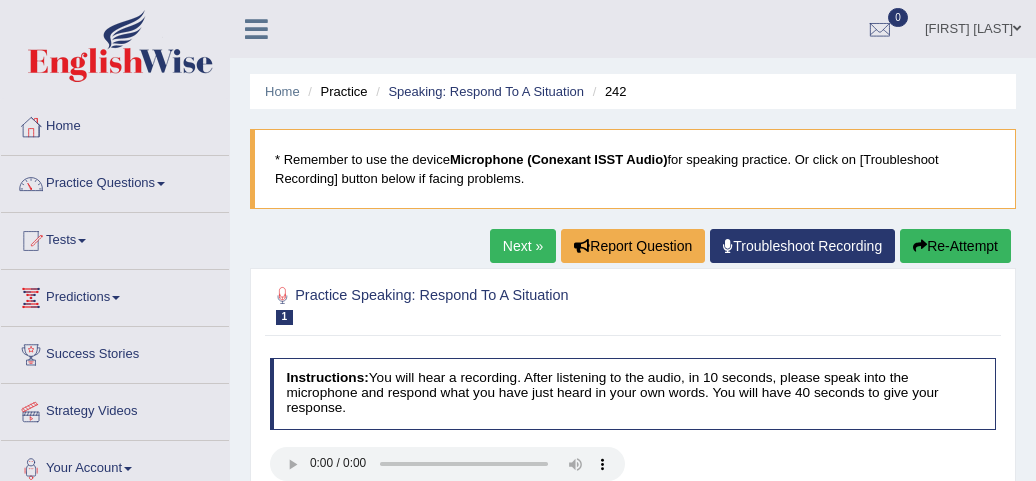scroll, scrollTop: 0, scrollLeft: 0, axis: both 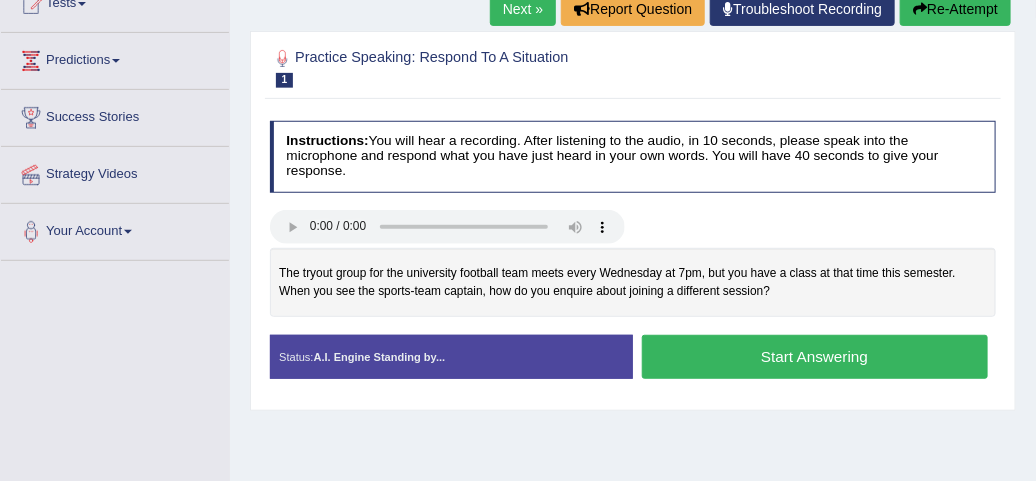 click on "Start Answering" at bounding box center [815, 356] 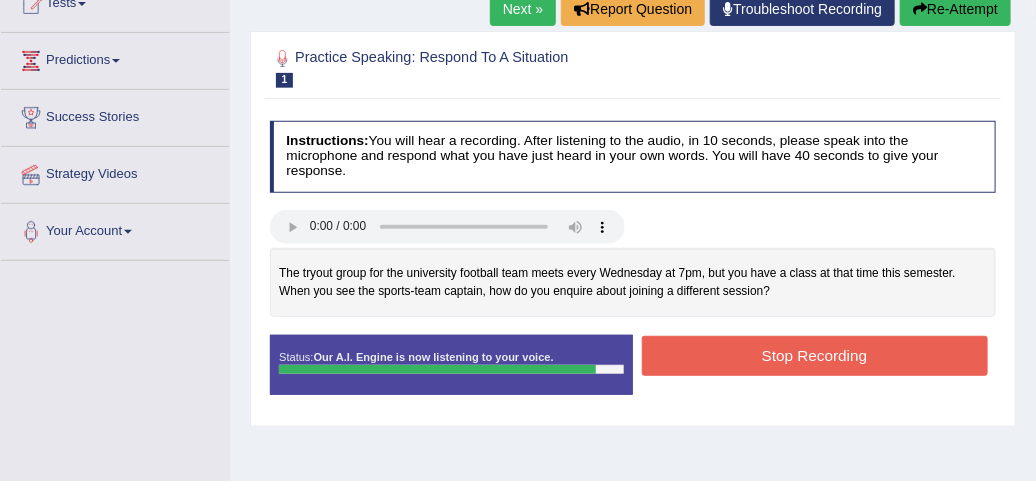 click on "Stop Recording" at bounding box center (815, 355) 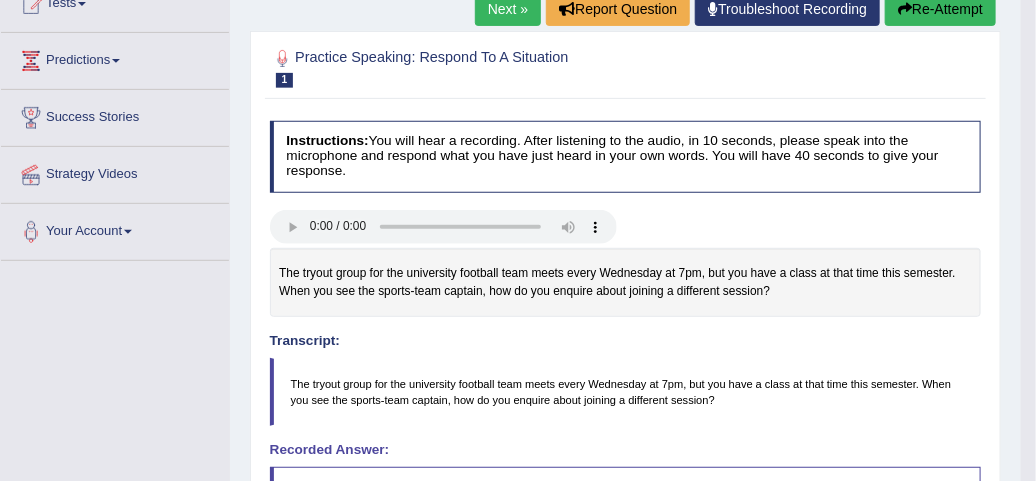click on "Transcript: The tryout group for the university football team meets every Wednesday at 7pm, but you have a class at that time this semester. When you see the sports-team captain, how do you enquire about joining a different session?" at bounding box center (626, 342) 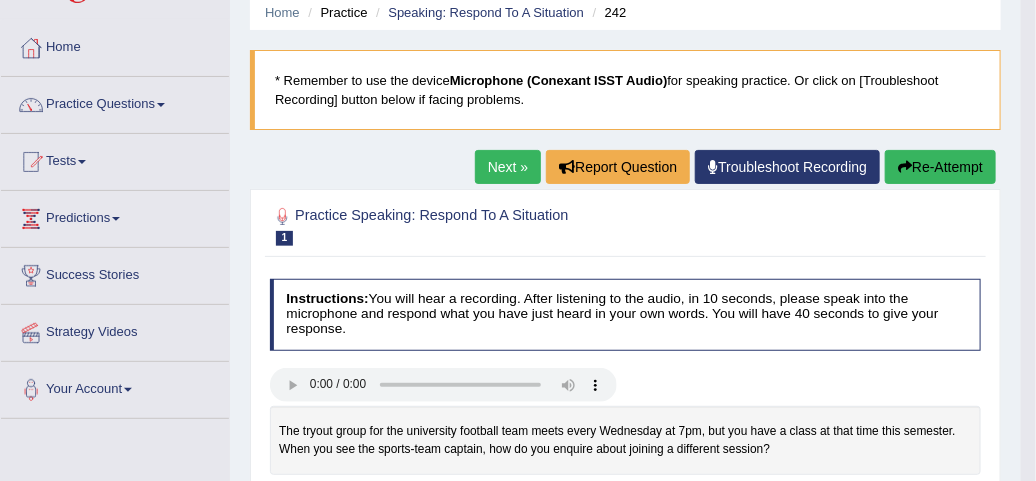 scroll, scrollTop: 0, scrollLeft: 0, axis: both 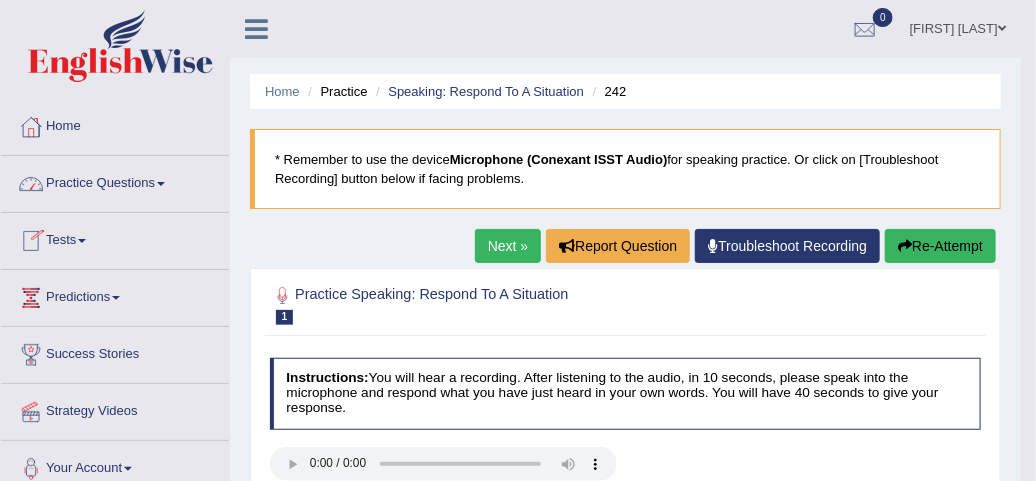 click on "Practice Questions" at bounding box center [115, 181] 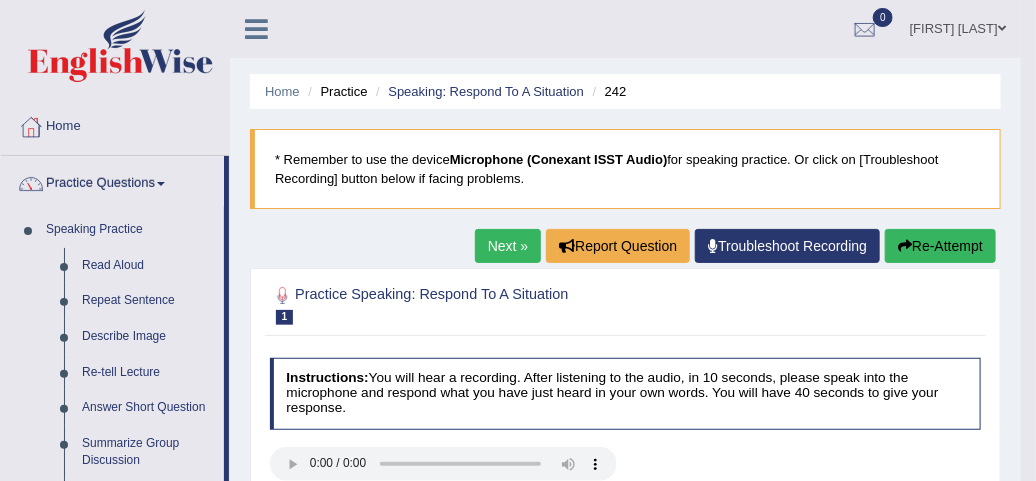click on "Home
Practice
Speaking: Respond To A Situation
242
* Remember to use the device  Microphone (Conexant ISST Audio)  for speaking practice. Or click on [Troubleshoot Recording] button below if facing problems.
Next »  Report Question  Troubleshoot Recording  Re-Attempt
Practice Speaking: Respond To A Situation
1
242
Instructions:  You will hear a recording. After listening to the audio, in 10 seconds, please speak into the microphone and respond what you have just heard in your own words. You will have 40 seconds to give your response.
The tryout group for the university football team meets every Wednesday at 7pm, but you have a class at that time this semester. When you see the sports-team captain, how do you enquire about joining a different session? Transcript: Recorded Answer: Created with Highcharts 7.1.2 Time" at bounding box center [625, 636] 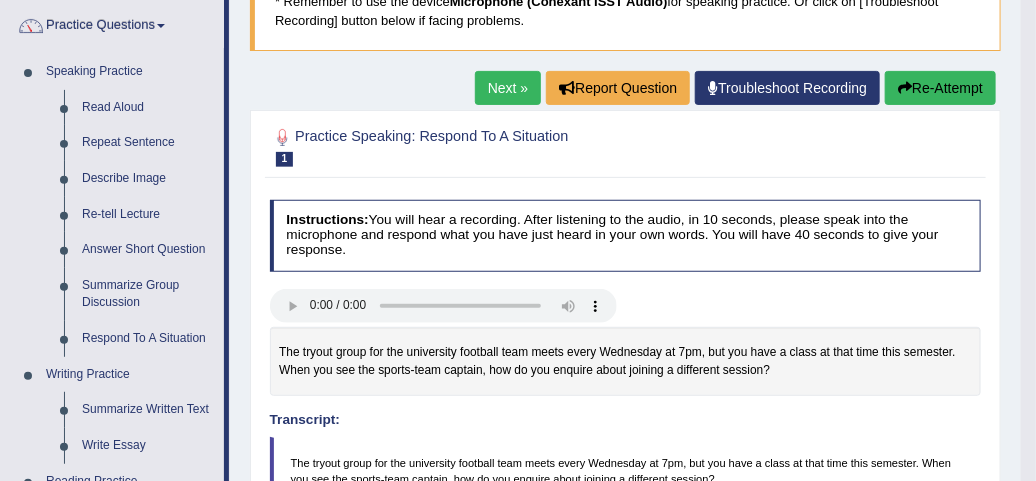scroll, scrollTop: 316, scrollLeft: 0, axis: vertical 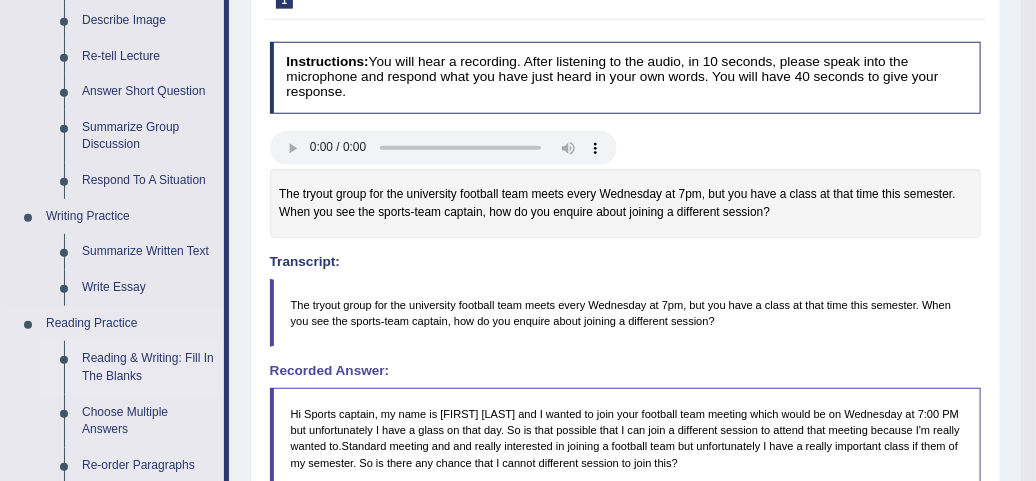 click on "Reading & Writing: Fill In The Blanks" at bounding box center (148, 367) 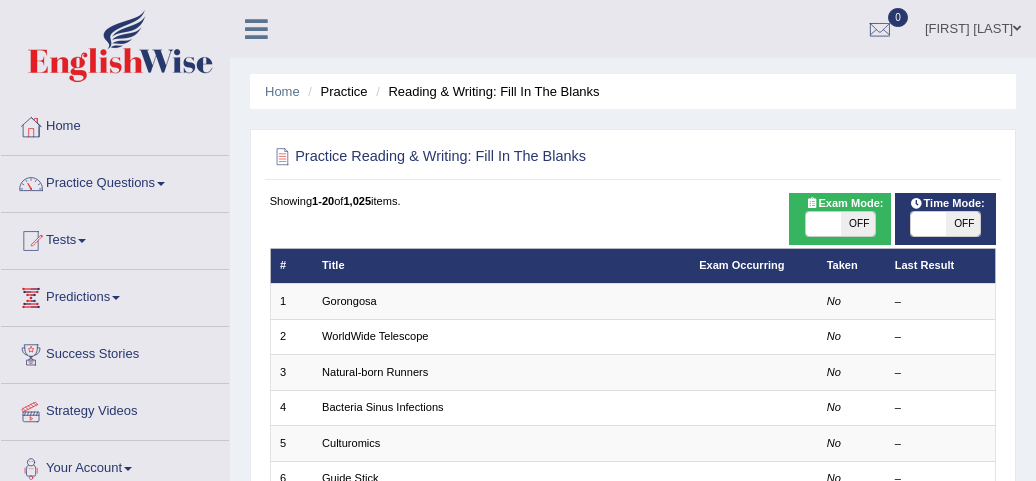scroll, scrollTop: 0, scrollLeft: 0, axis: both 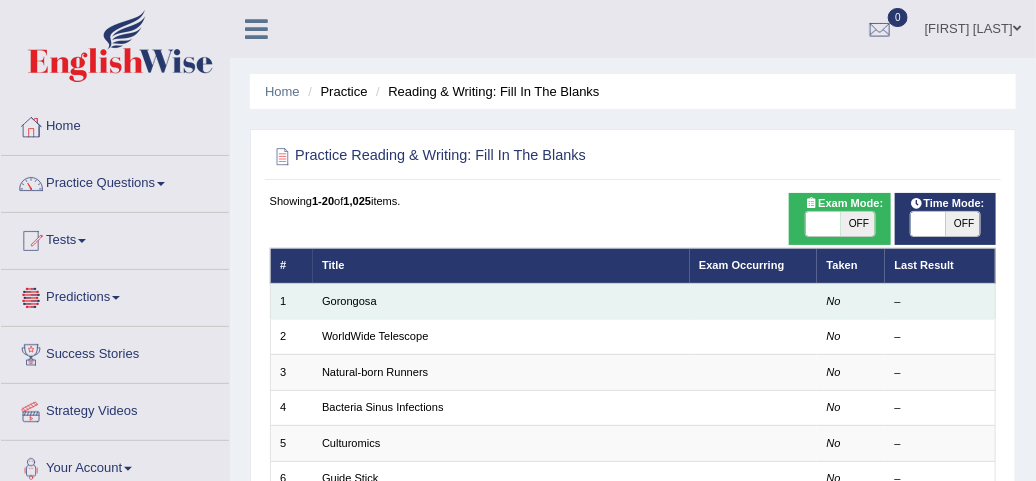 click on "Gorongosa" at bounding box center (501, 301) 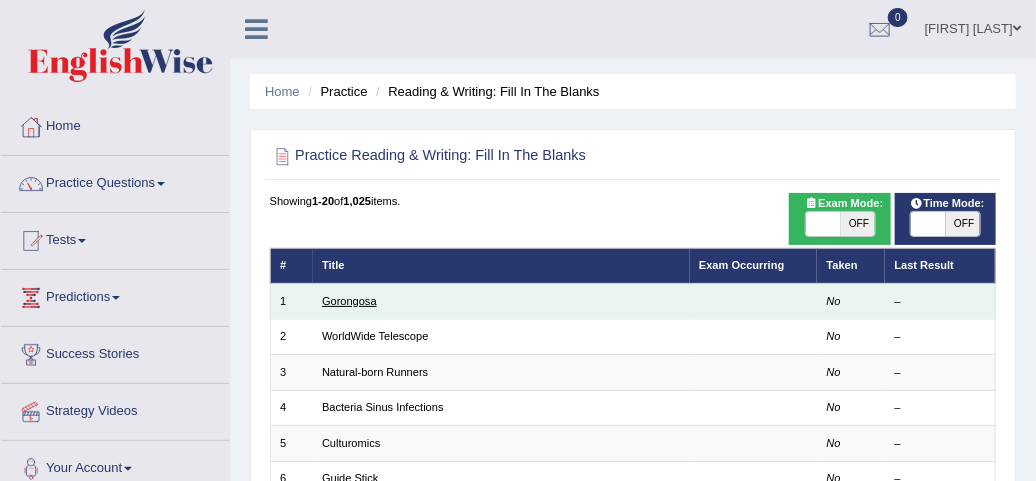 click on "Gorongosa" at bounding box center [349, 301] 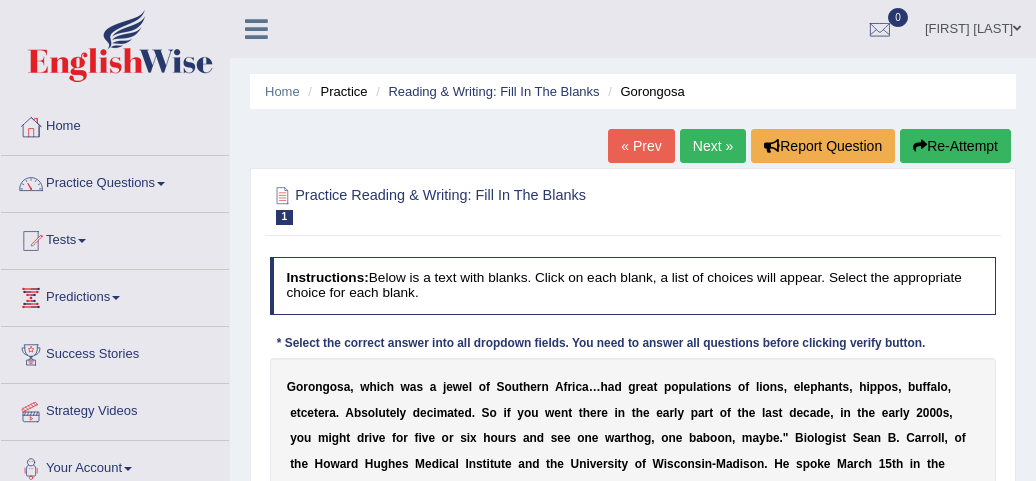 scroll, scrollTop: 0, scrollLeft: 0, axis: both 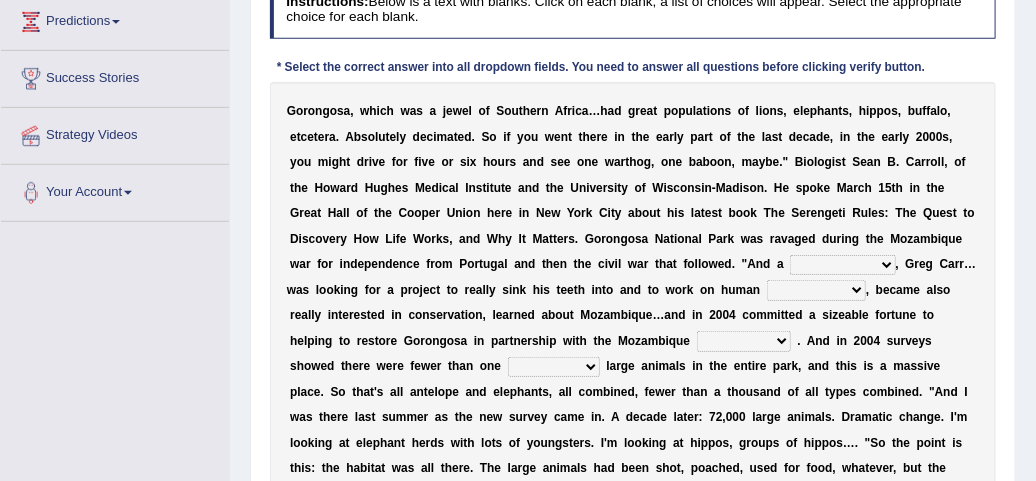 click on "passion solstice ballast philanthropist" at bounding box center (842, 265) 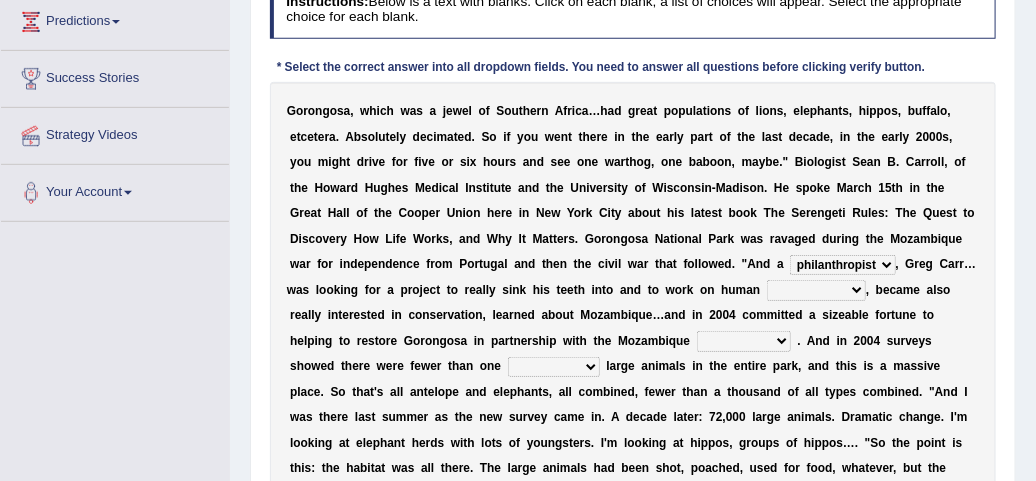 click on "passion solstice ballast philanthropist" at bounding box center (842, 265) 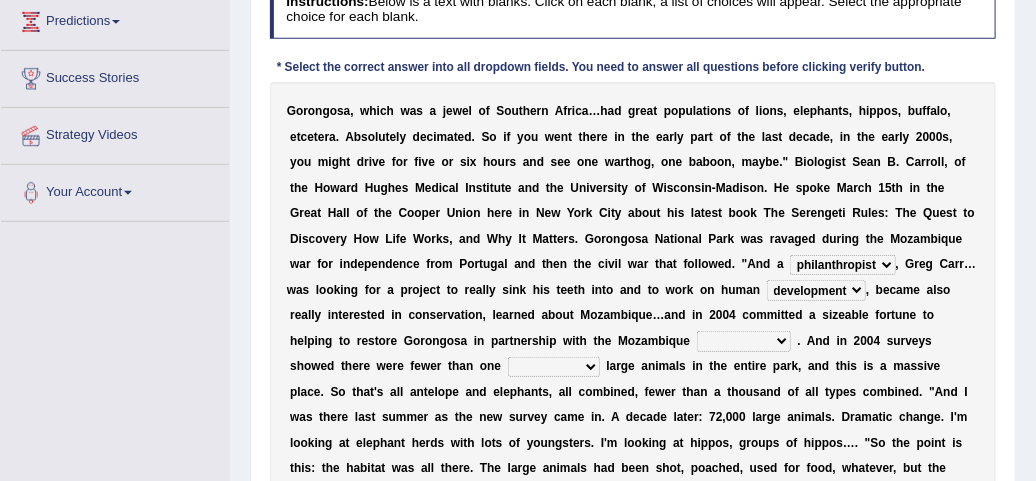 click on "negligence prevalence development malevolence" at bounding box center [816, 290] 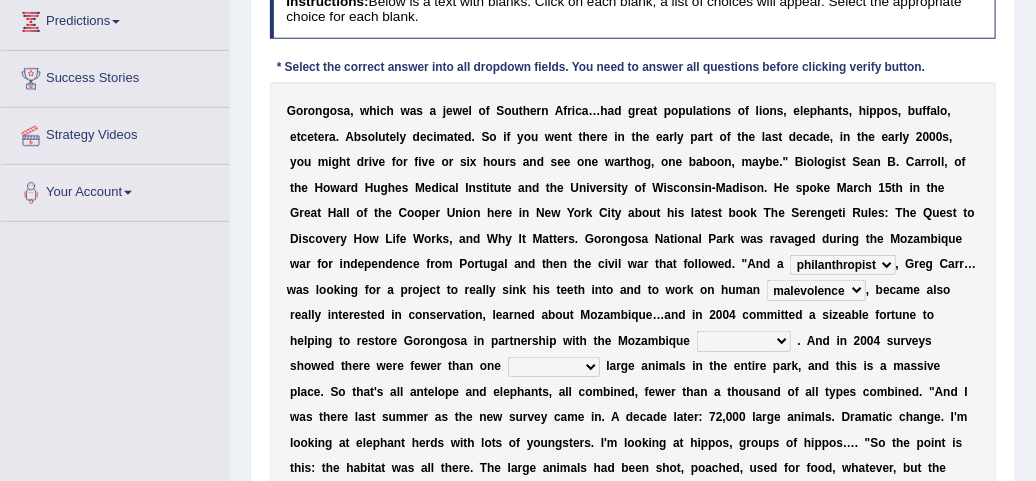 click on "negligence prevalence development malevolence" at bounding box center [816, 290] 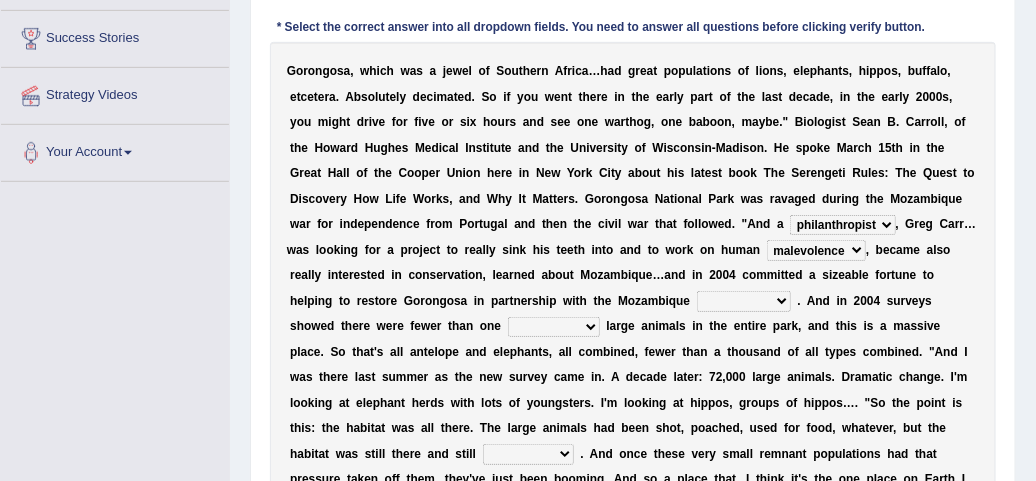 click on "negligence prevalence development malevolence" at bounding box center [816, 250] 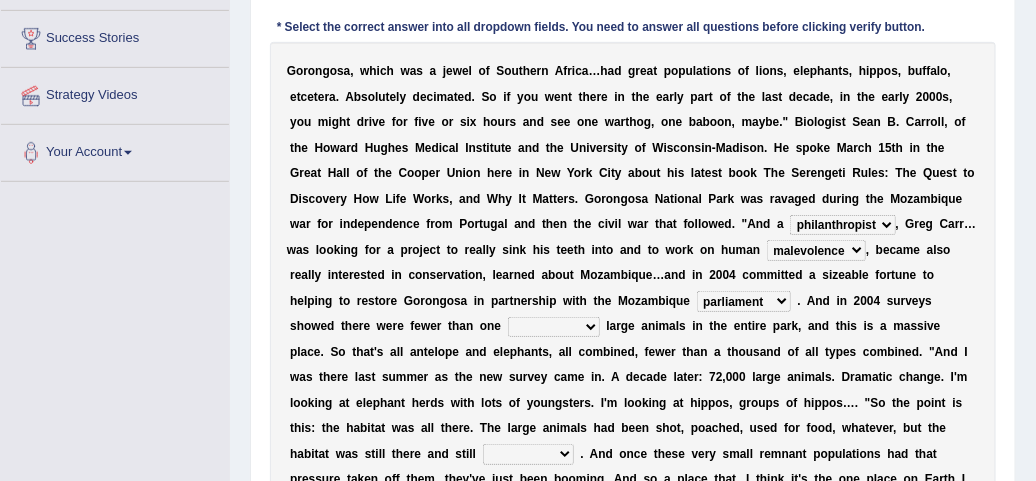 click on "parliament semanticist government journalist" at bounding box center [744, 301] 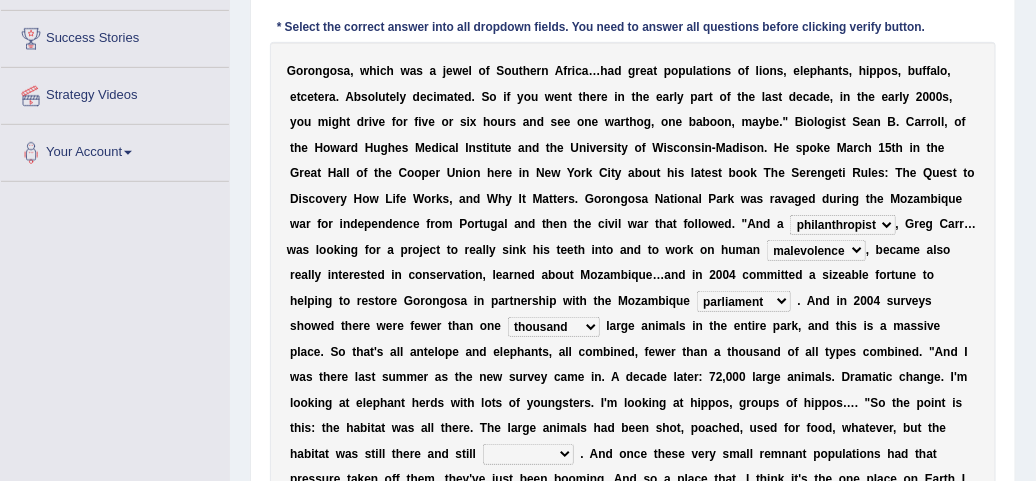 click on "deflowered embowered roundest thousand" at bounding box center [554, 327] 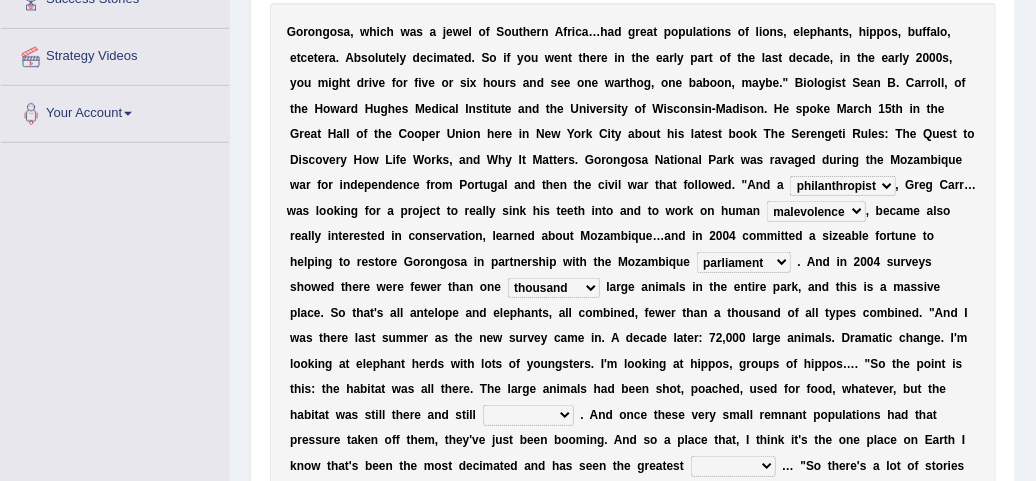 scroll, scrollTop: 395, scrollLeft: 0, axis: vertical 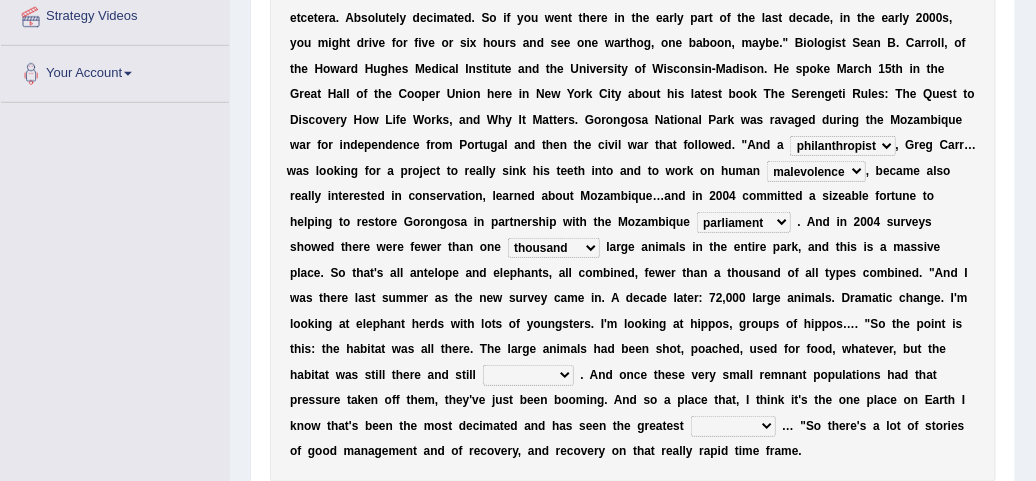 click on "assertive incidental compulsive productive" at bounding box center [528, 375] 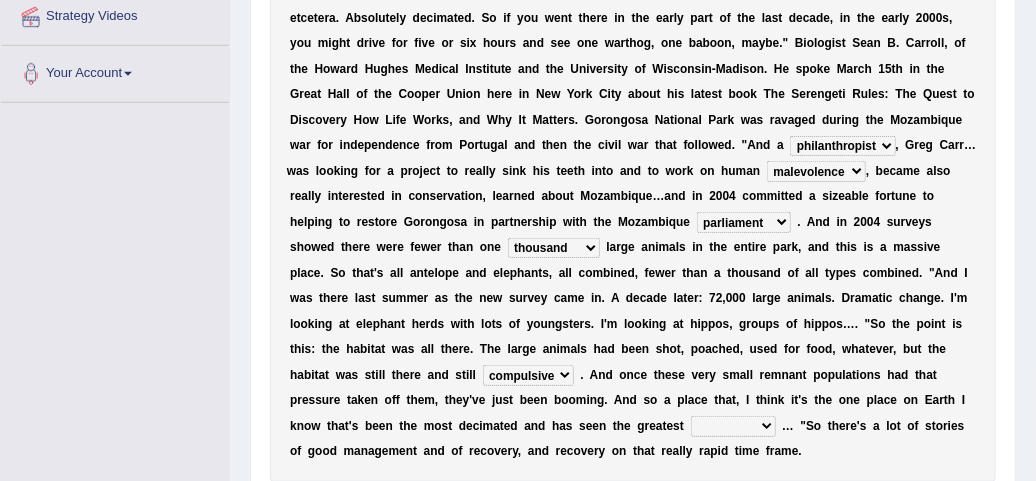 click on "assertive incidental compulsive productive" at bounding box center (528, 375) 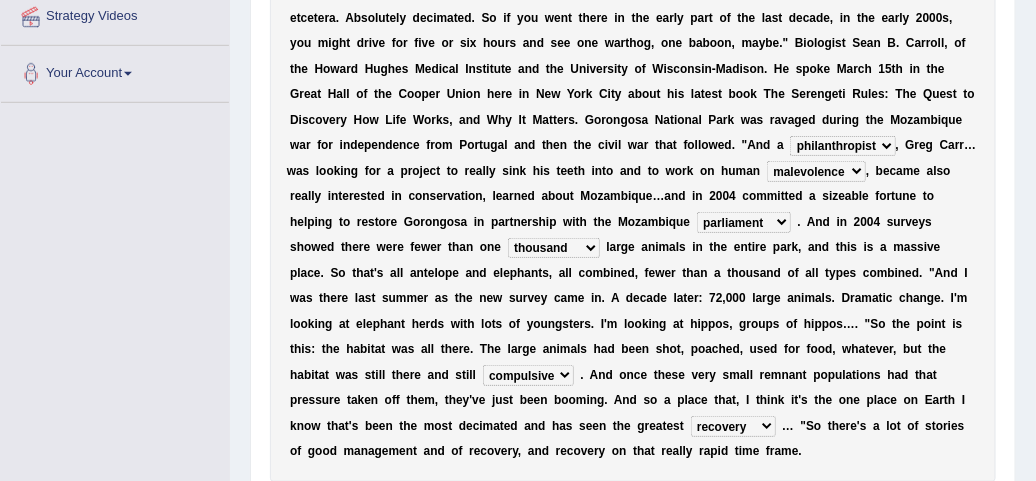 click on "recovery efficacy golly stumpy" at bounding box center (733, 426) 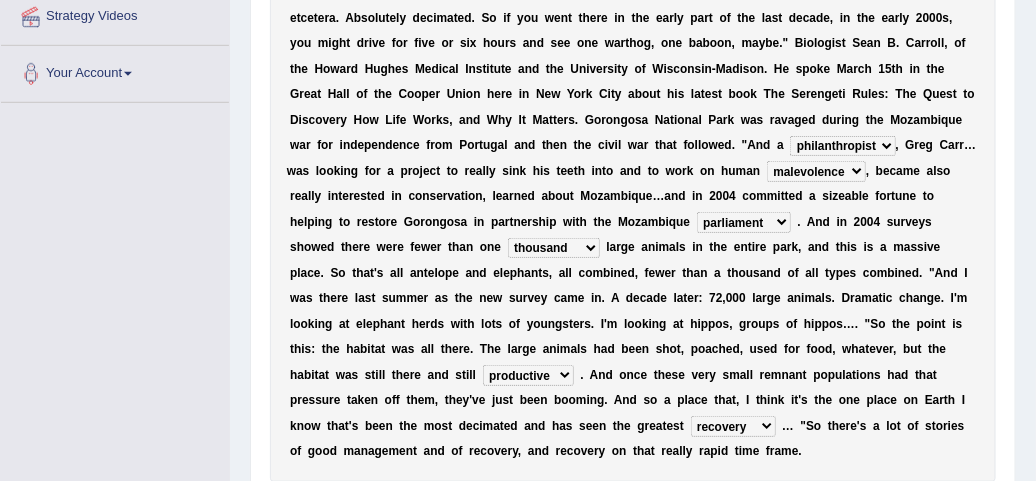 click on "assertive incidental compulsive productive" at bounding box center [528, 375] 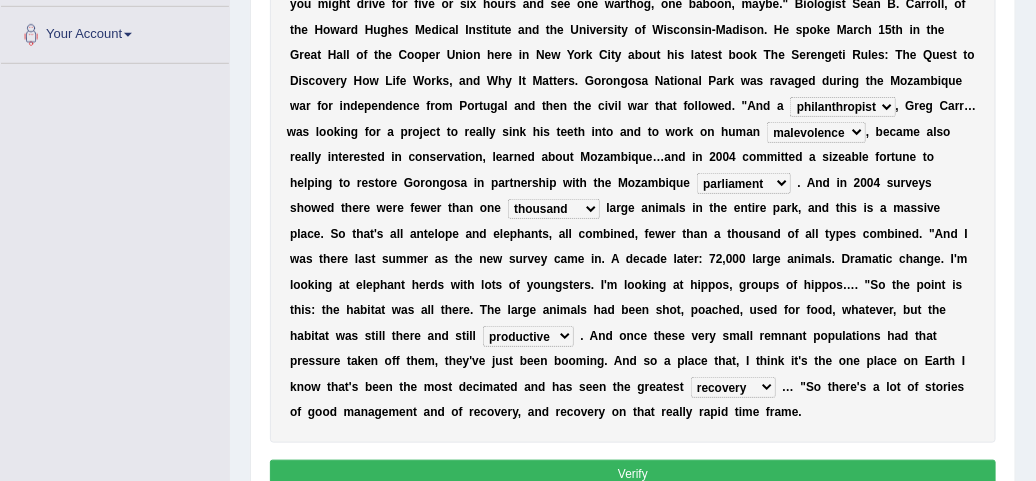 click on "Verify" at bounding box center [633, 474] 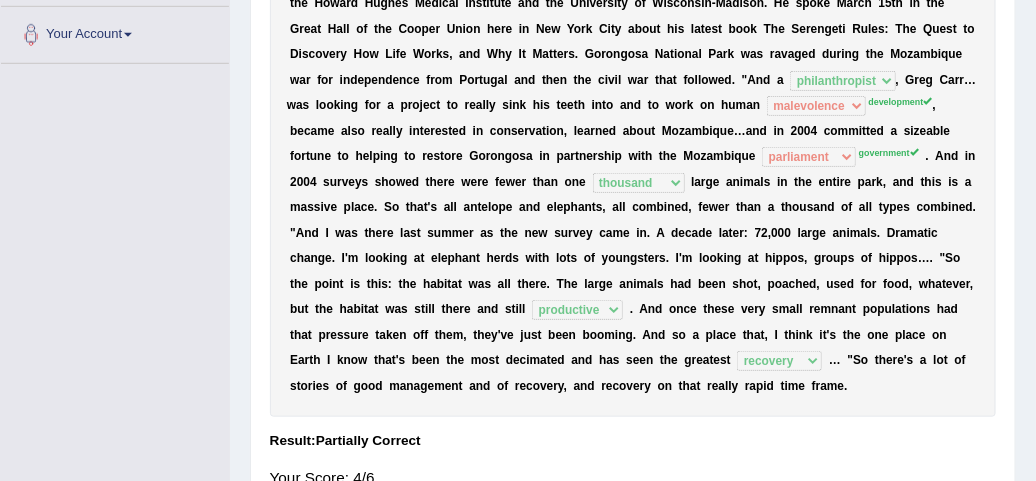 click on "G o r o n g o s a ,    w h i c h    w a s    a    j e w e l    o f    S o u t h e r n    A f r i c a … h a d    g r e a t    p o p u l a t i o n s    o f    l i o n s ,    e l e p h a n t s ,    h i p p o s ,    b u f f a l o ,    e t c e t e r a .    A b s o l u t e l y    d e c i m a t e d .    S o    i f    y o u    w e n t    t h e r e    i n    t h e    e a r l y    p a r t    o f    t h e    l a s t    d e c a d e ,    i n    t h e    e a r l y    2 0 0 0 s ,    y o u    m i g h t    d r i v e    f o r    f i v e    o r    s i x    h o u r s    a n d    s e e    o n e    w a r t h o g ,    o n e    b a b o o n ,    m a y b e . "    B i o l o g i s t    S e a n    B .    C a r r o l l ,    o f    t h e    H o w a r d    H u g h e s    M e d i c a l    I n s t i t u t e    a n d    t h e    U n i v e r s i t y    o f    W i s c o n s i n - M a d i s o n .    H e    s p o k e    M a r c h    1 5 t h    i n    t h e    G r e a t    H" at bounding box center (633, 157) 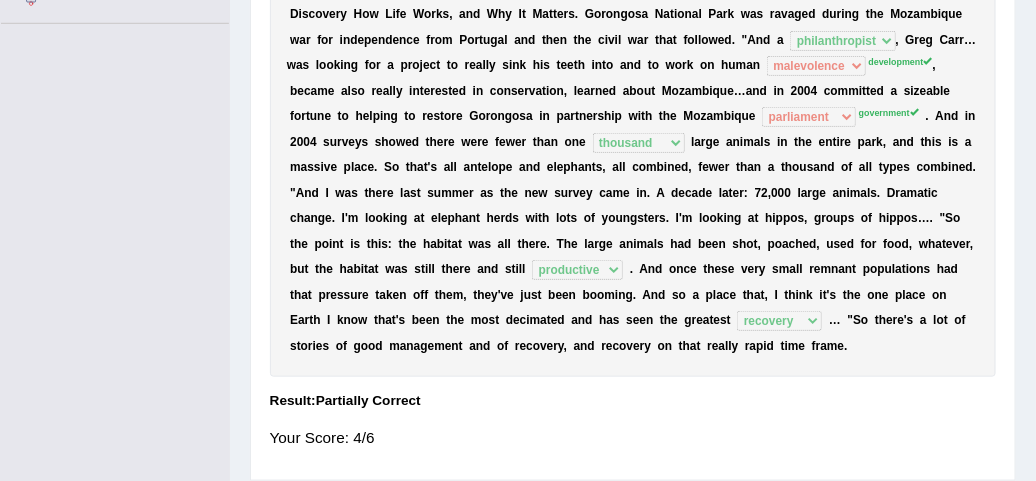 scroll, scrollTop: 568, scrollLeft: 0, axis: vertical 